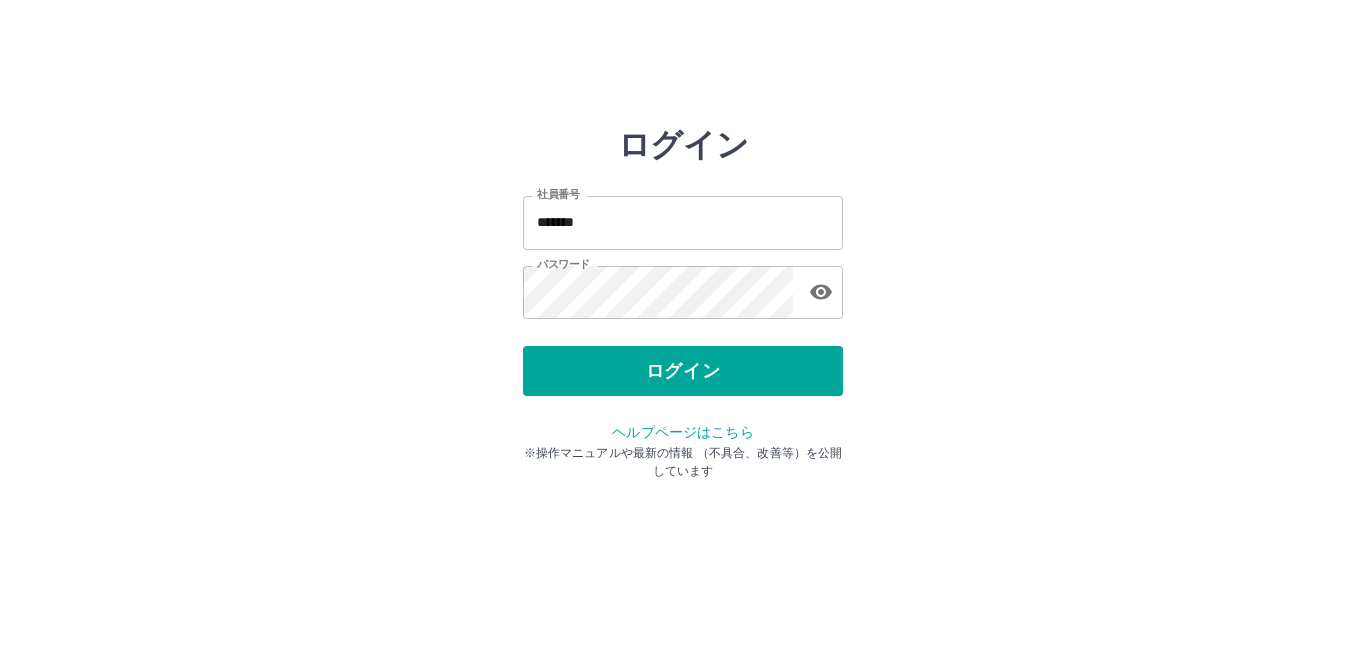 scroll, scrollTop: 0, scrollLeft: 0, axis: both 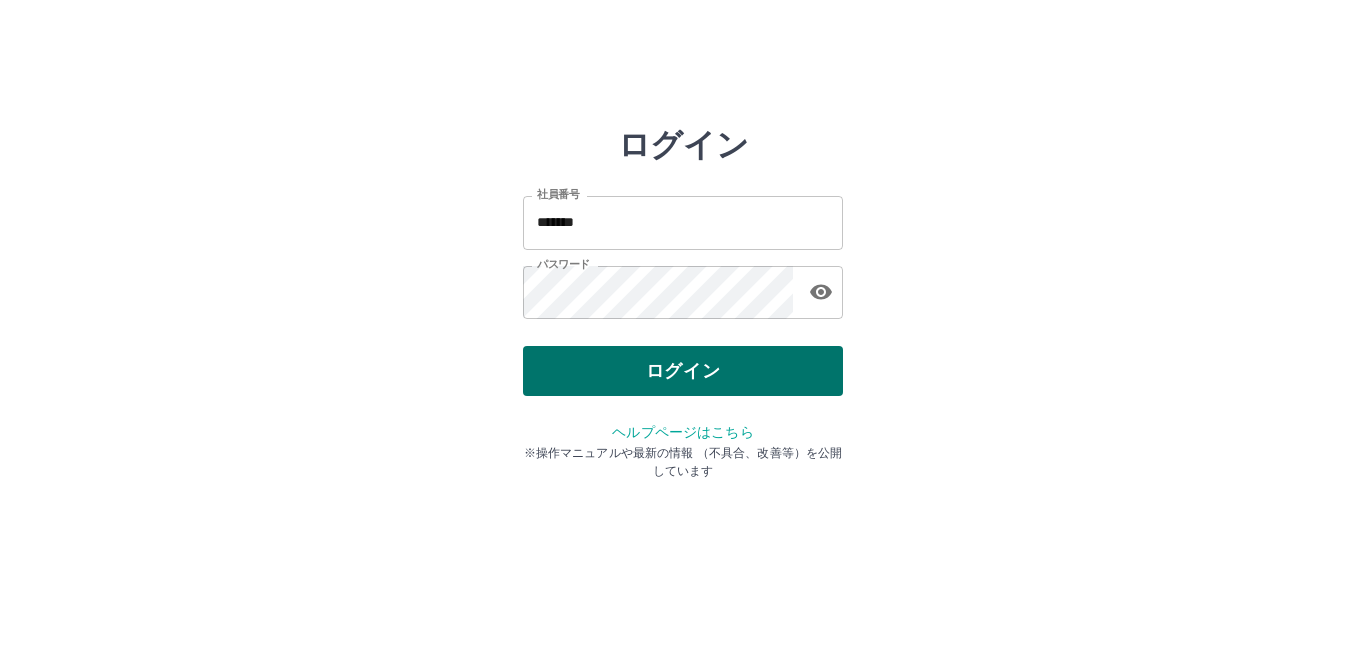 click on "ログイン" at bounding box center (683, 371) 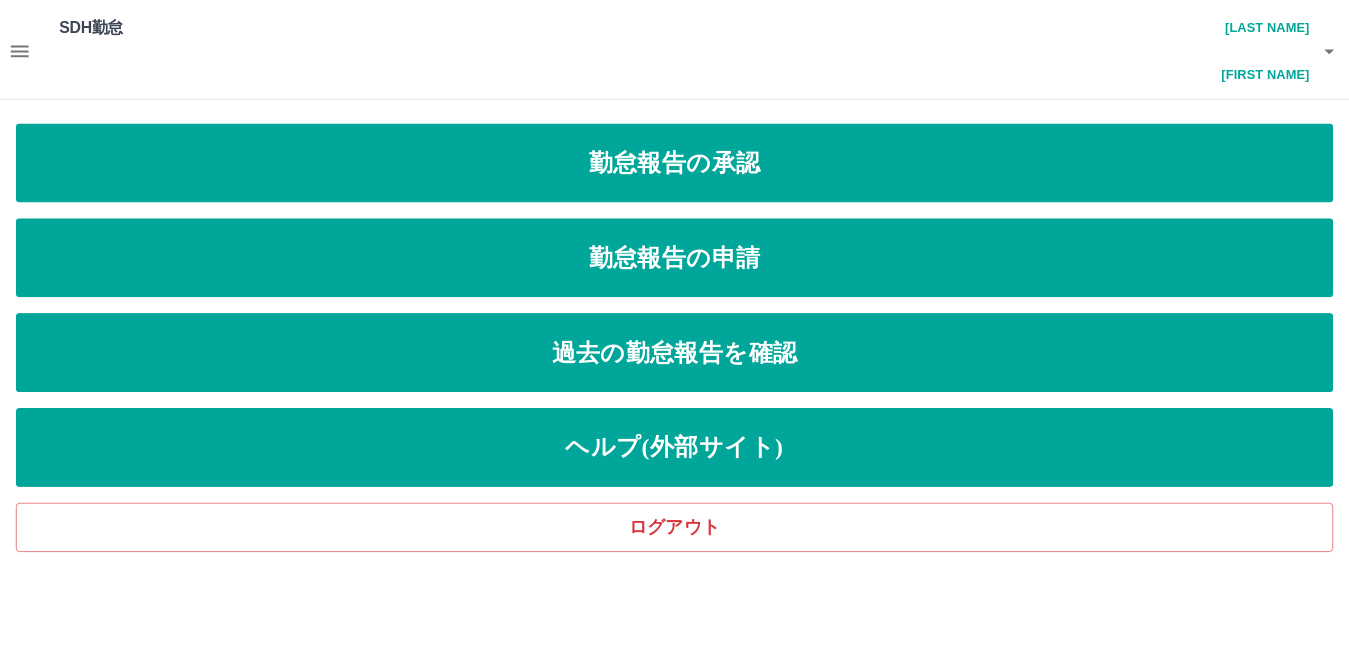 scroll, scrollTop: 0, scrollLeft: 0, axis: both 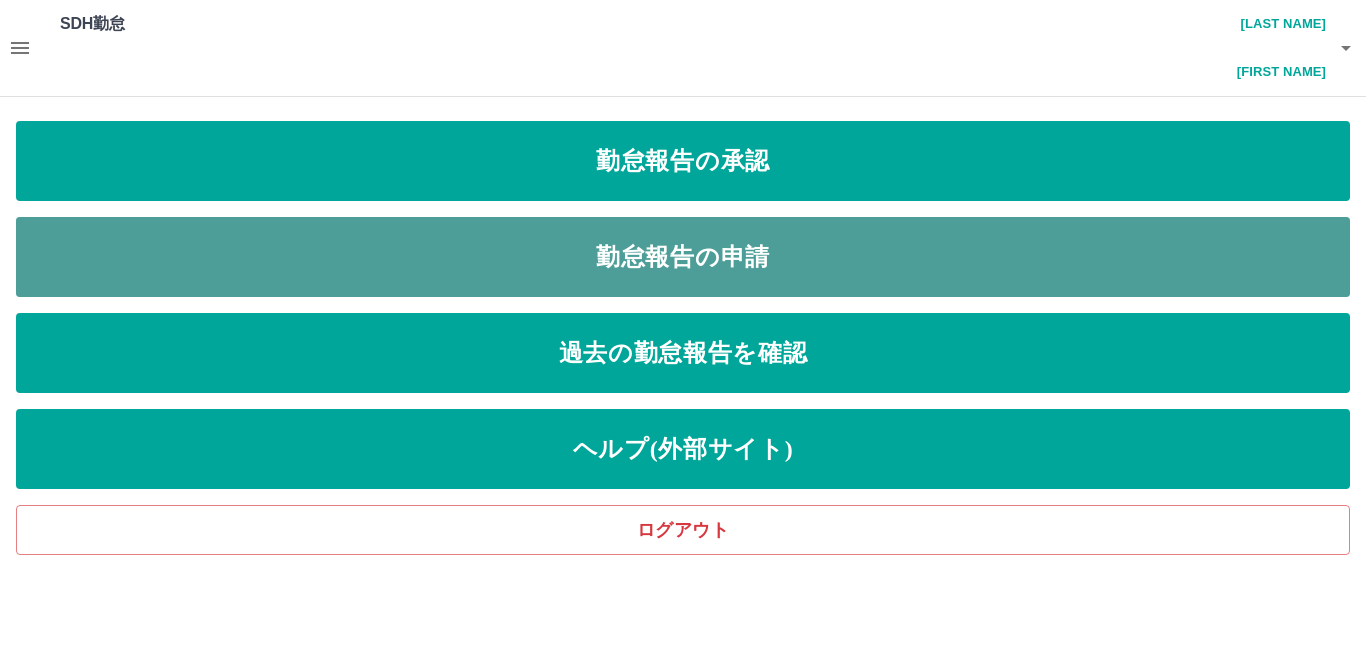 click on "勤怠報告の申請" at bounding box center [683, 161] 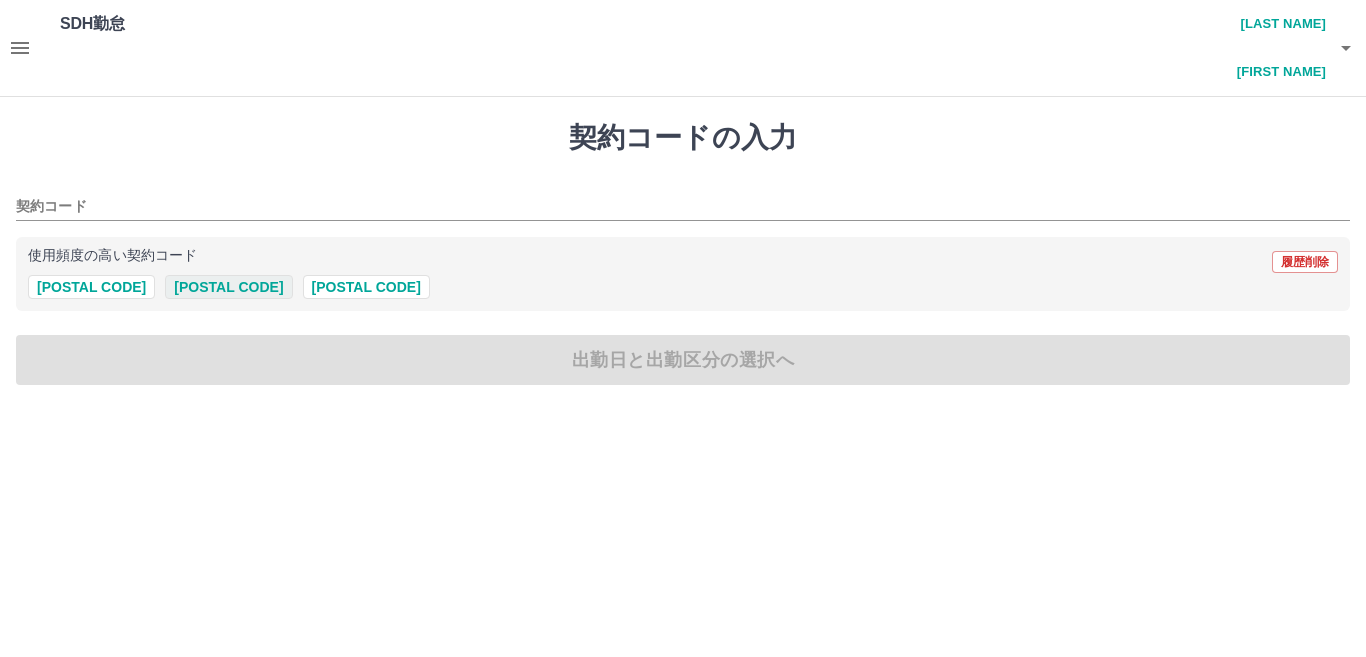 click on "34990001" at bounding box center (228, 287) 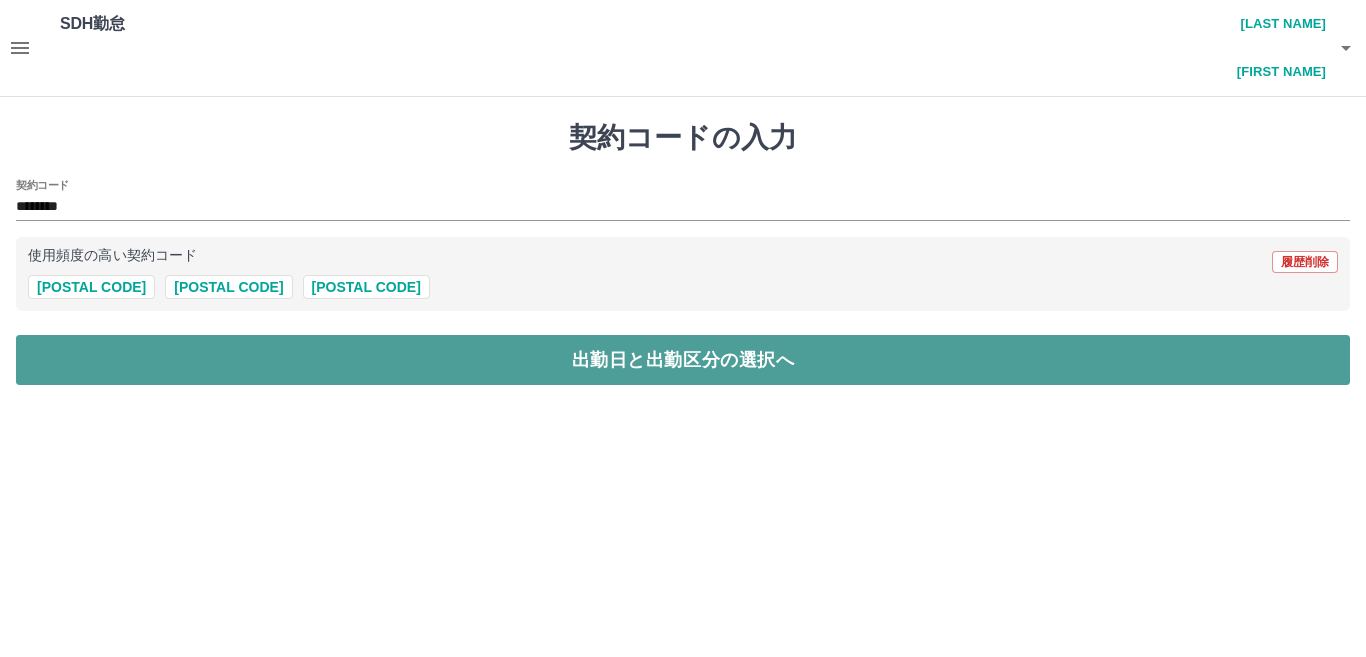 click on "出勤日と出勤区分の選択へ" at bounding box center [683, 360] 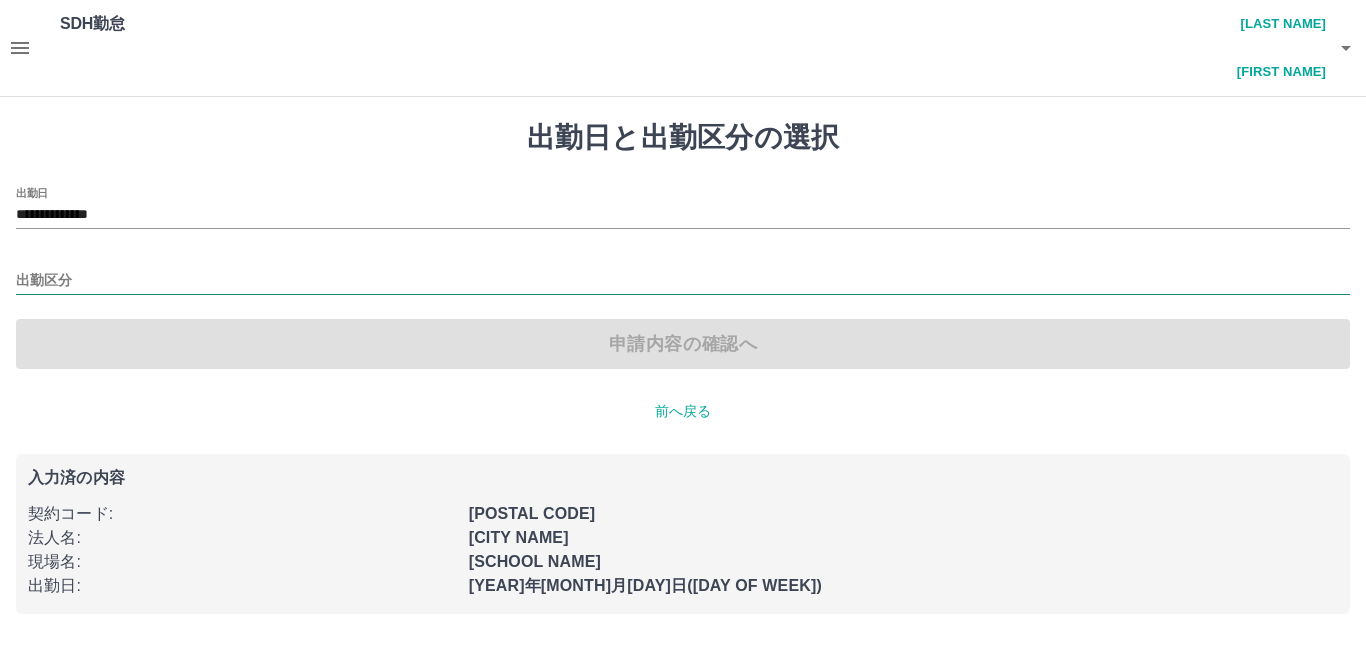 click on "出勤区分" at bounding box center (683, 281) 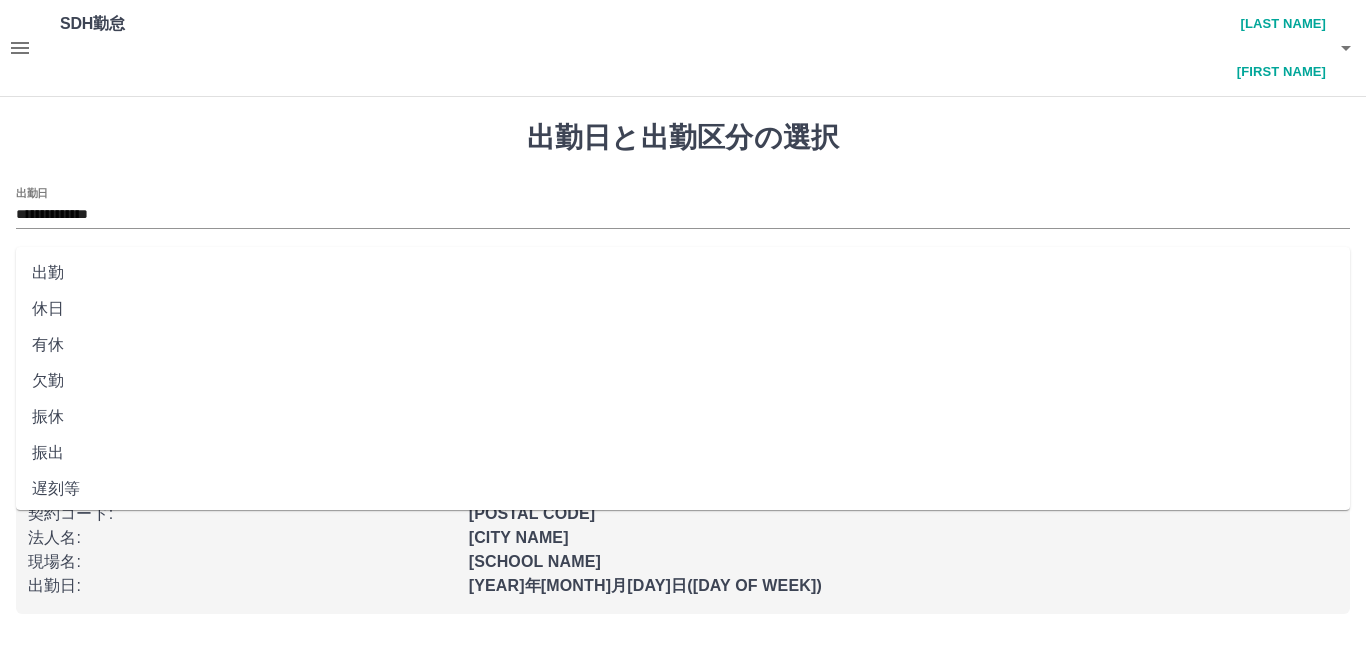 click on "出勤" at bounding box center (683, 273) 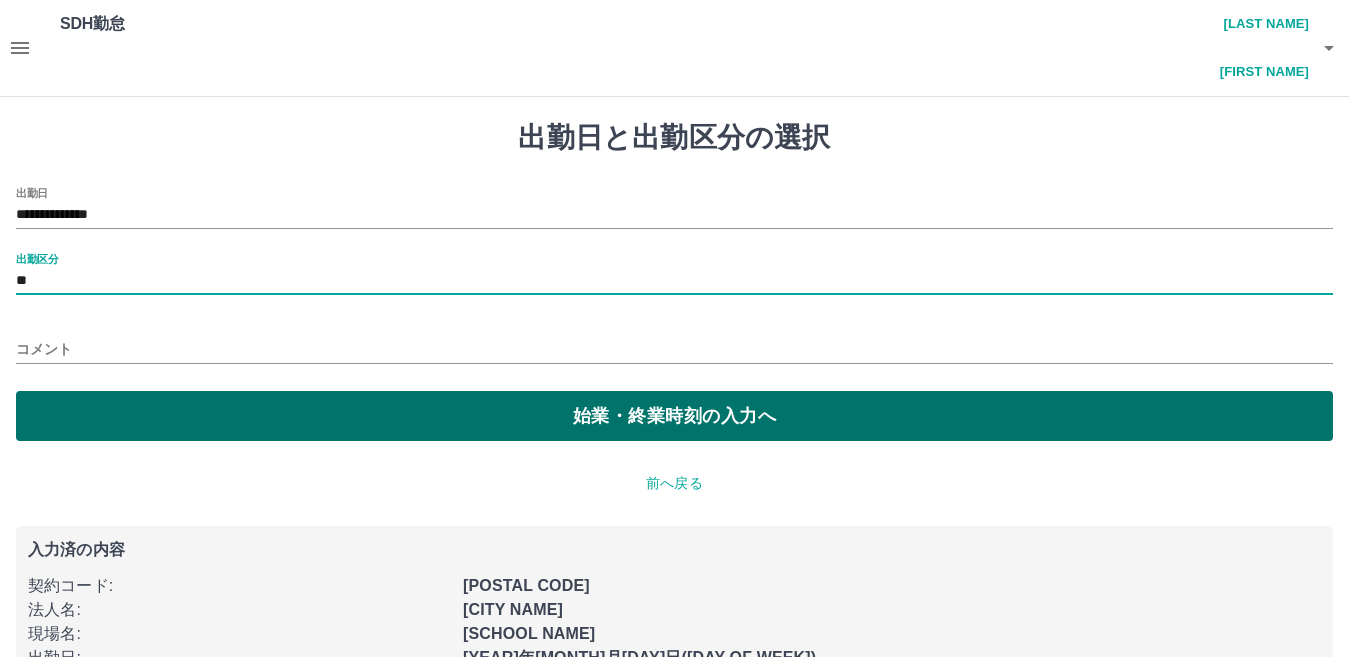 click on "始業・終業時刻の入力へ" at bounding box center [674, 416] 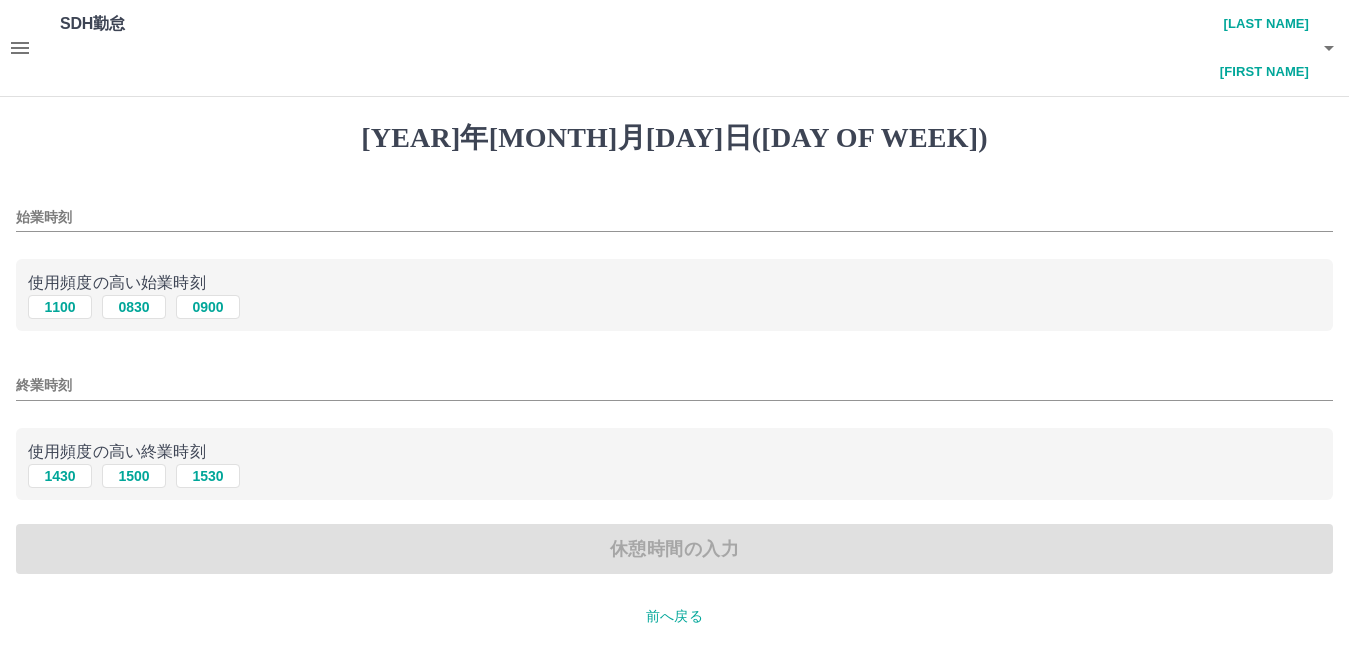 click on "始業時刻" at bounding box center (674, 217) 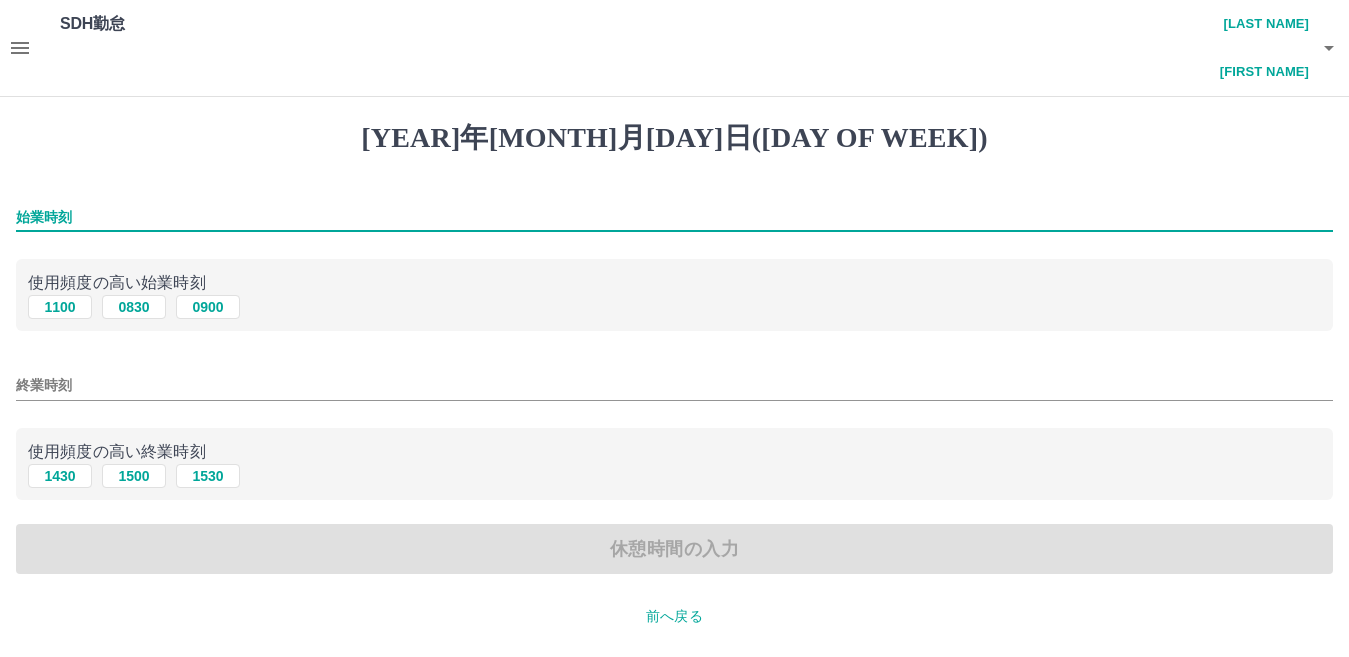 type on "****" 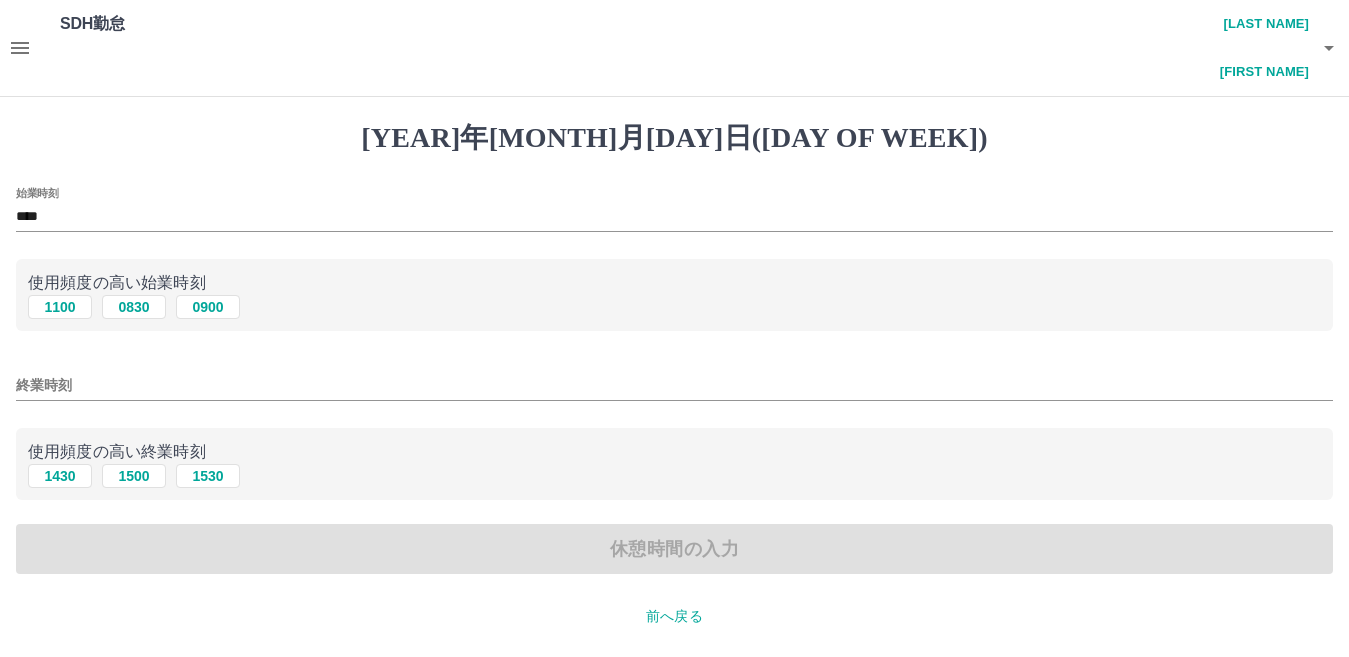 click on "終業時刻" at bounding box center (674, 211) 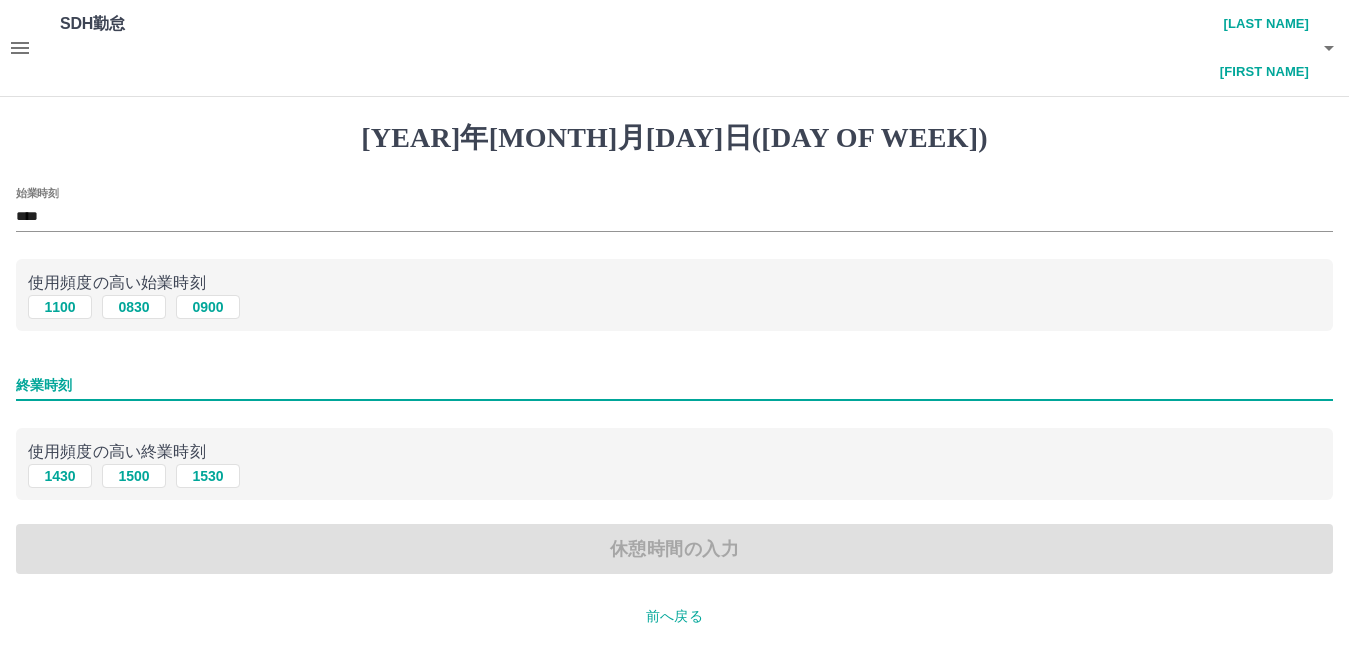 click on "終業時刻" at bounding box center (674, 385) 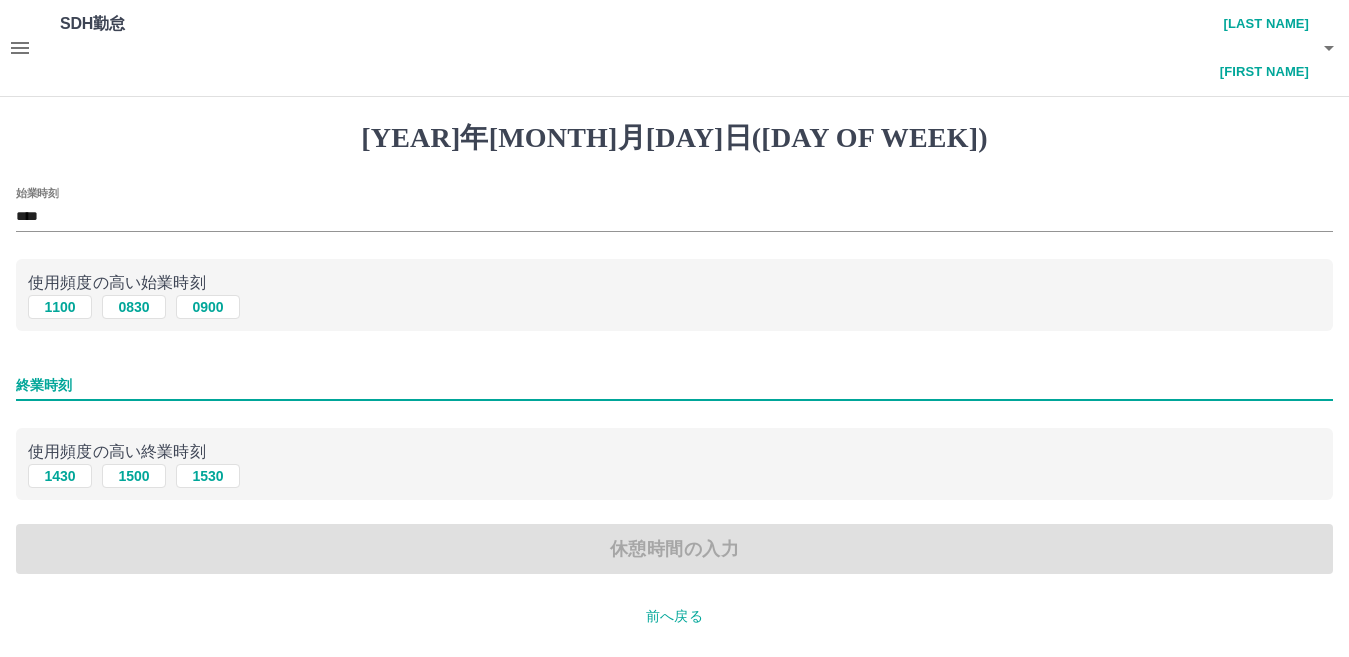 type on "****" 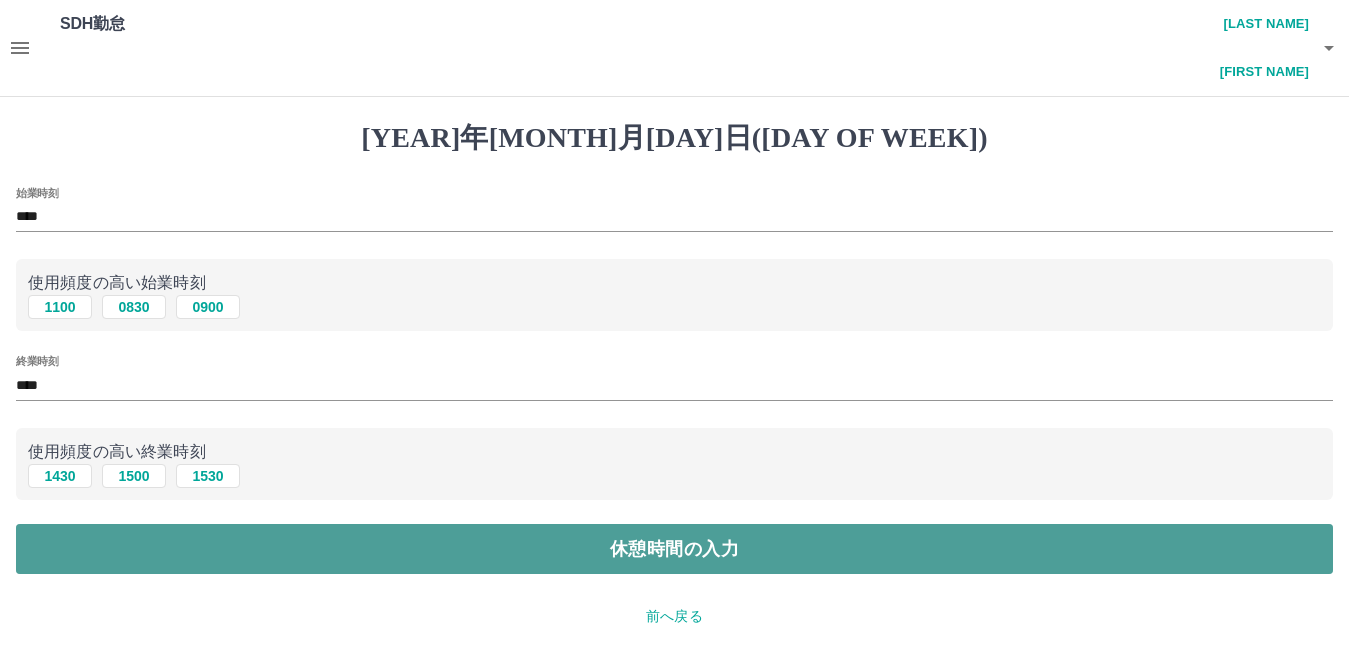 click on "休憩時間の入力" at bounding box center [674, 549] 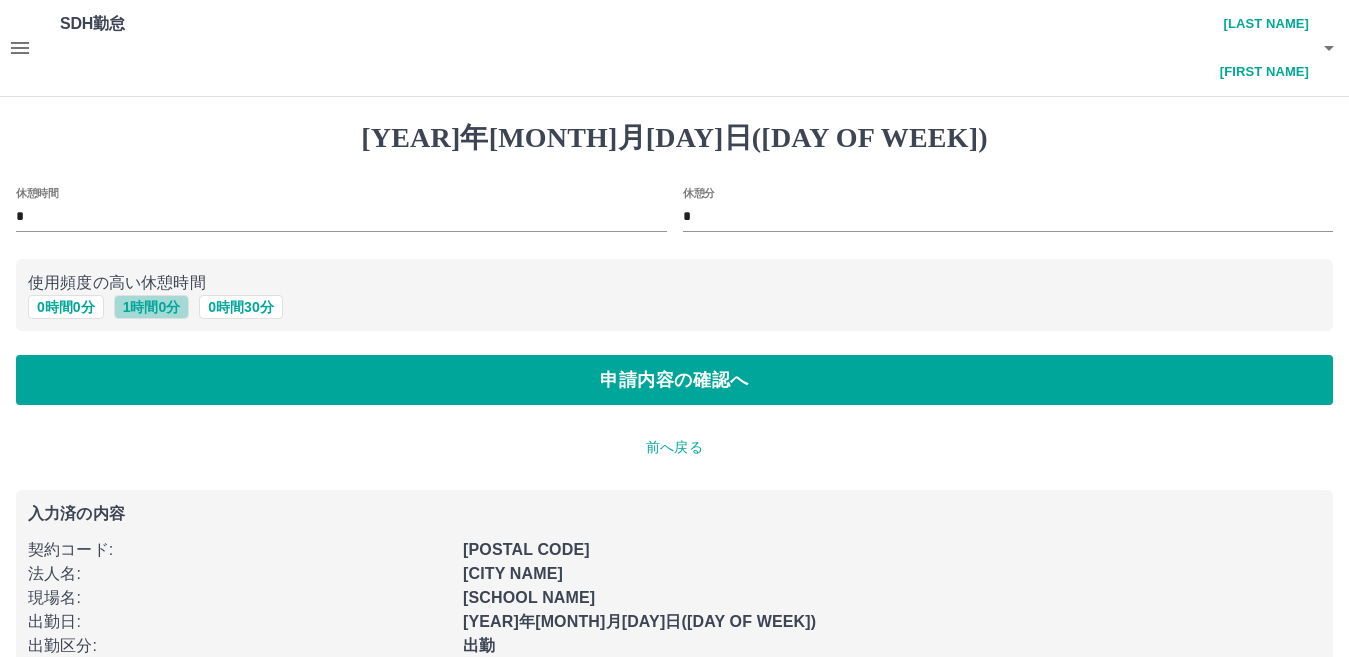 click on "1 時間 0 分" at bounding box center [152, 307] 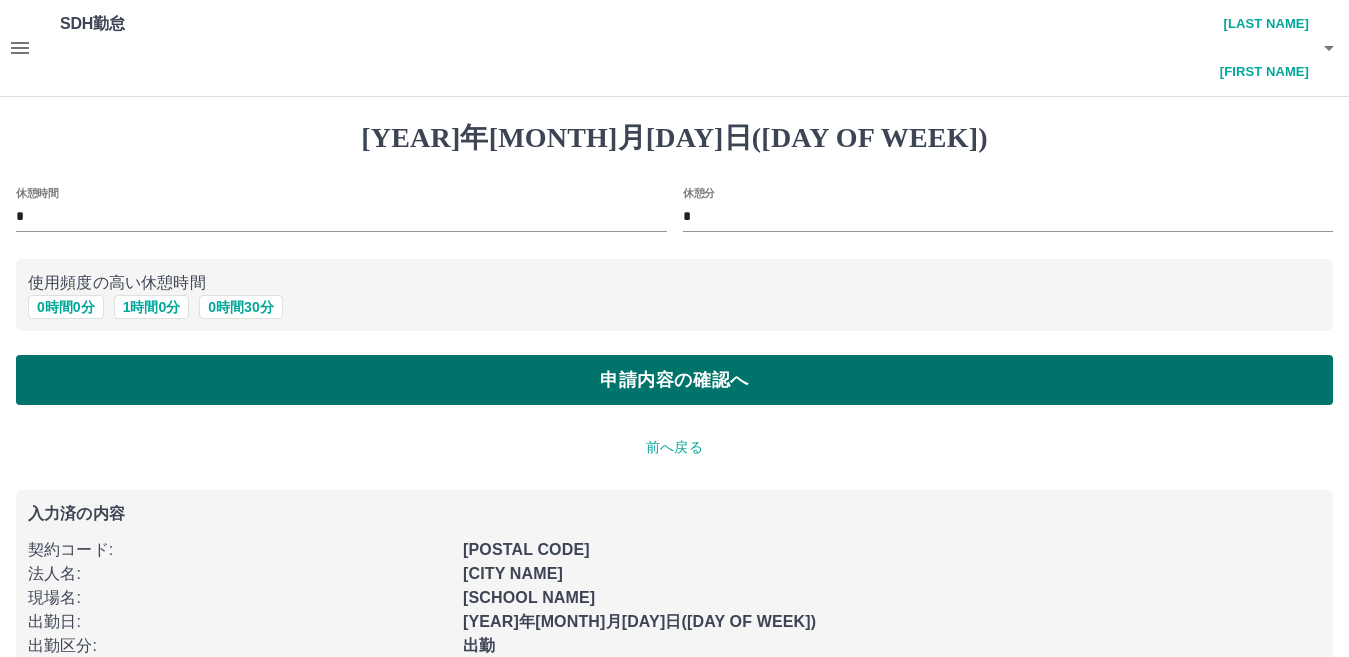 click on "申請内容の確認へ" at bounding box center [674, 380] 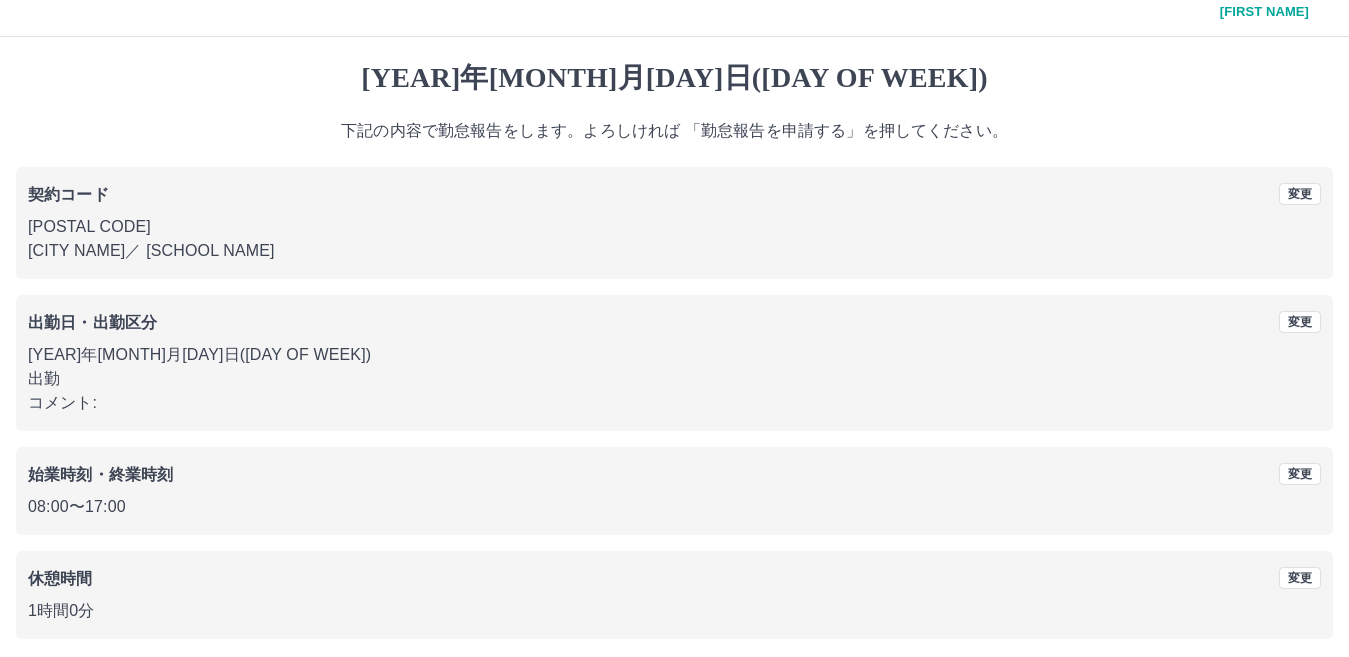 scroll, scrollTop: 92, scrollLeft: 0, axis: vertical 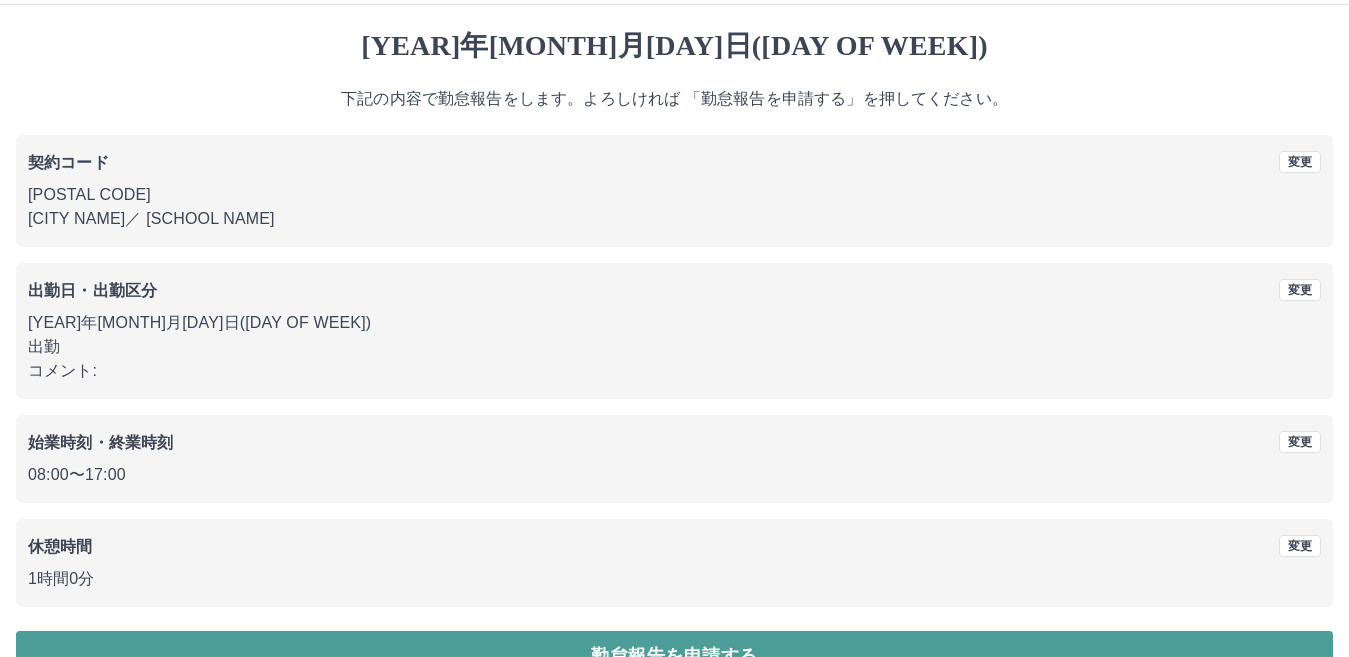 click on "勤怠報告を申請する" at bounding box center (674, 656) 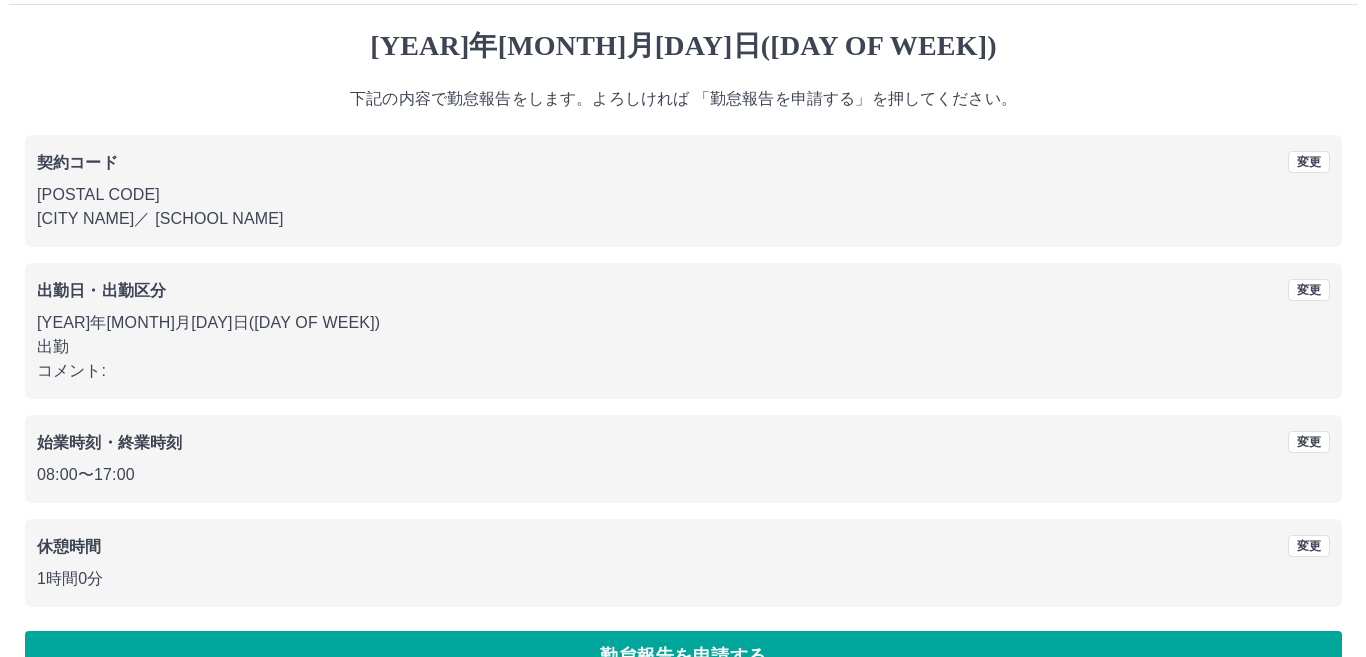 scroll, scrollTop: 0, scrollLeft: 0, axis: both 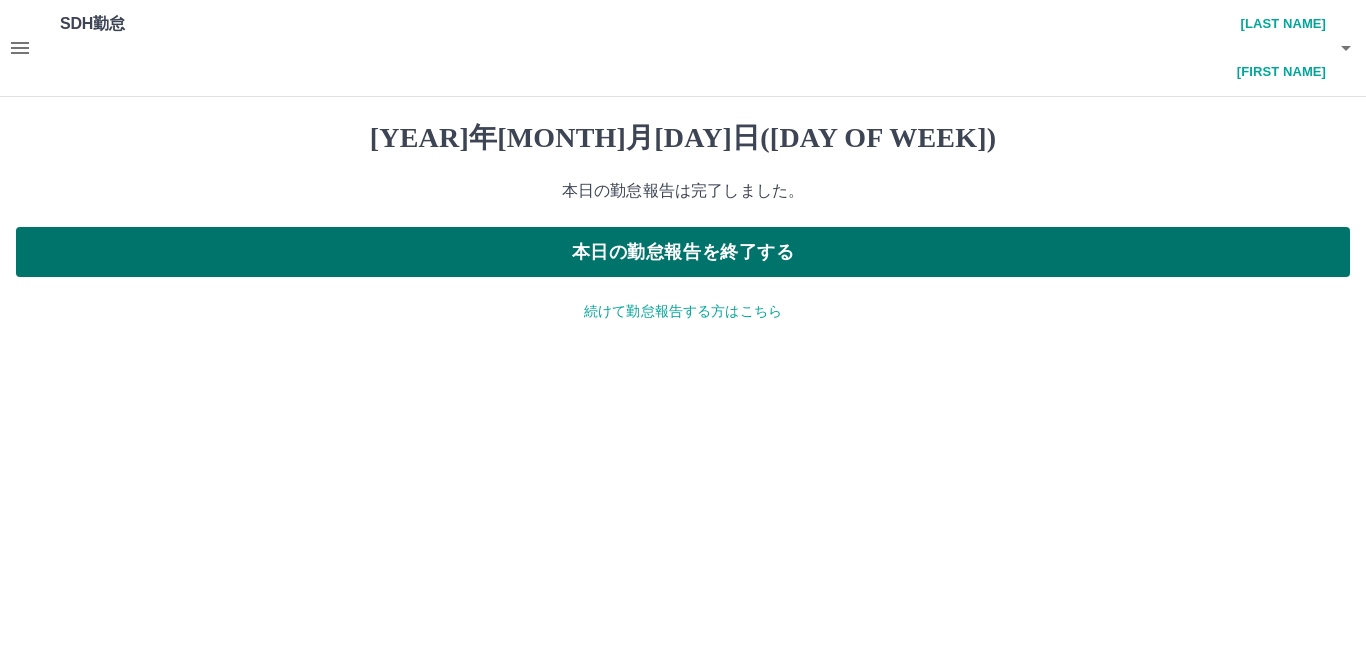 click on "本日の勤怠報告を終了する" at bounding box center (683, 252) 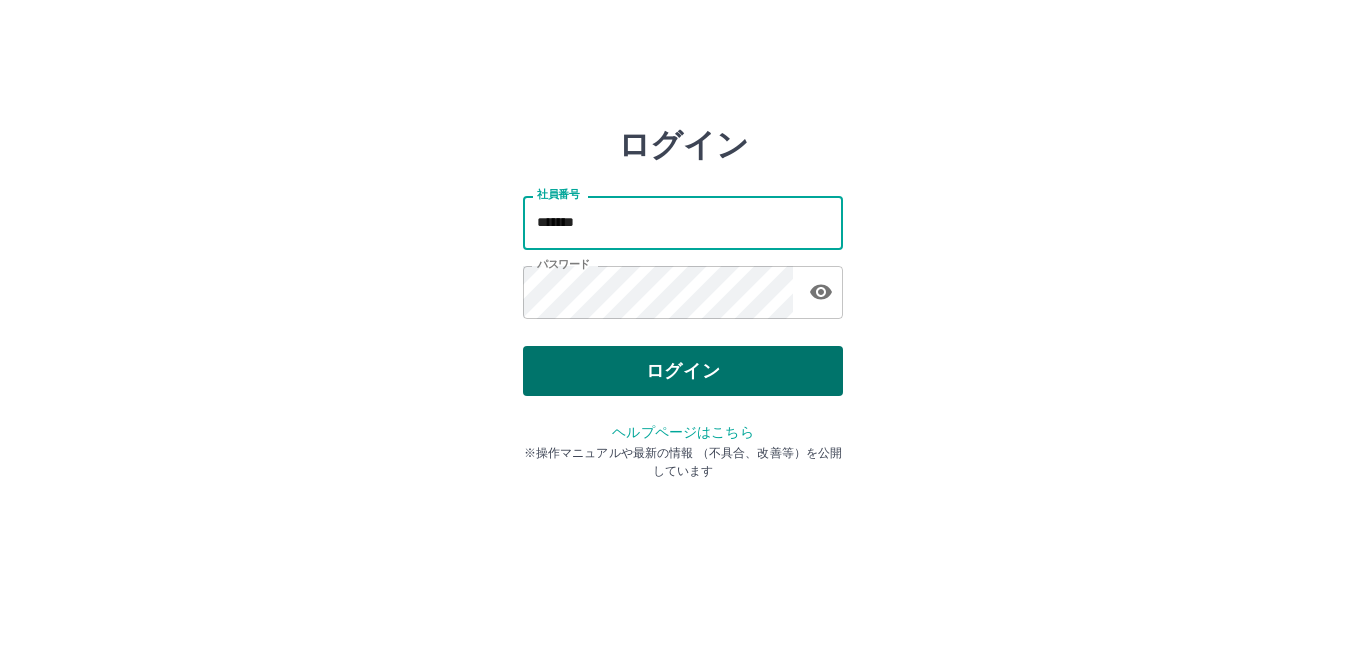 scroll, scrollTop: 0, scrollLeft: 0, axis: both 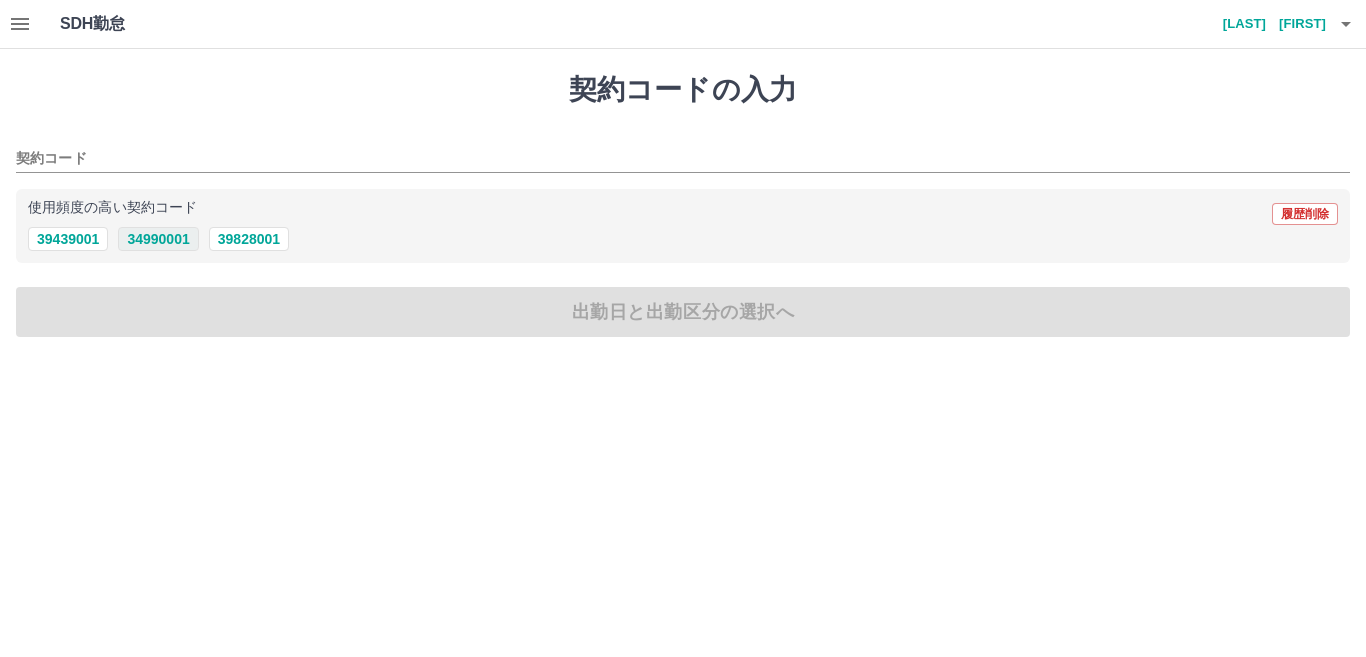 click on "34990001" at bounding box center [158, 239] 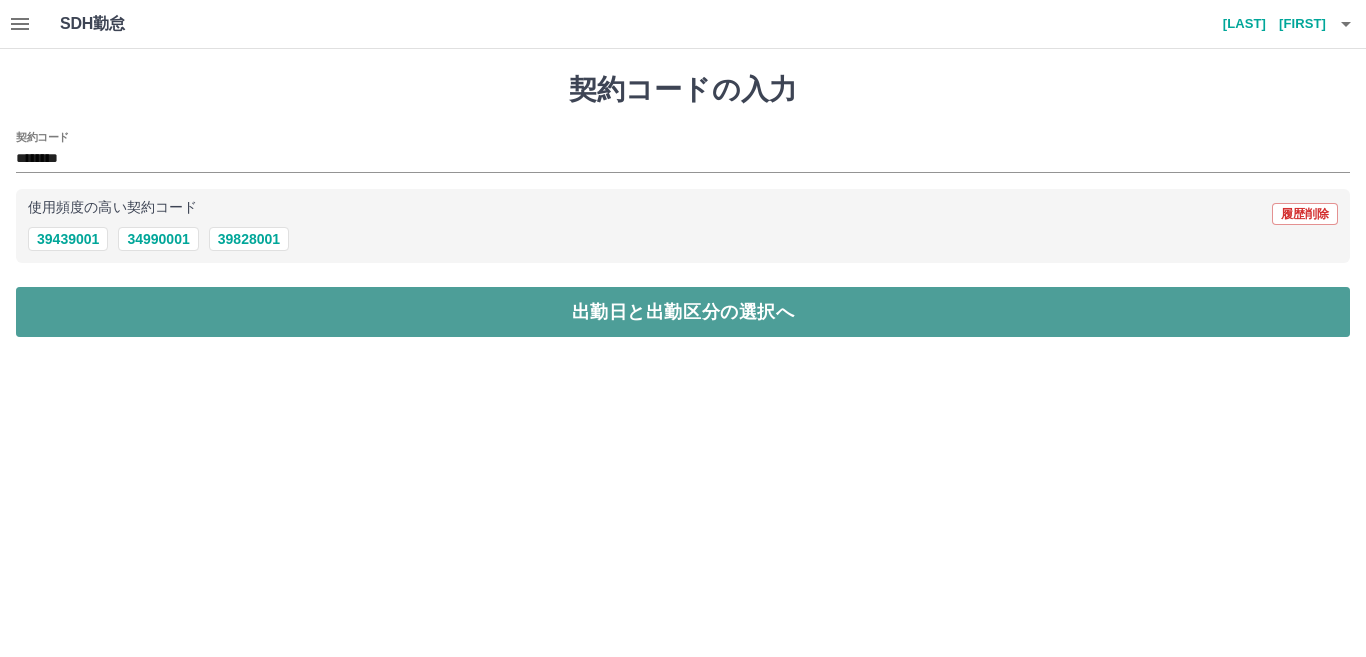 click on "出勤日と出勤区分の選択へ" at bounding box center (683, 312) 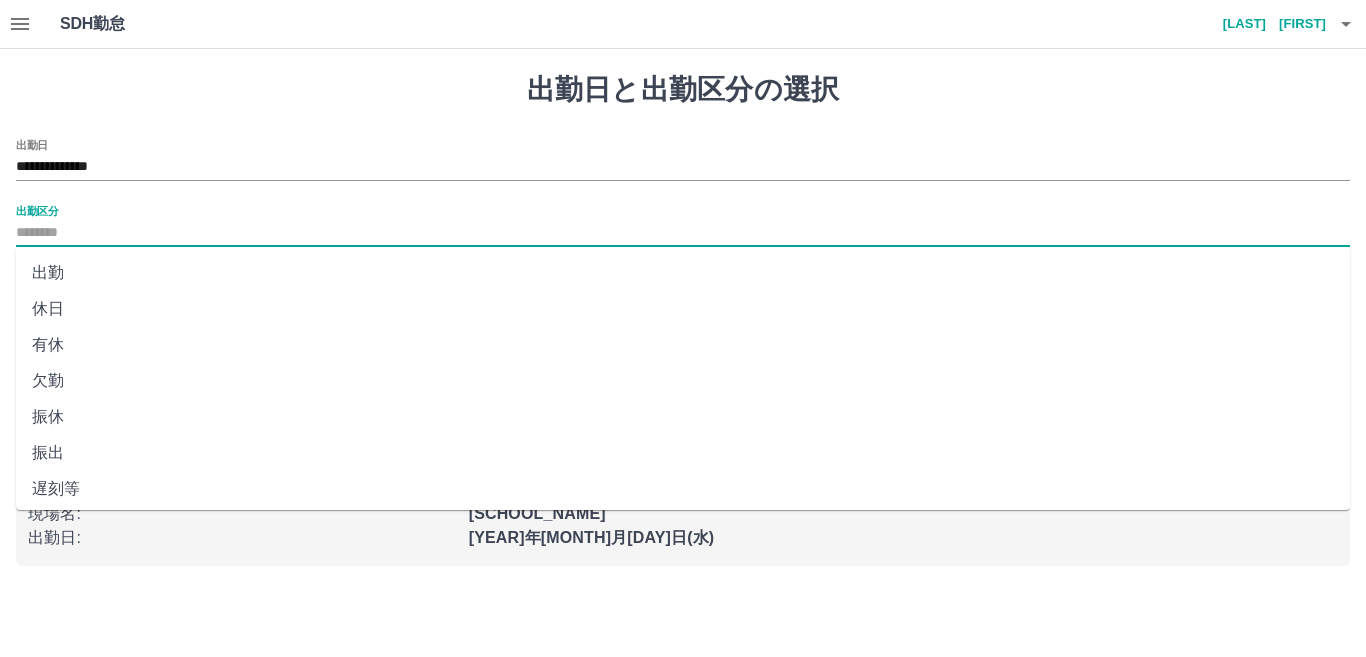 click on "出勤区分" at bounding box center (683, 233) 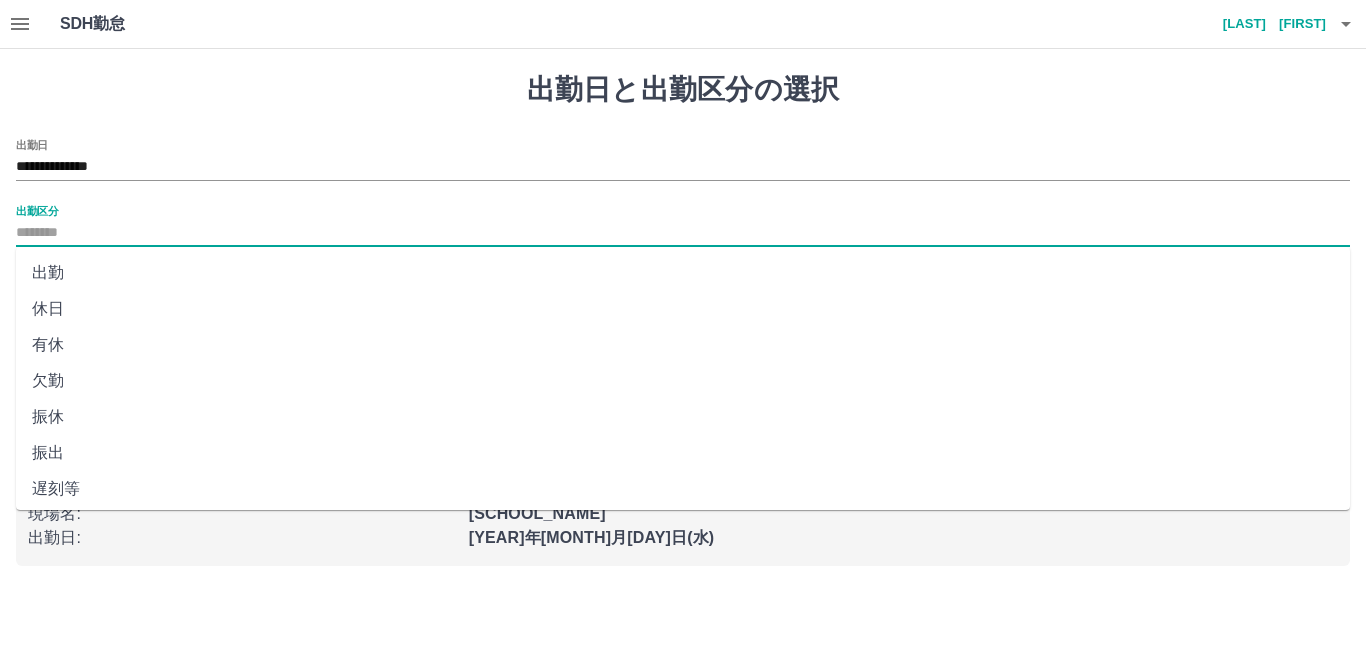 click on "出勤" at bounding box center [683, 273] 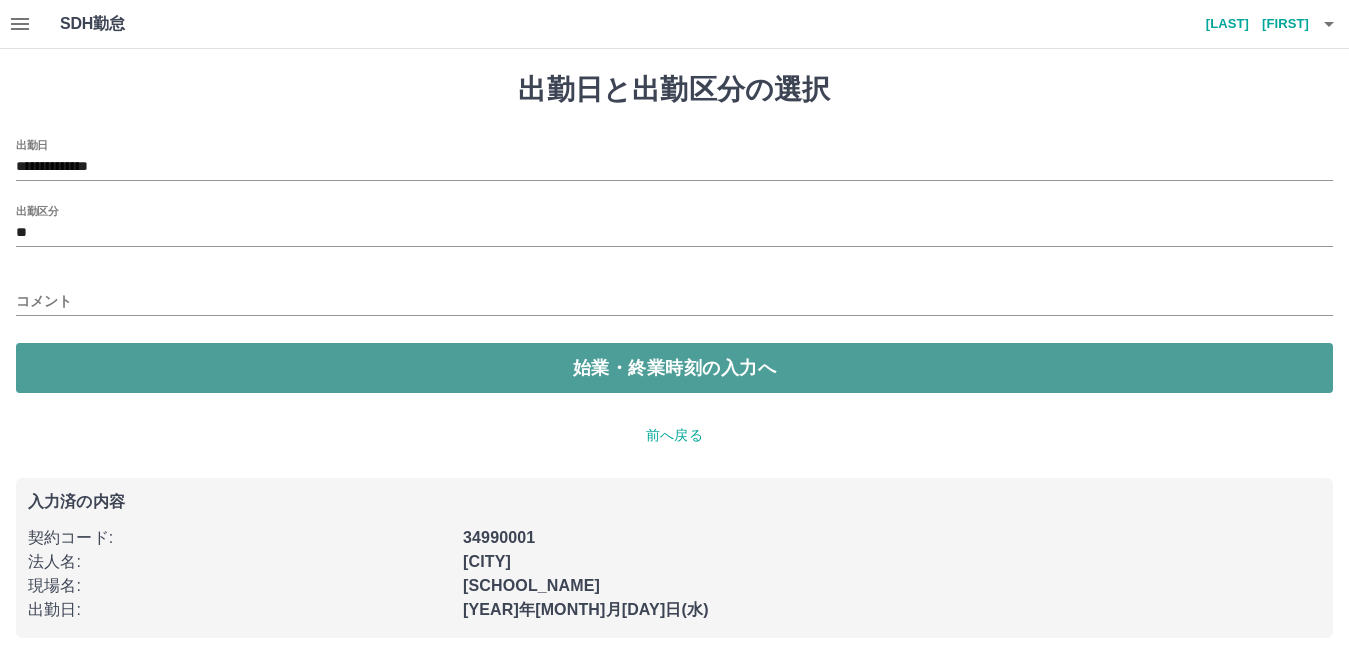 click on "始業・終業時刻の入力へ" at bounding box center [674, 368] 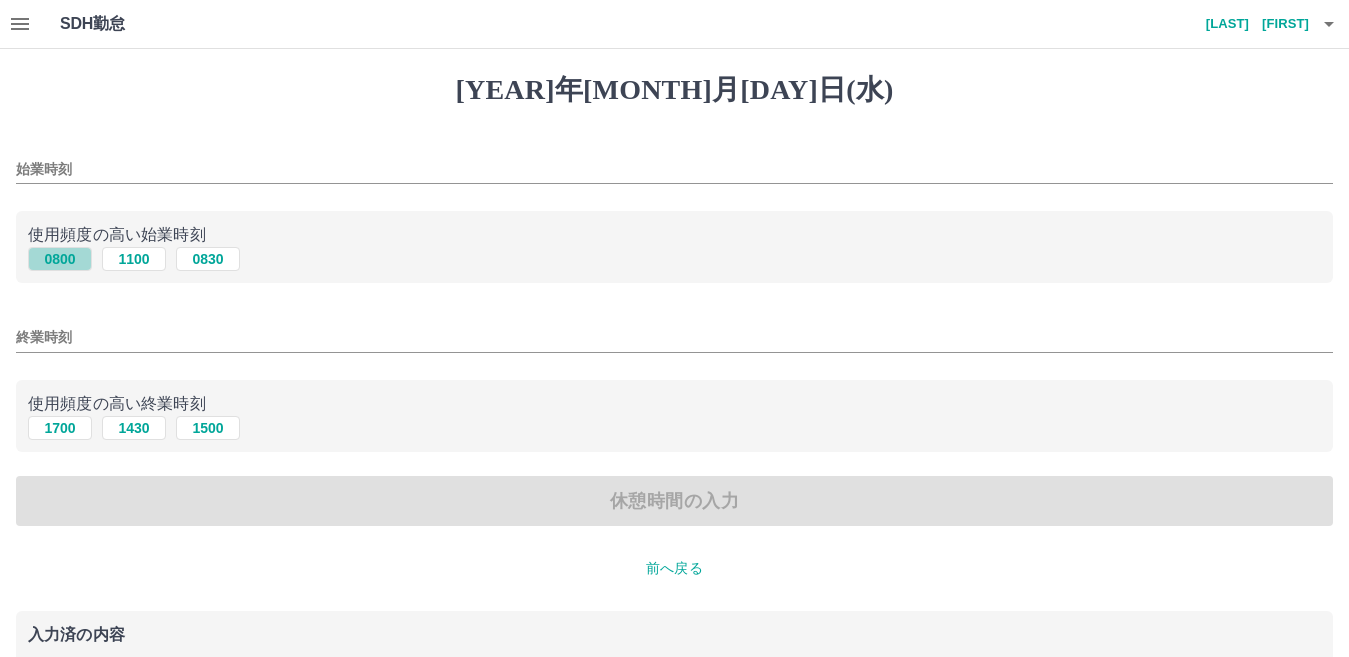 click on "0800" at bounding box center [60, 259] 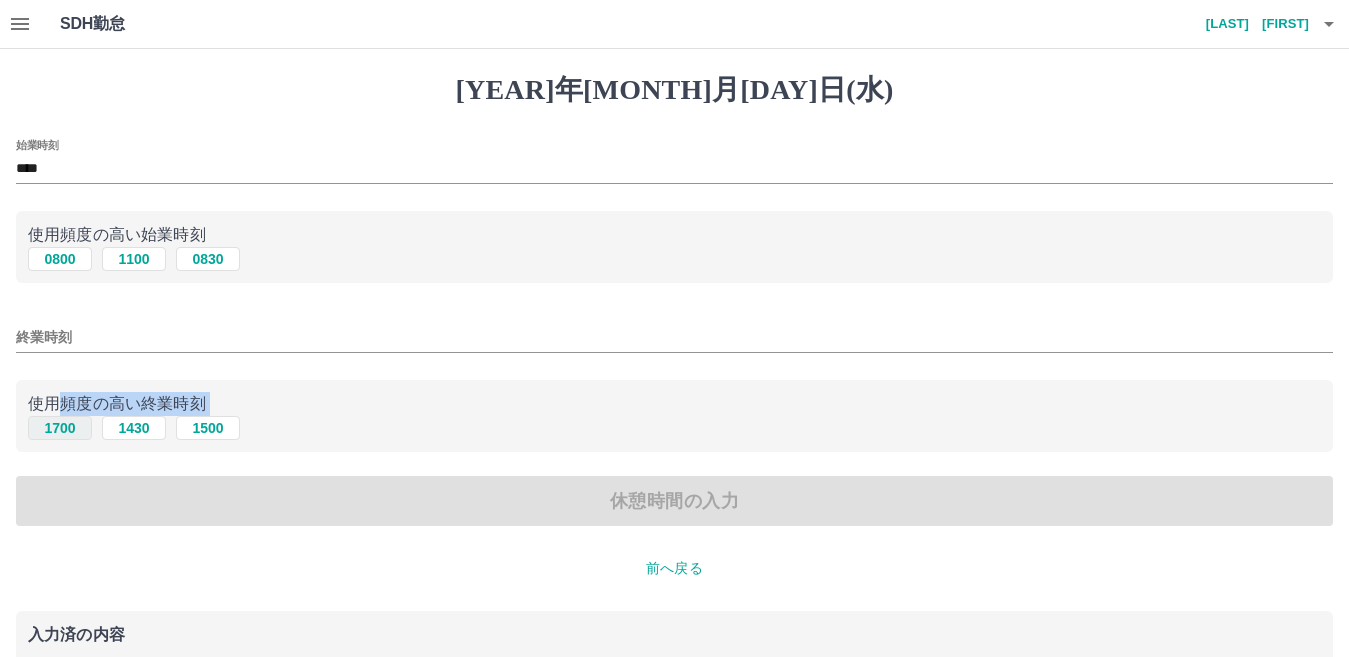 click on "使用頻度の高い終業時刻 1700 1430 1500" at bounding box center [674, 416] 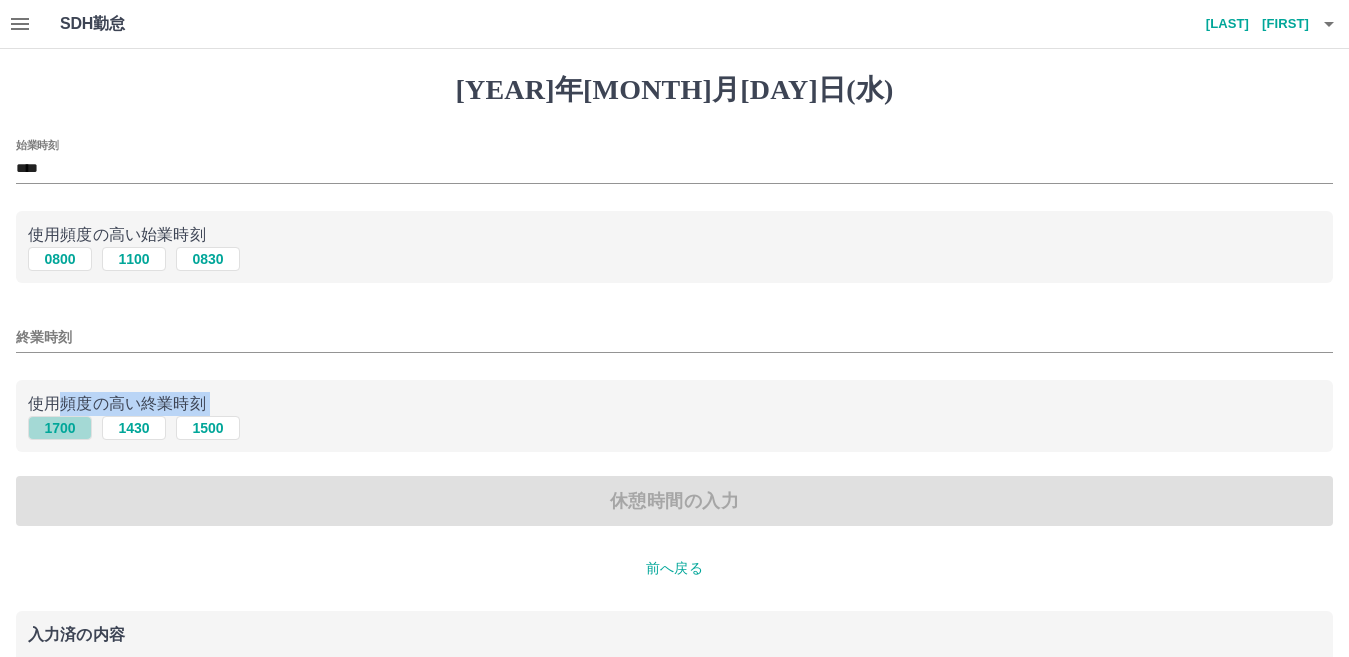 click on "1700" at bounding box center (60, 259) 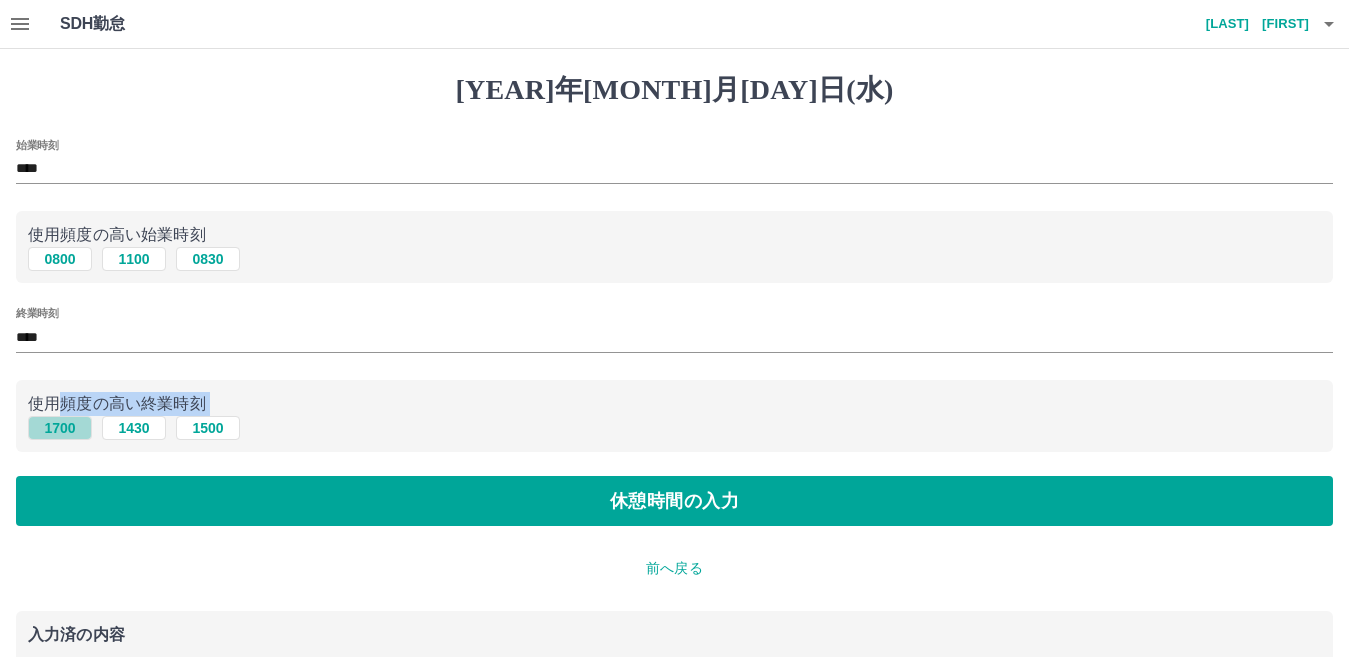 click on "1700" at bounding box center (60, 259) 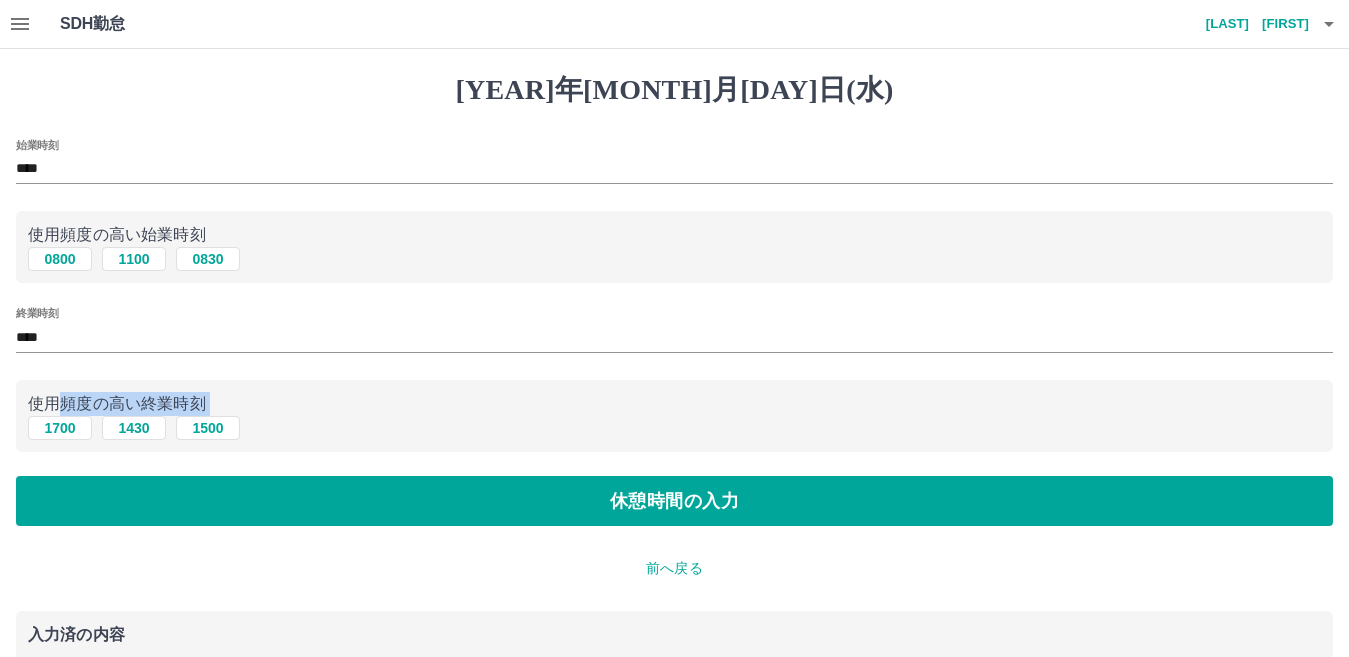 click on "始業時刻 **** 使用頻度の高い始業時刻 0800 1100 0830 終業時刻 **** 使用頻度の高い終業時刻 1700 1430 1500 休憩時間の入力" at bounding box center [674, 333] 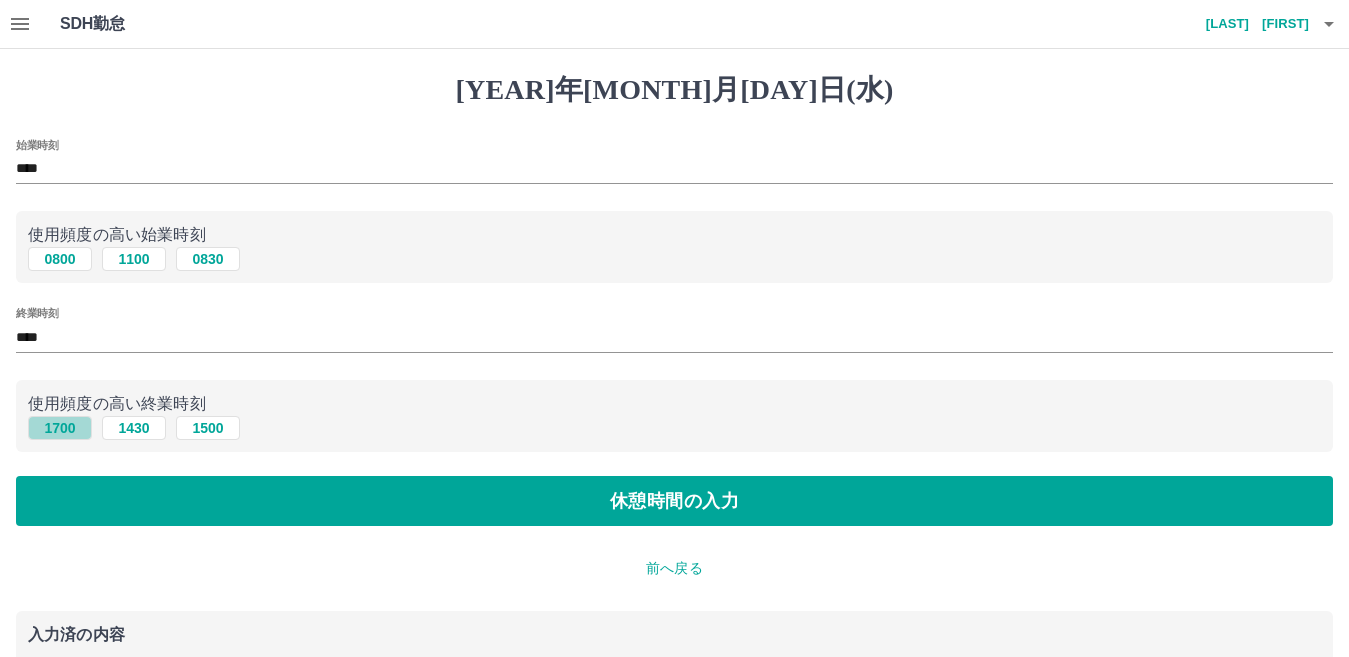 click on "1700" at bounding box center [60, 259] 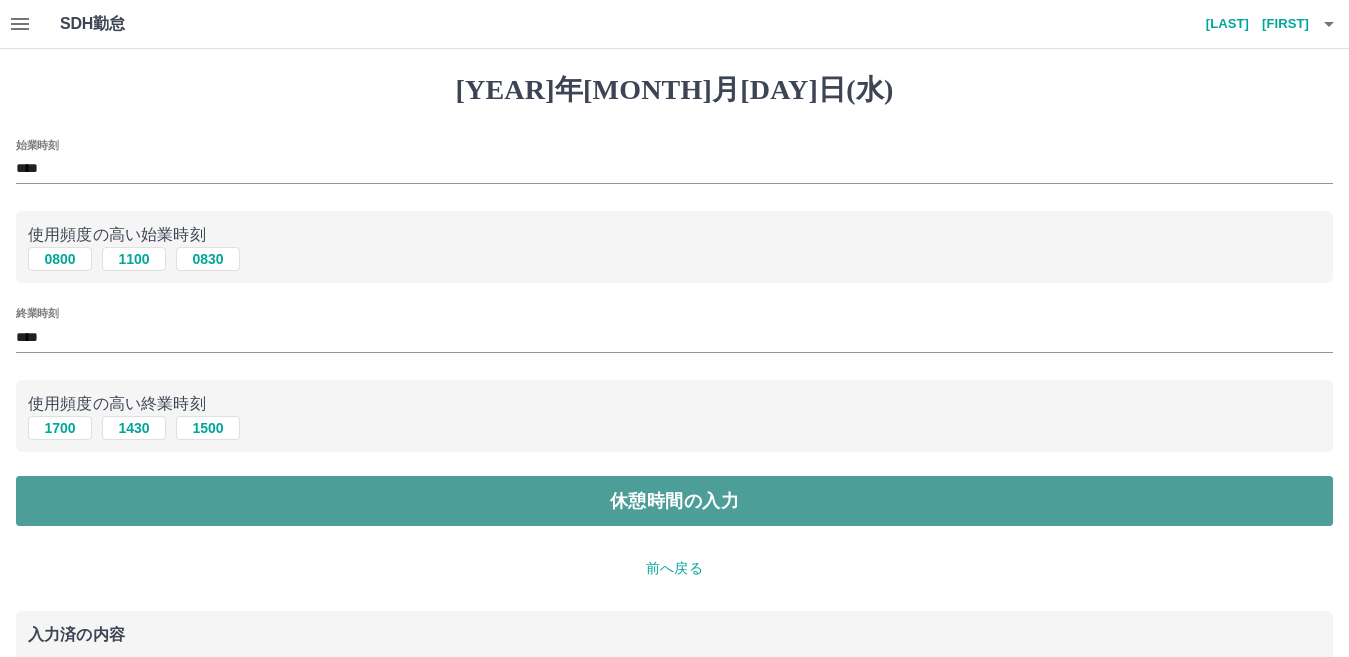 click on "休憩時間の入力" at bounding box center (674, 501) 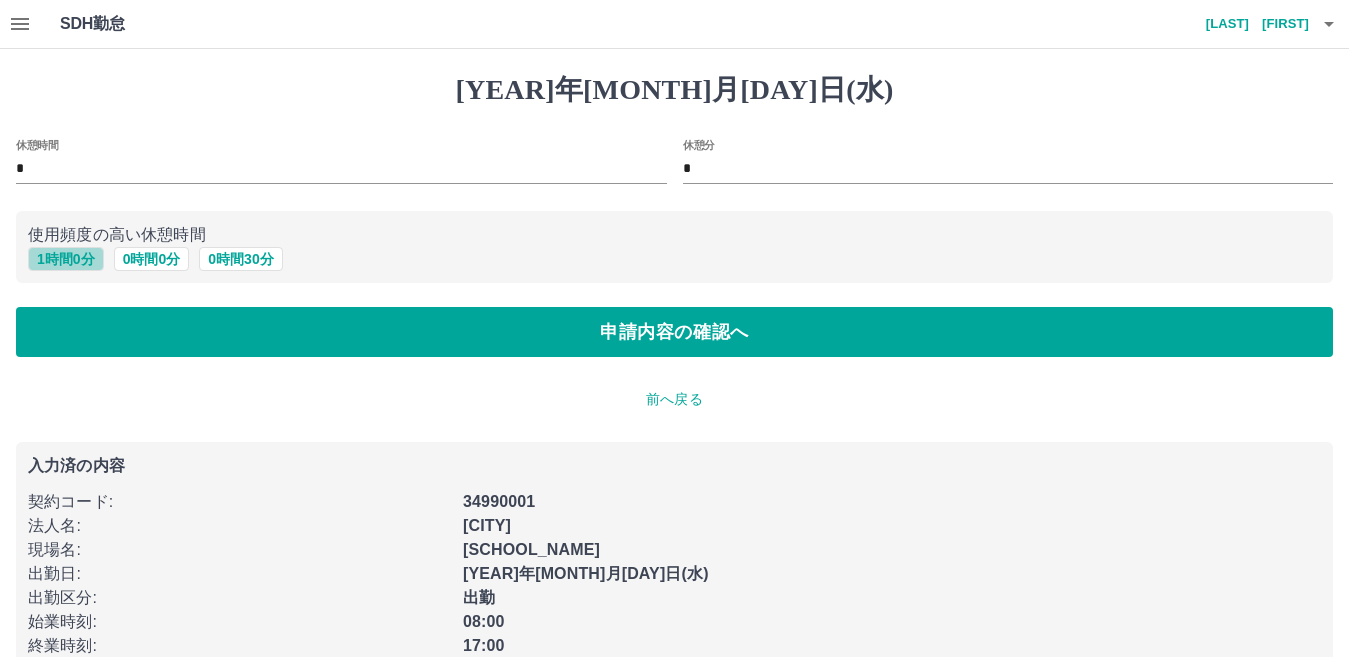 click on "1 時間 0 分" at bounding box center [66, 259] 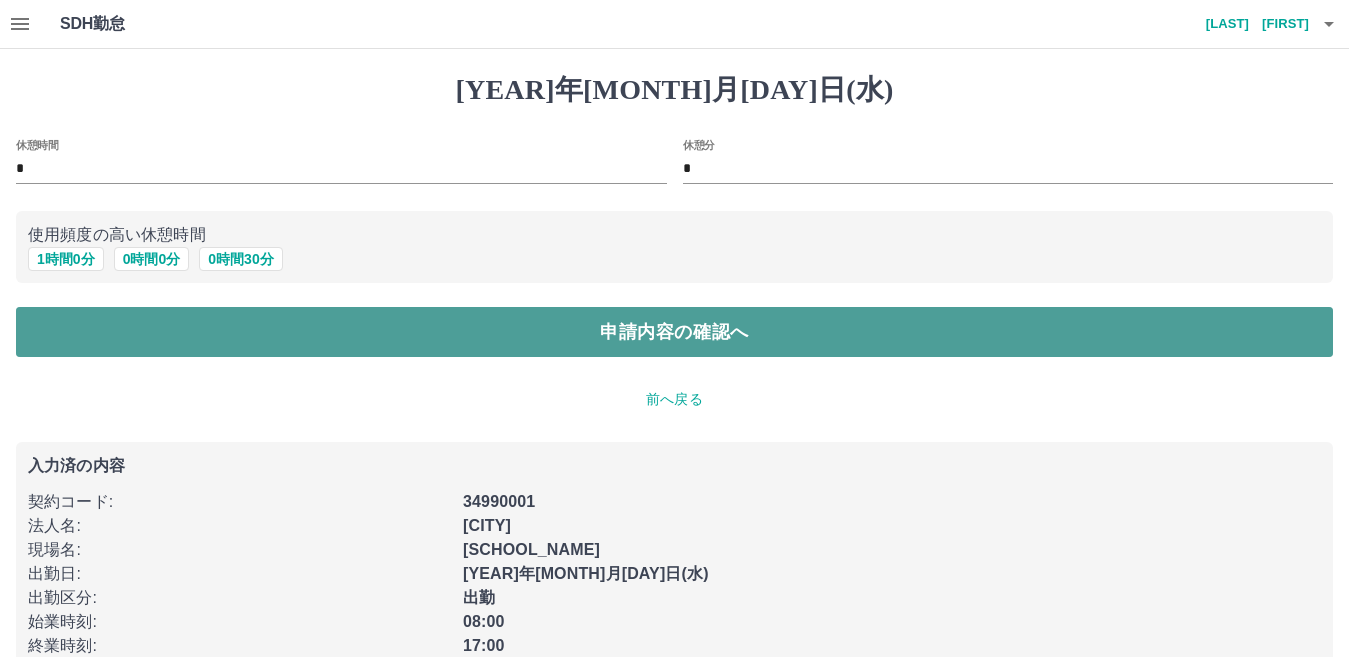 click on "申請内容の確認へ" at bounding box center [674, 332] 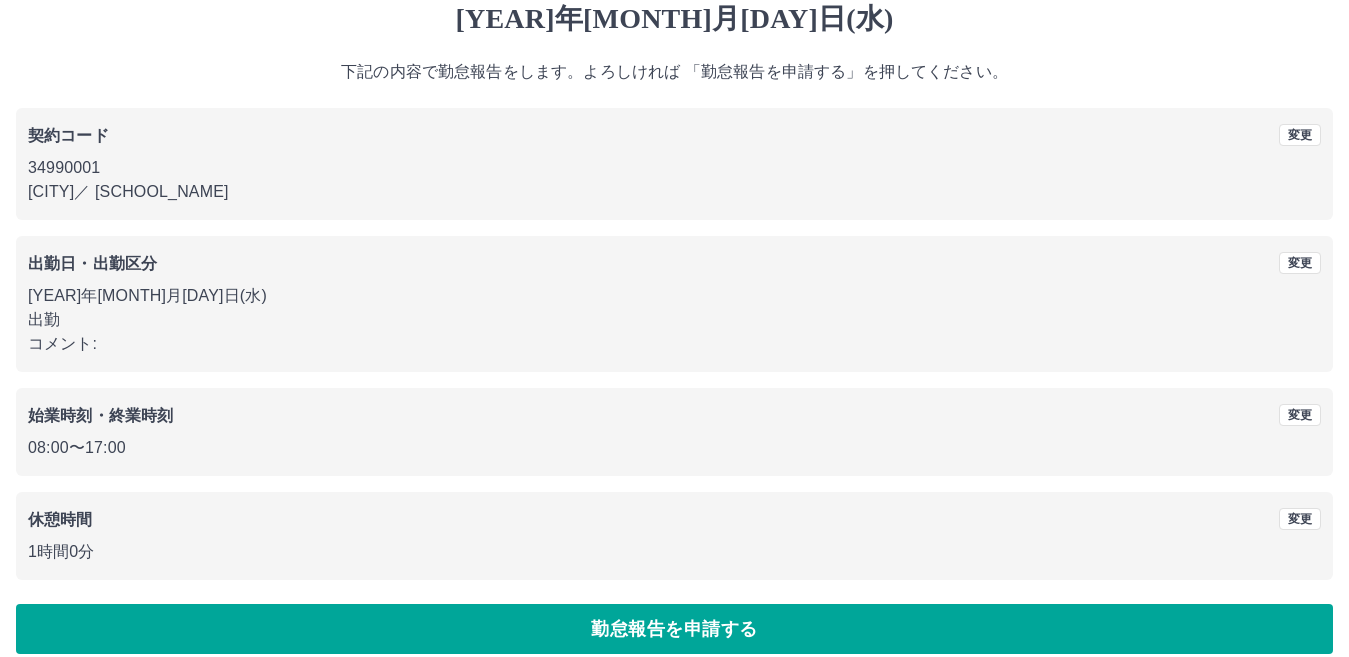 scroll, scrollTop: 92, scrollLeft: 0, axis: vertical 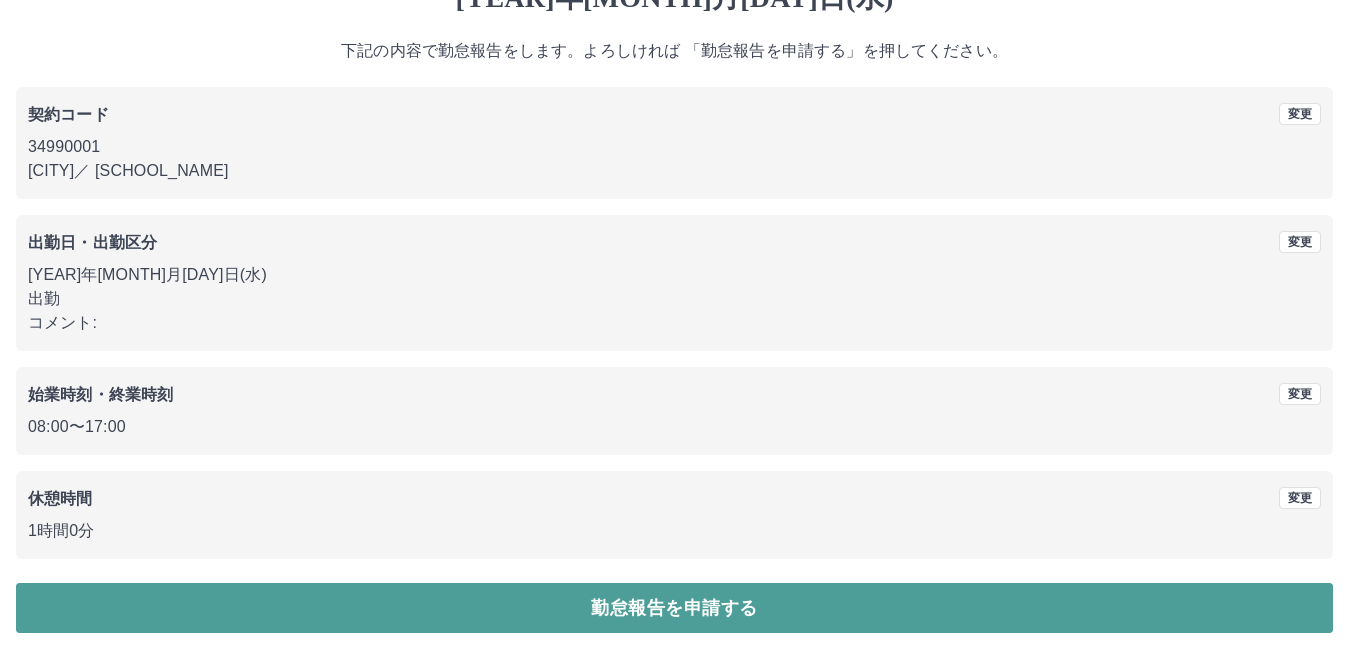 click on "勤怠報告を申請する" at bounding box center (674, 608) 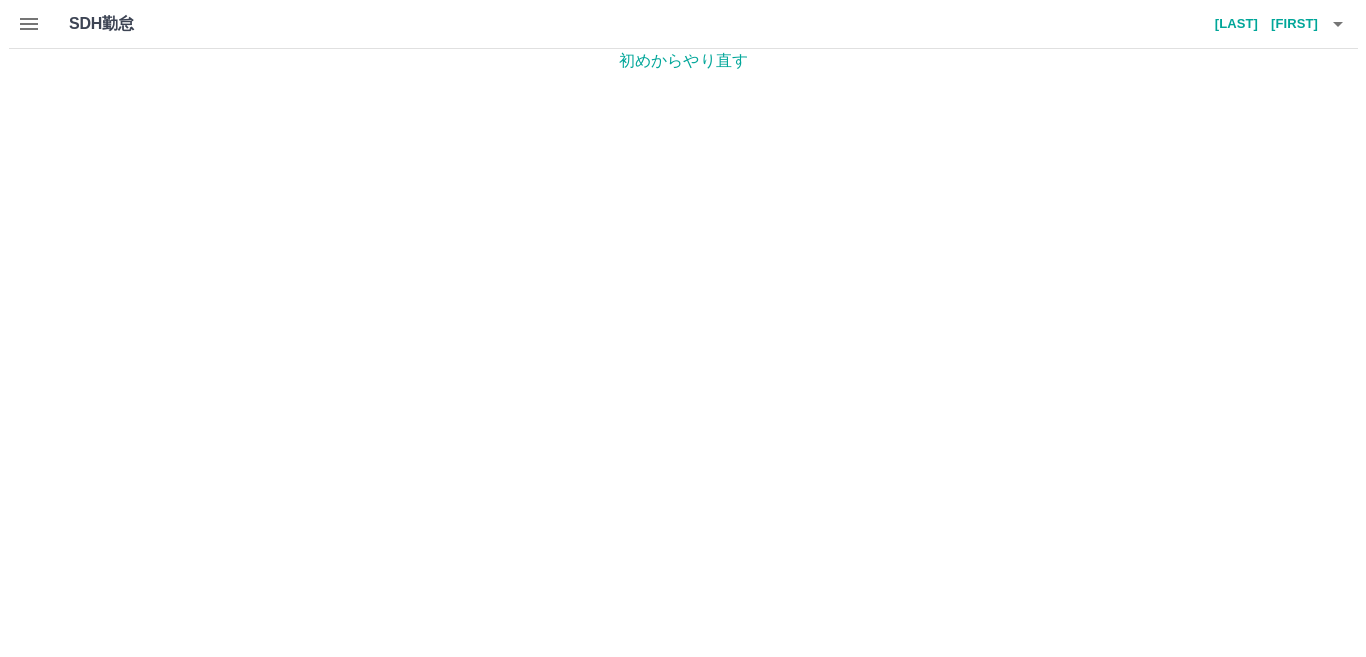 scroll, scrollTop: 0, scrollLeft: 0, axis: both 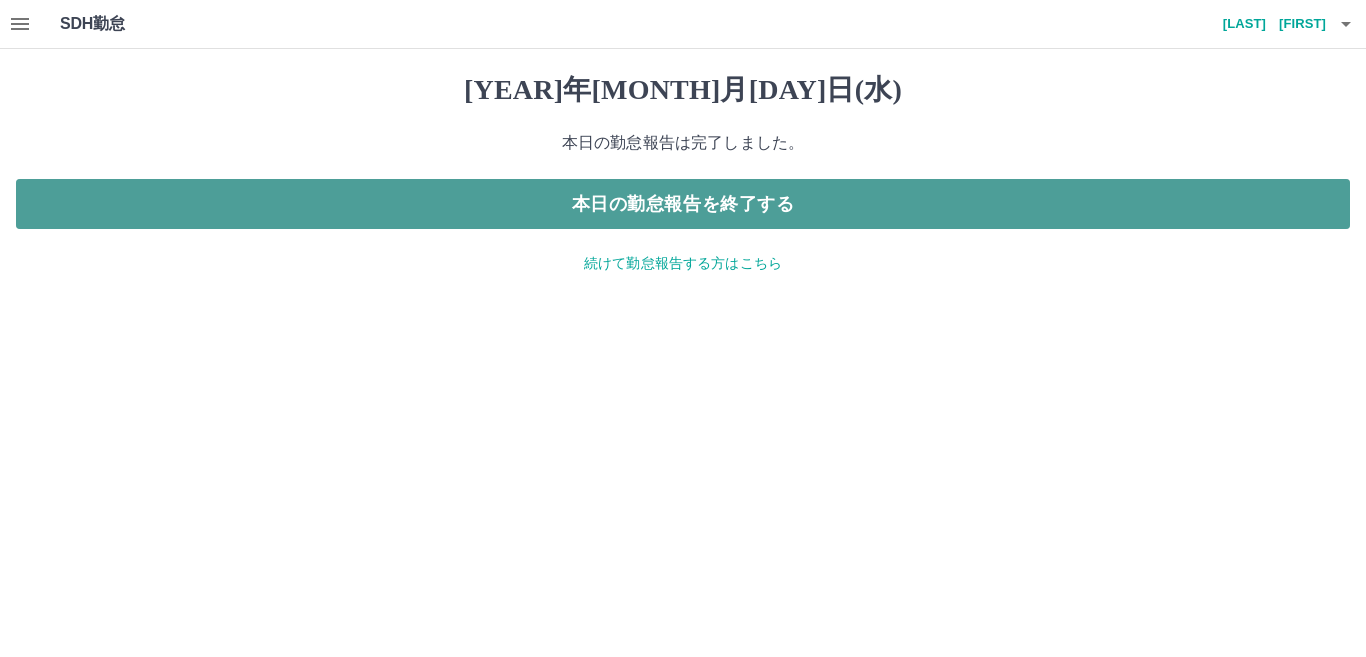 click on "本日の勤怠報告を終了する" at bounding box center [683, 204] 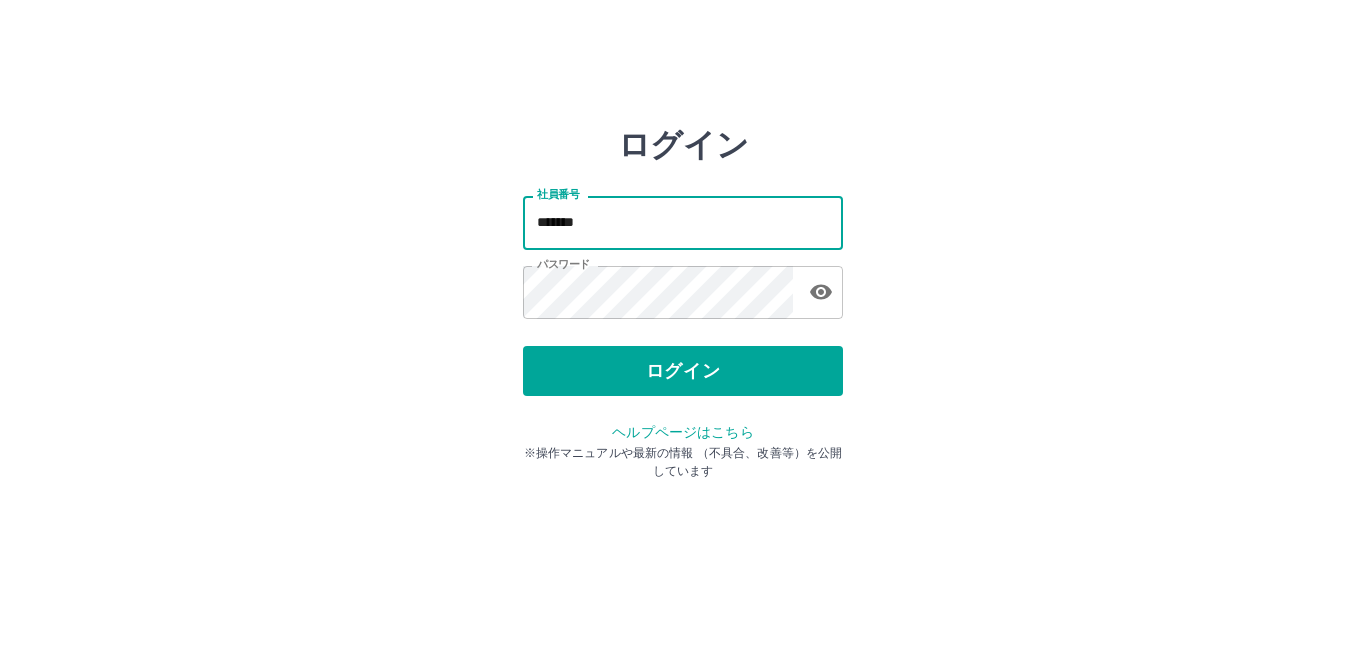 scroll, scrollTop: 0, scrollLeft: 0, axis: both 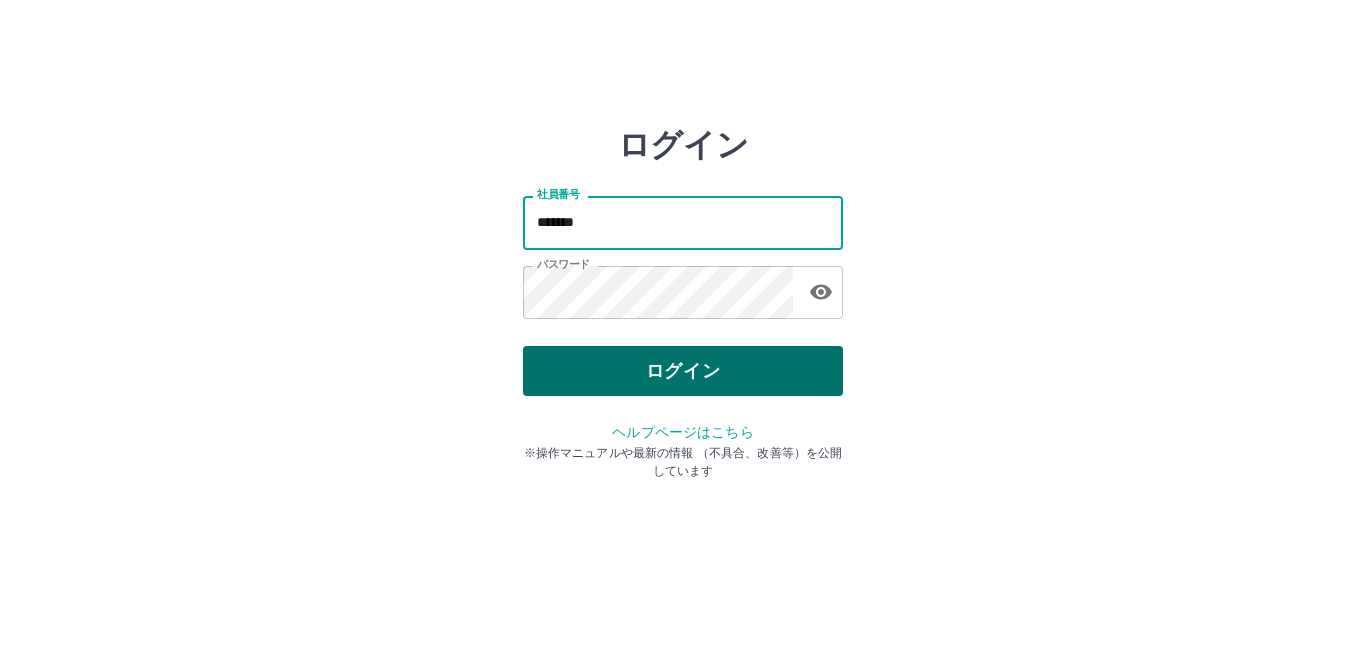 click on "ログイン" at bounding box center (683, 371) 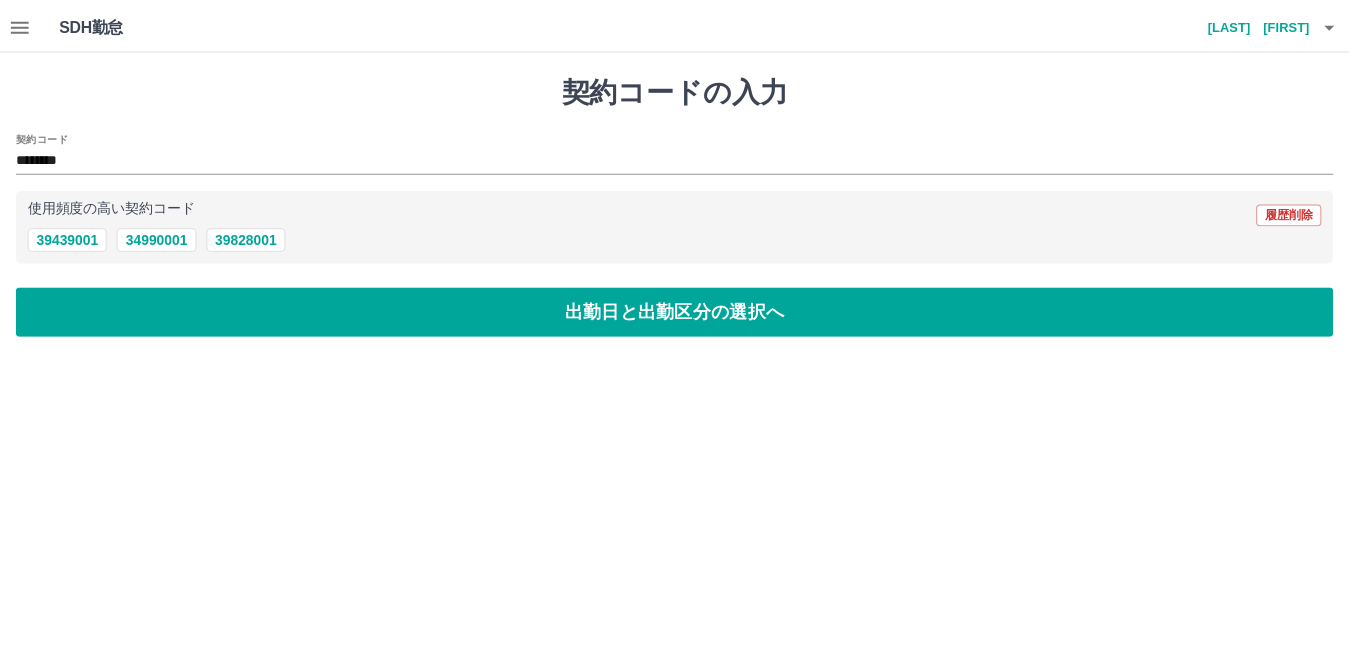 scroll, scrollTop: 0, scrollLeft: 0, axis: both 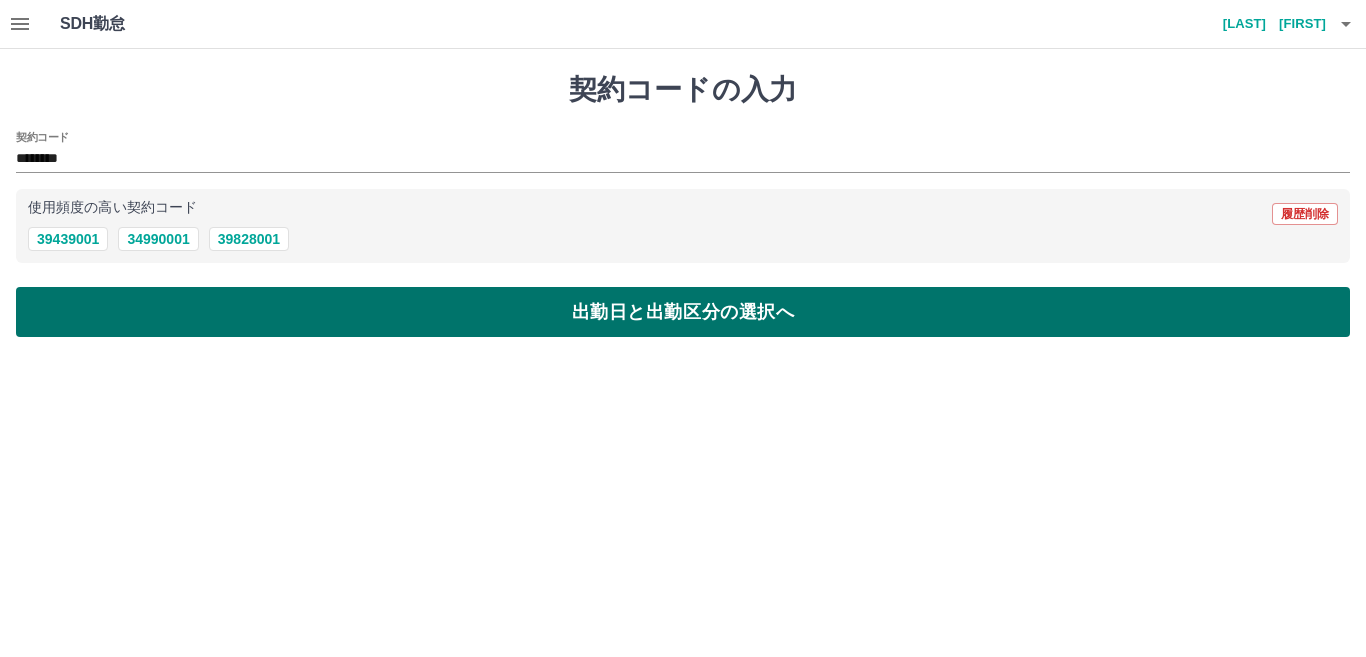 click on "出勤日と出勤区分の選択へ" at bounding box center [683, 312] 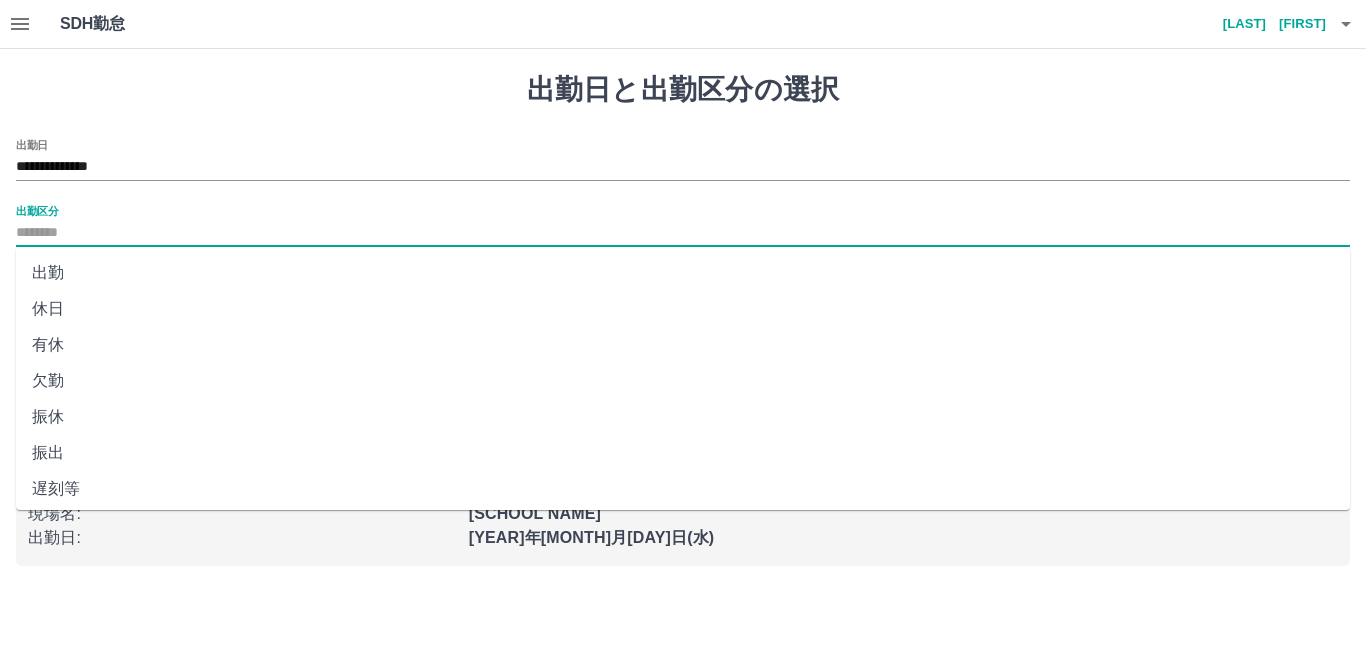 click on "出勤区分" at bounding box center (683, 233) 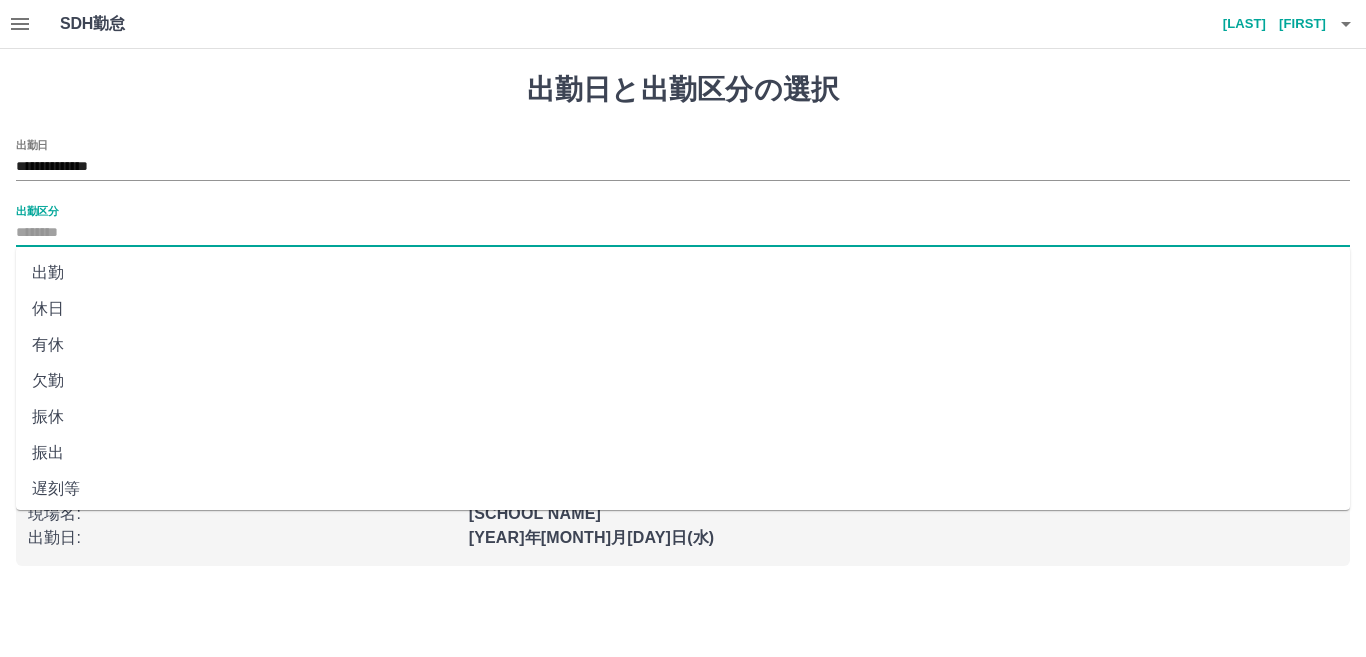 click on "出勤" at bounding box center (683, 273) 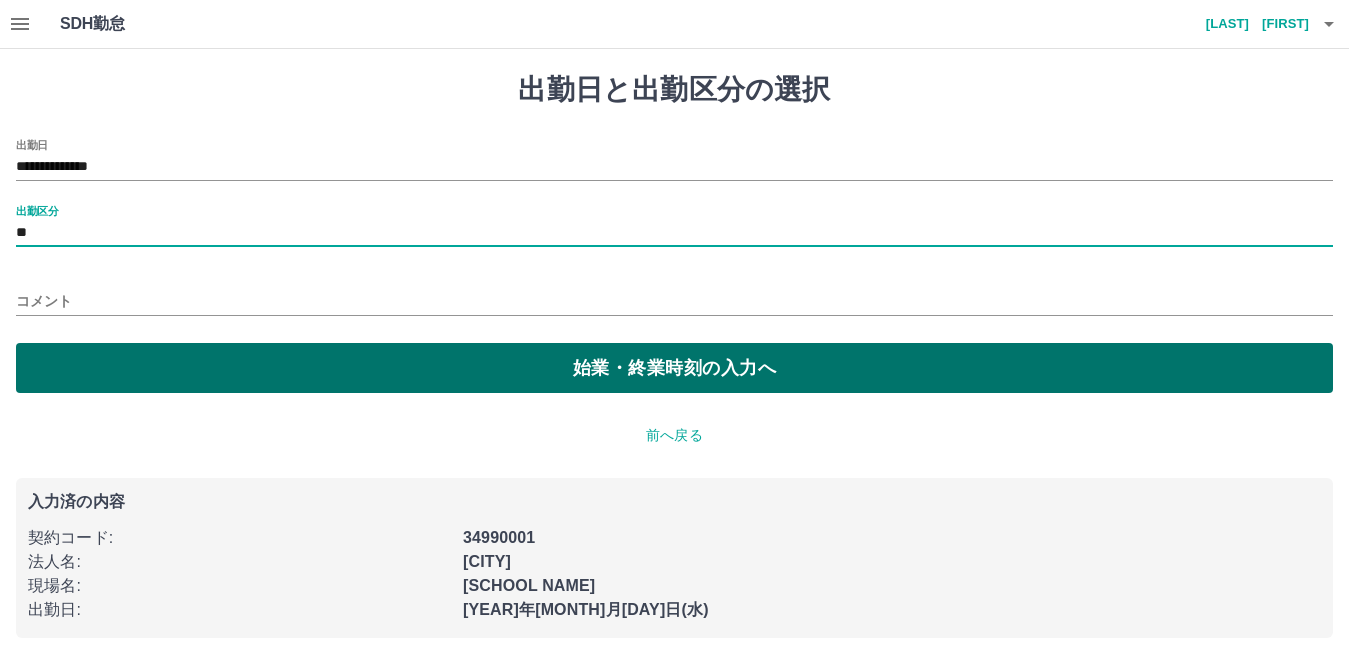 click on "始業・終業時刻の入力へ" at bounding box center (674, 368) 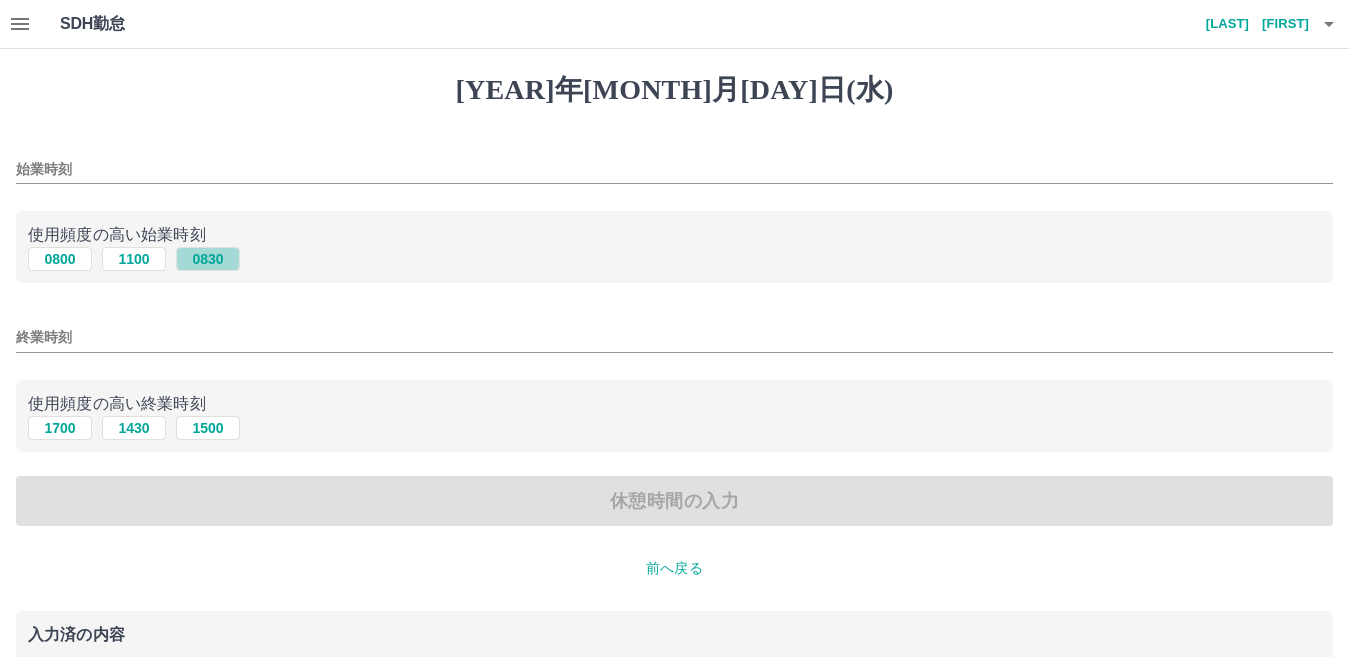 click on "0830" at bounding box center [208, 259] 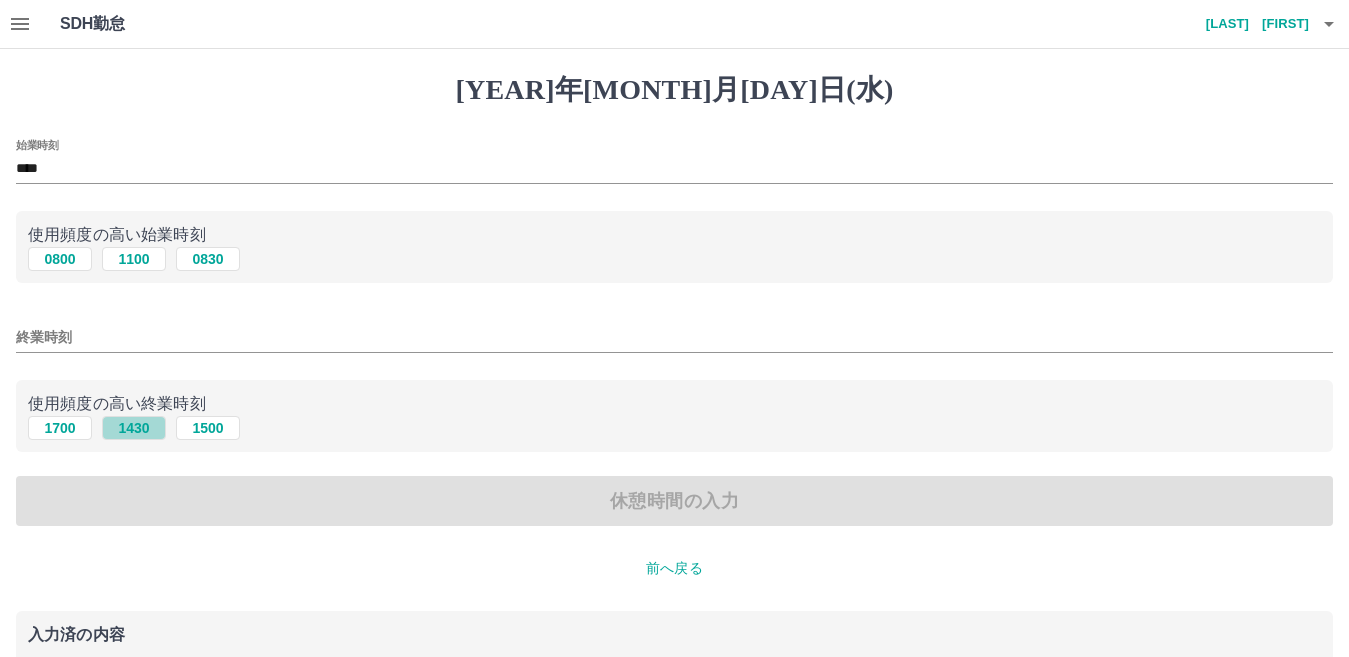click on "1430" at bounding box center [134, 259] 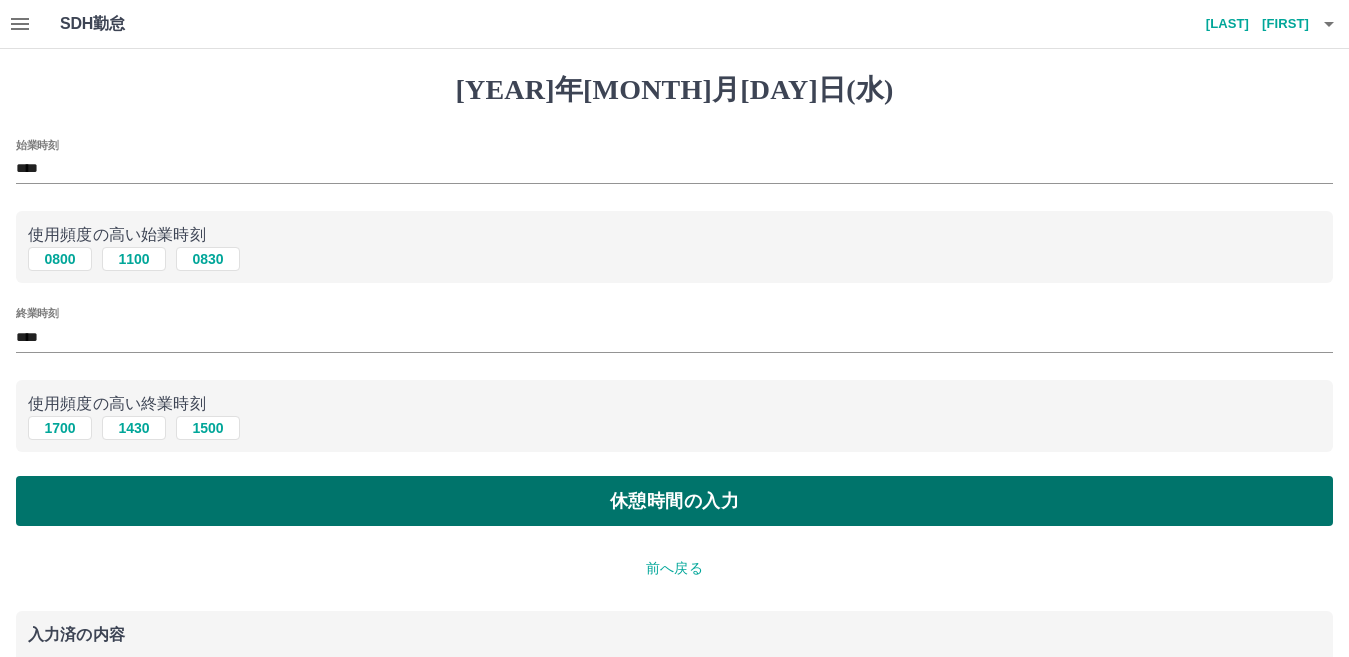 click on "休憩時間の入力" at bounding box center (674, 501) 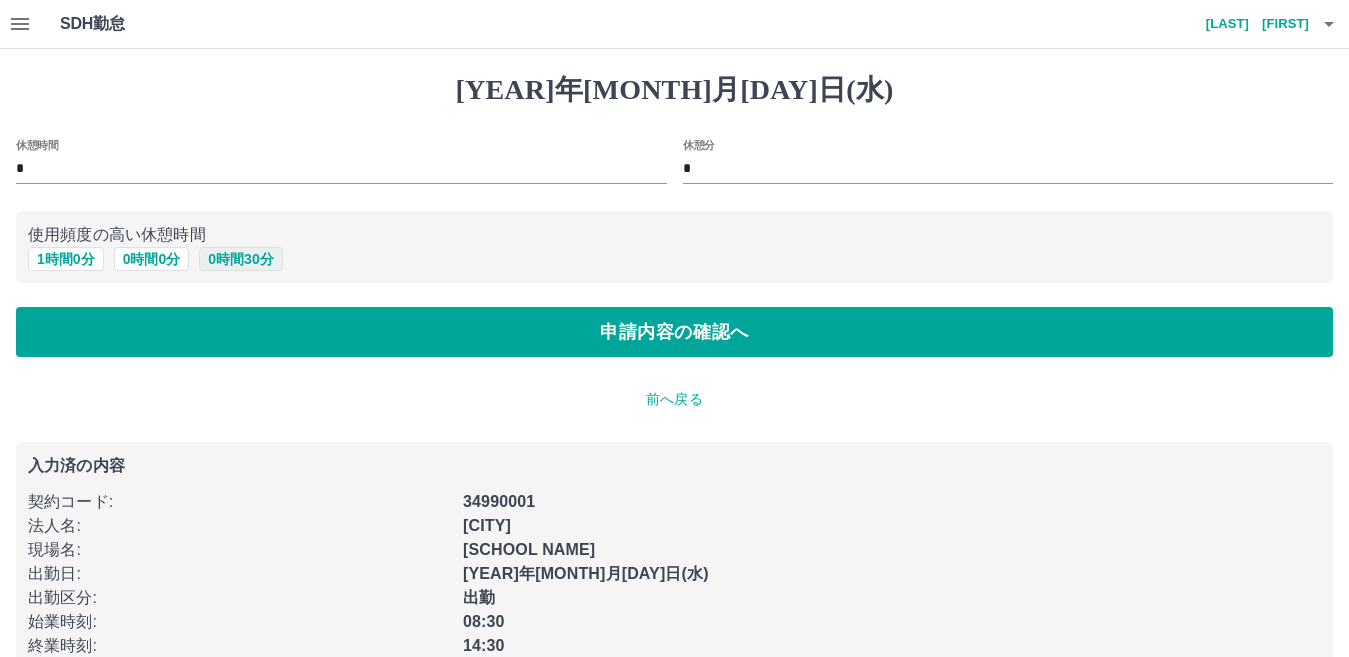 click on "0 時間 30 分" at bounding box center [240, 259] 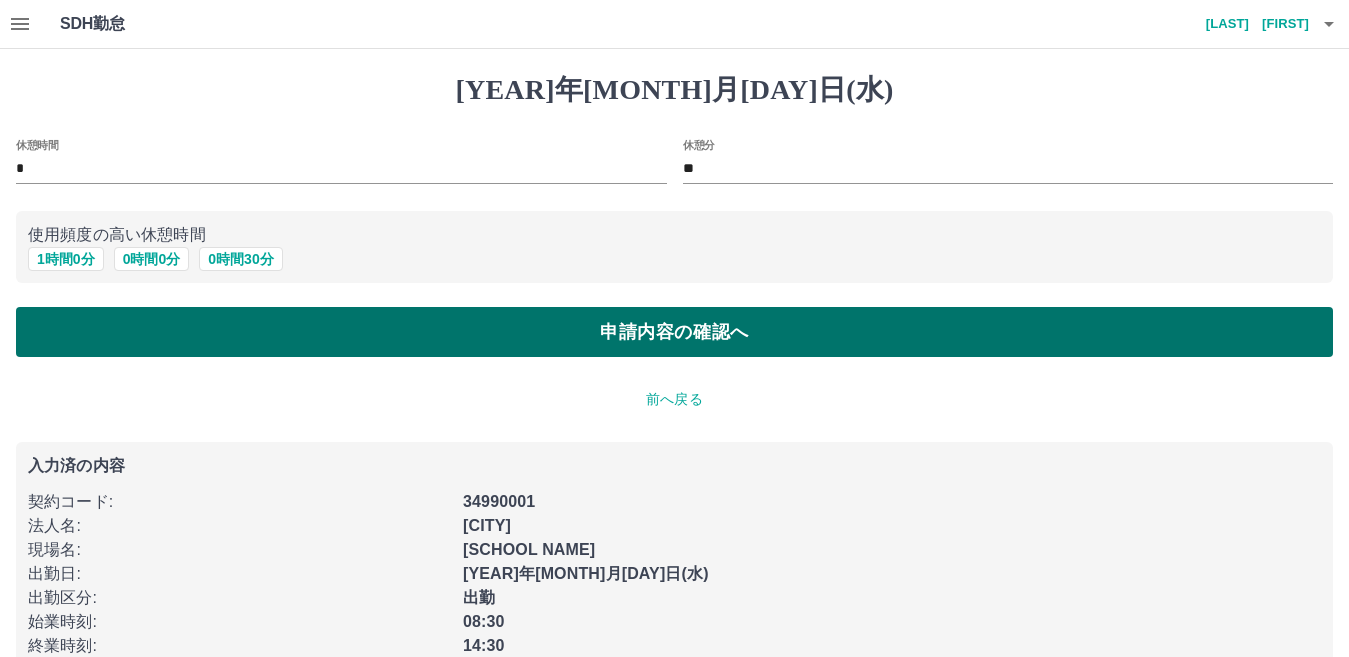 click on "申請内容の確認へ" at bounding box center (674, 332) 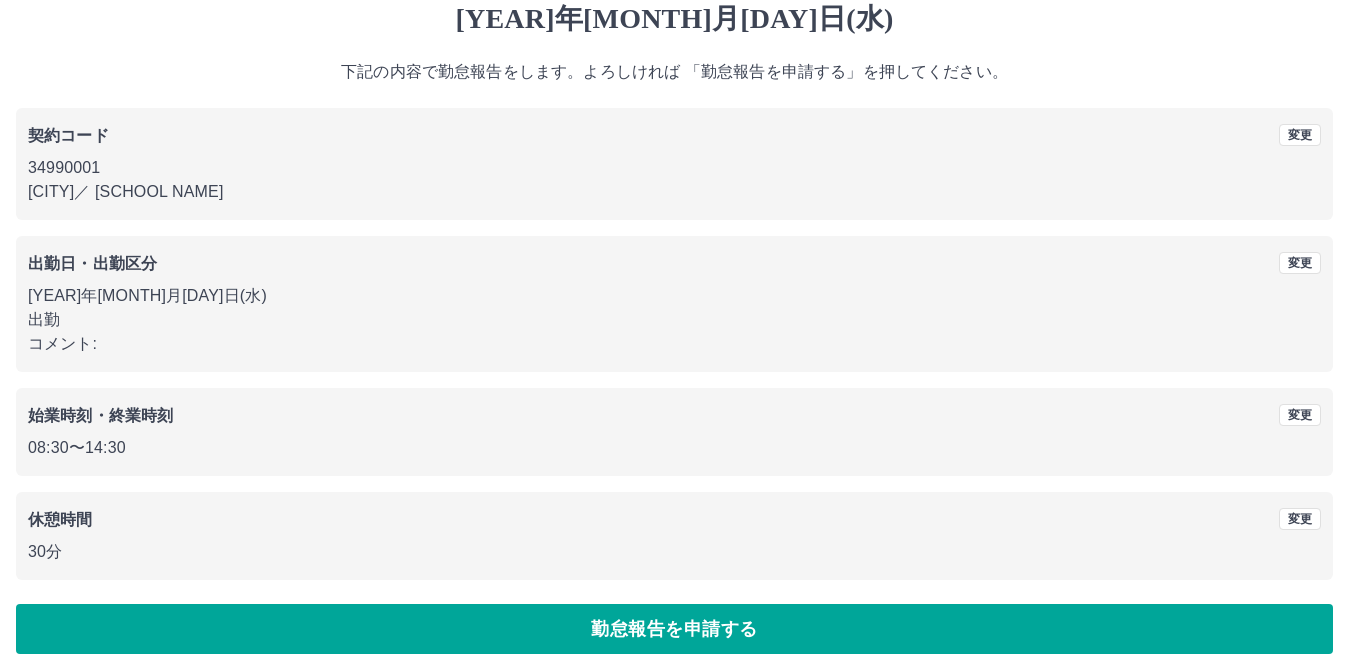 scroll, scrollTop: 92, scrollLeft: 0, axis: vertical 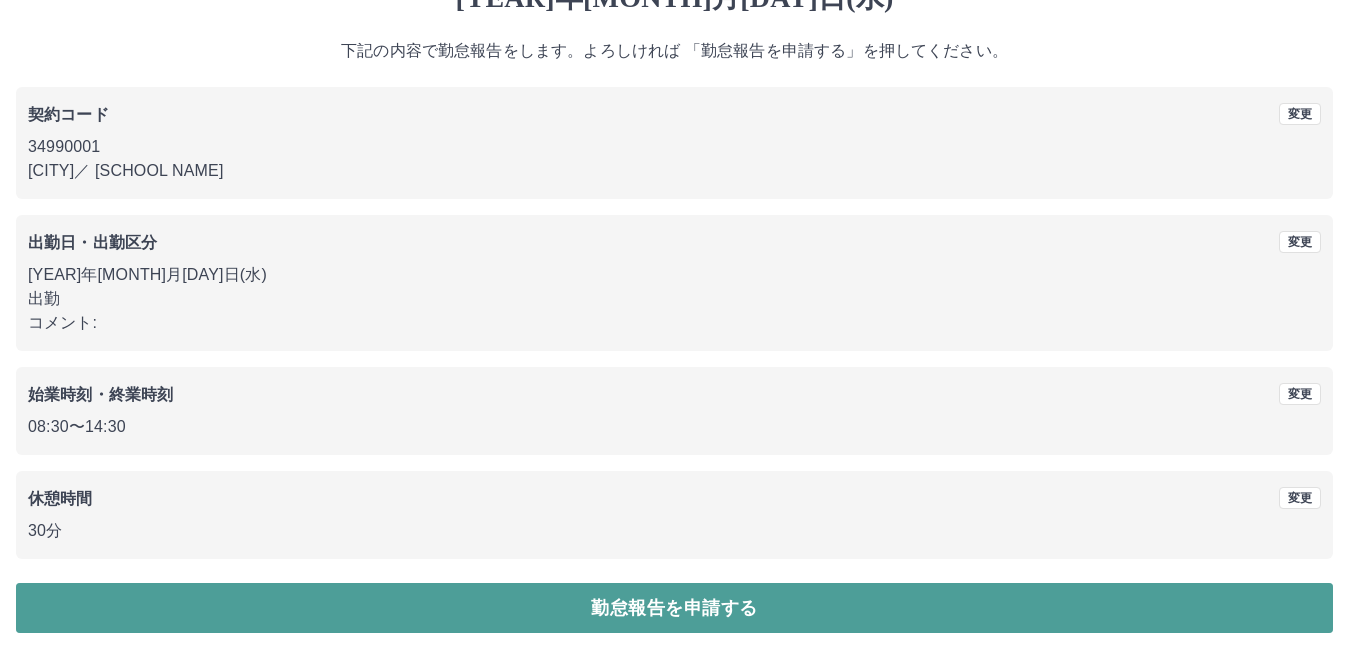 click on "勤怠報告を申請する" at bounding box center (674, 608) 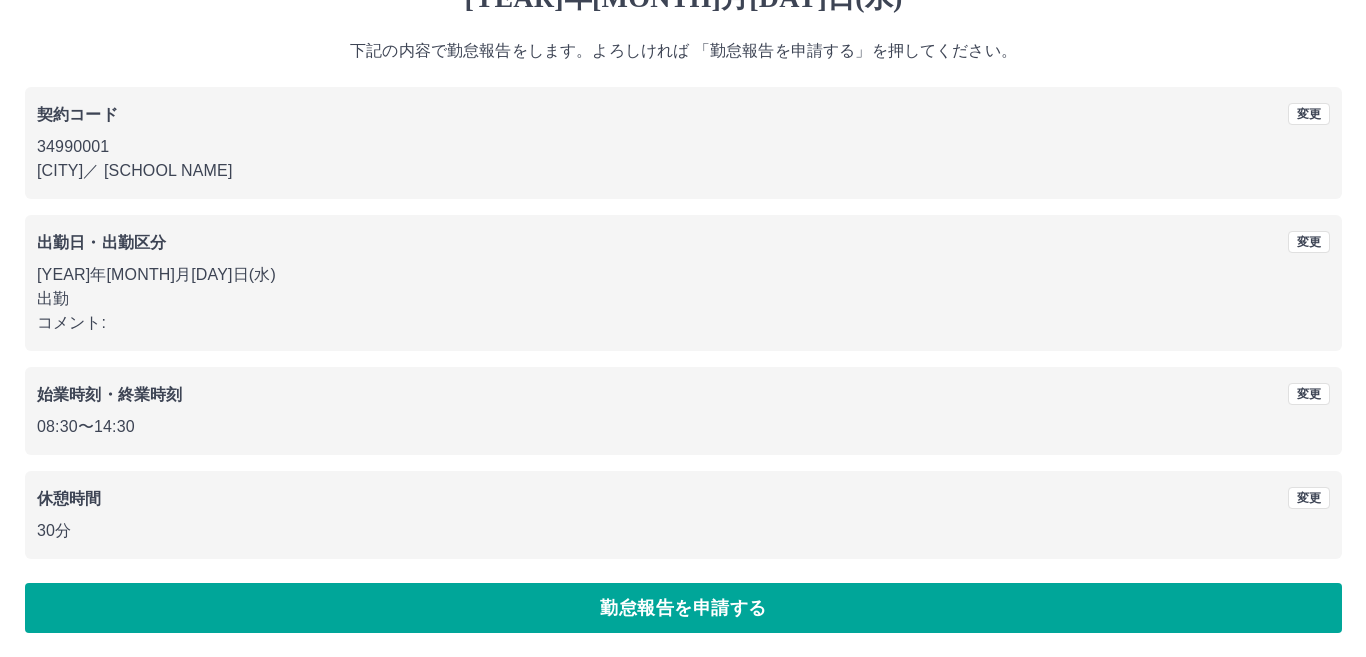 scroll, scrollTop: 0, scrollLeft: 0, axis: both 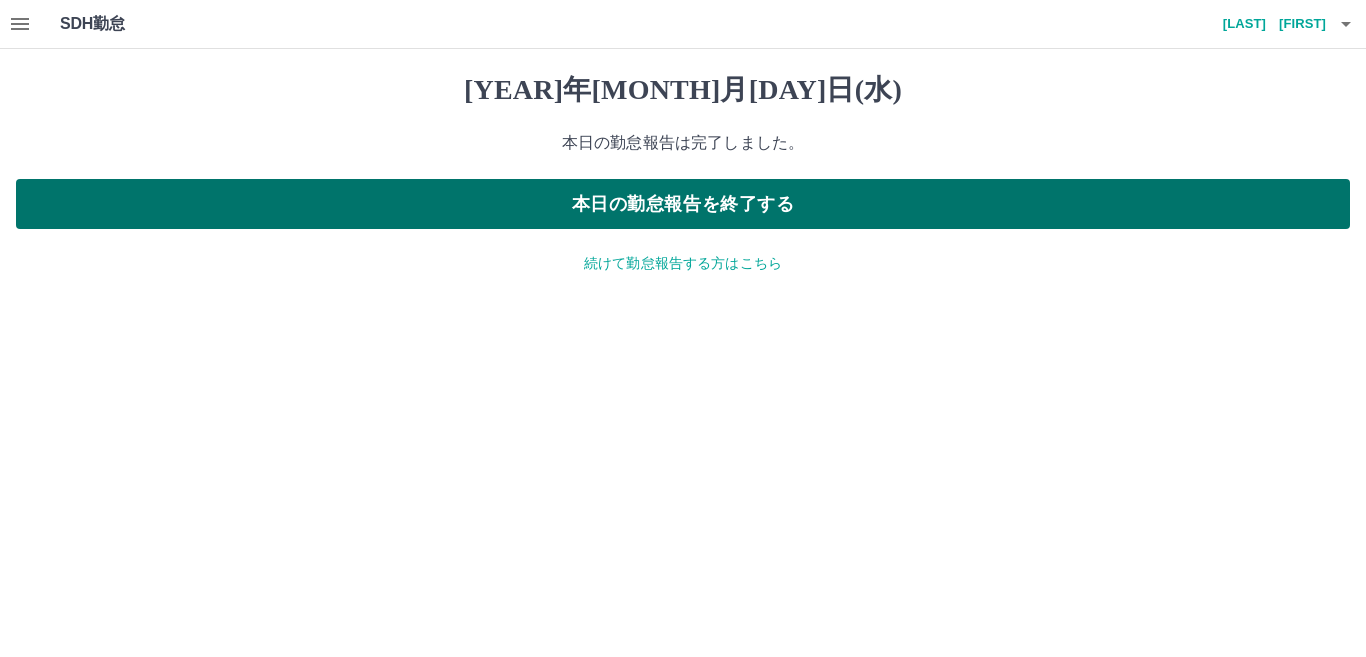click on "本日の勤怠報告を終了する" at bounding box center [683, 204] 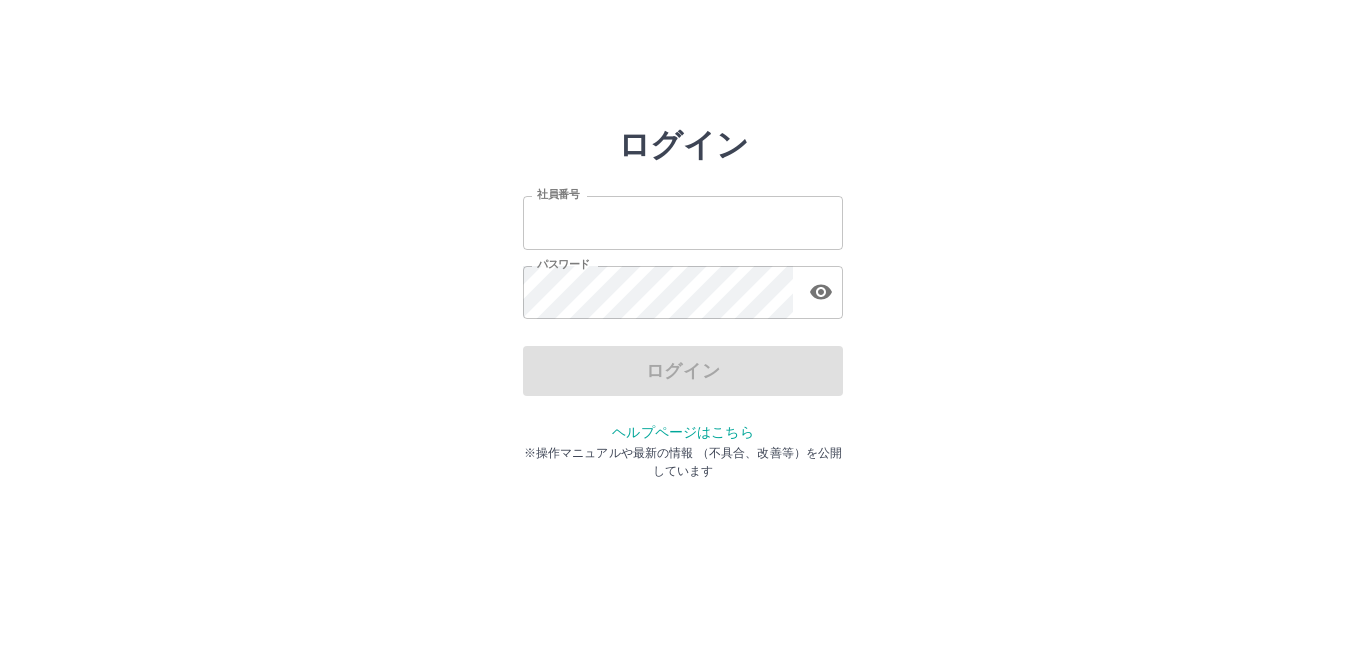 scroll, scrollTop: 0, scrollLeft: 0, axis: both 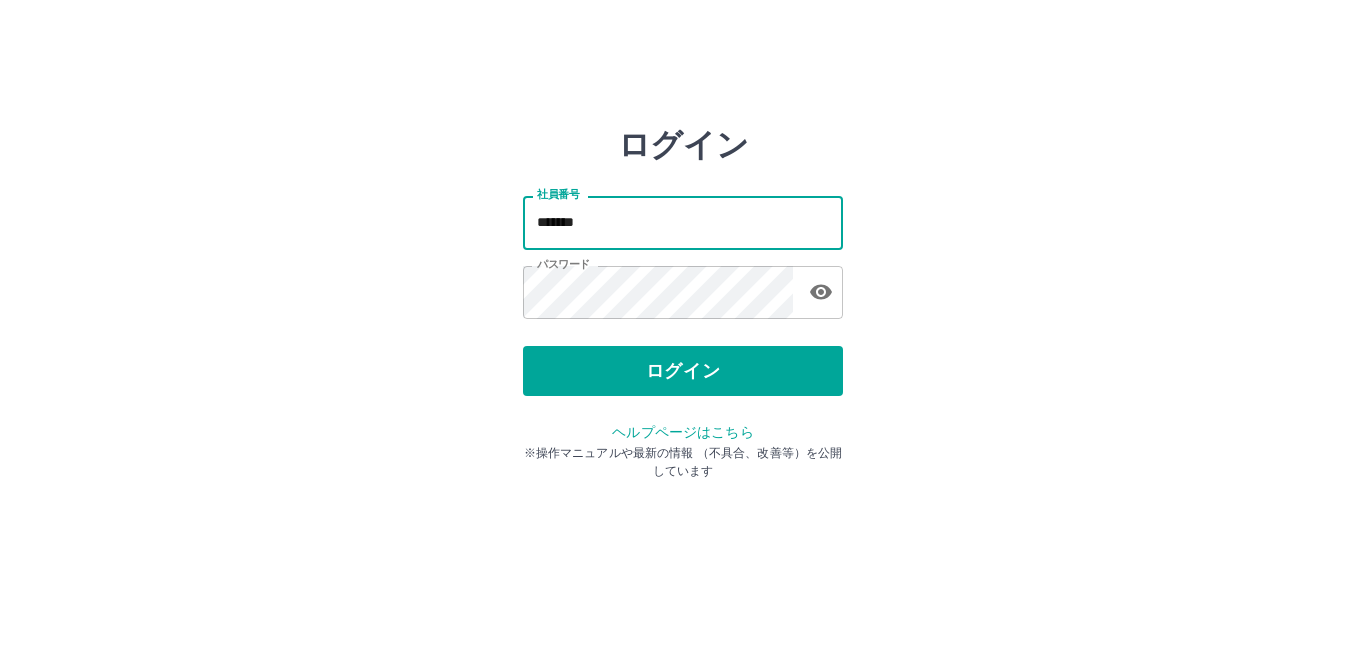 click on "*******" at bounding box center [683, 222] 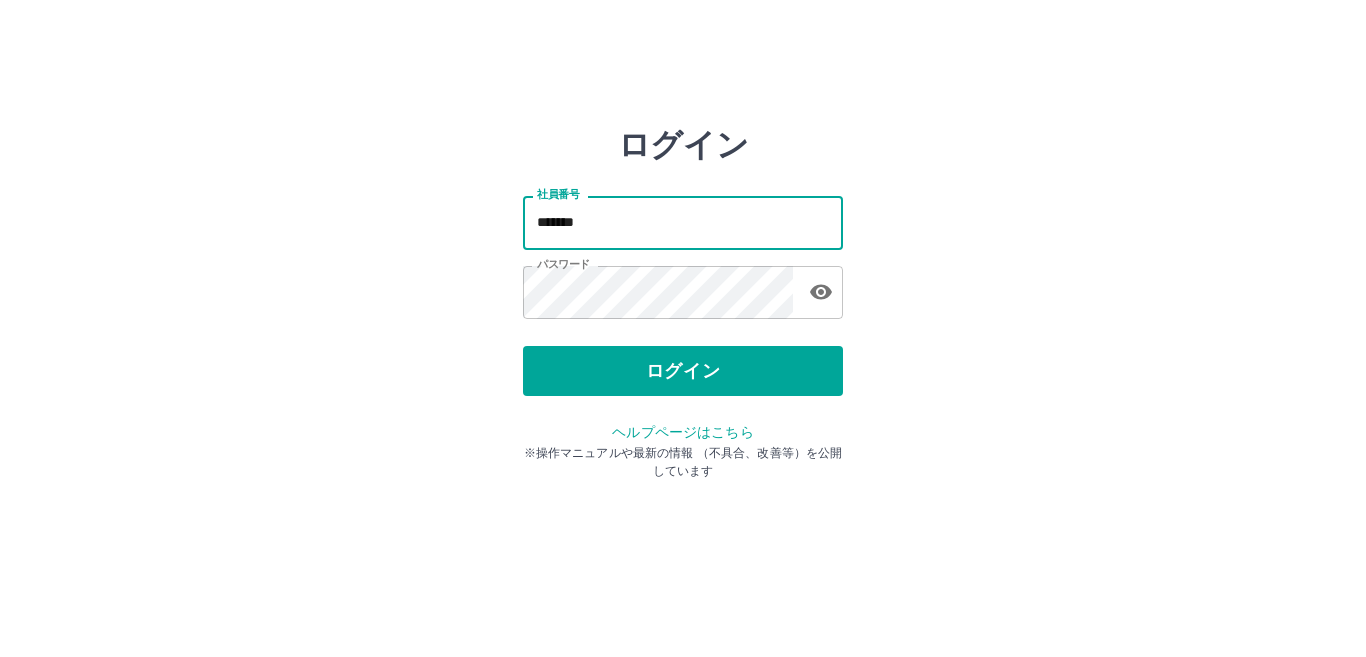 type on "*******" 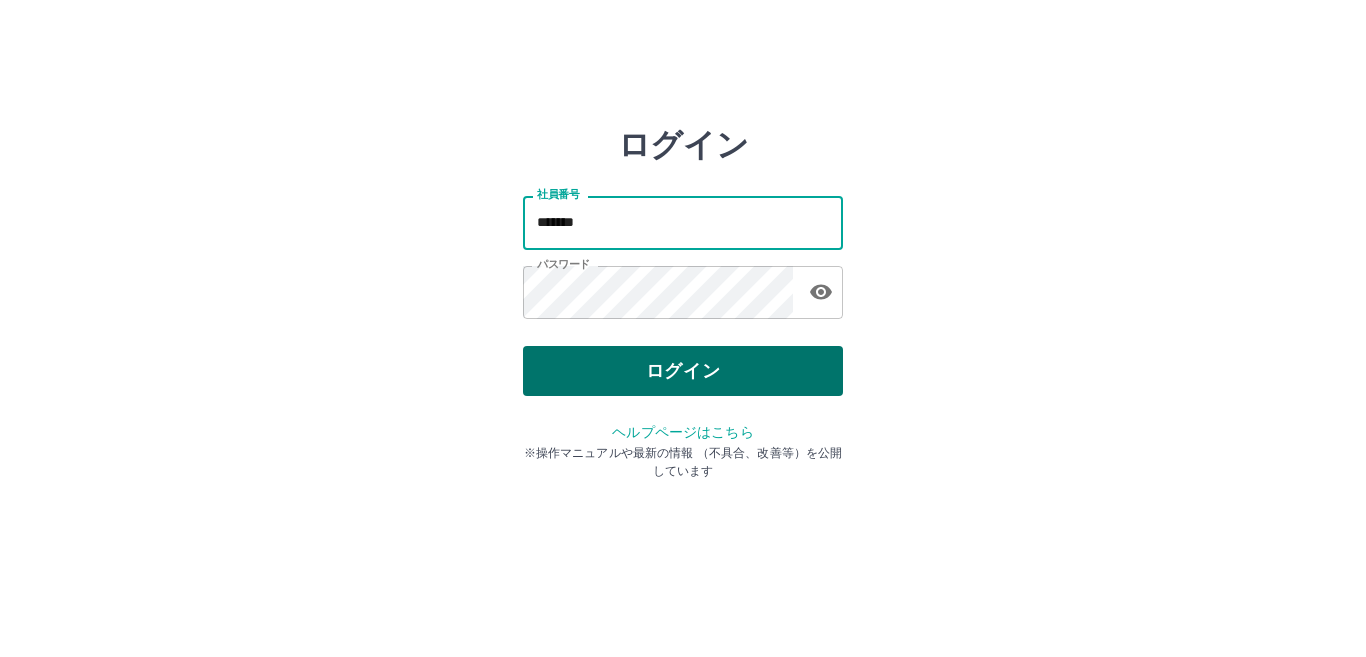 click on "ログイン" at bounding box center [683, 371] 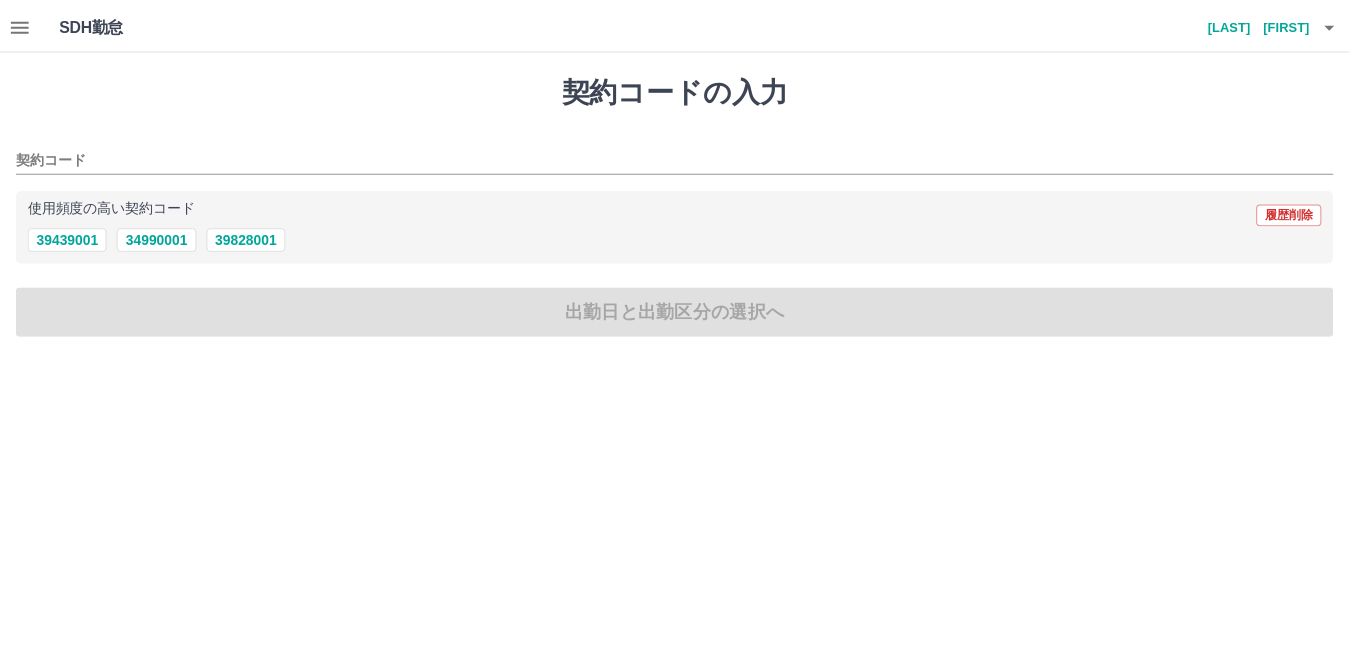 scroll, scrollTop: 0, scrollLeft: 0, axis: both 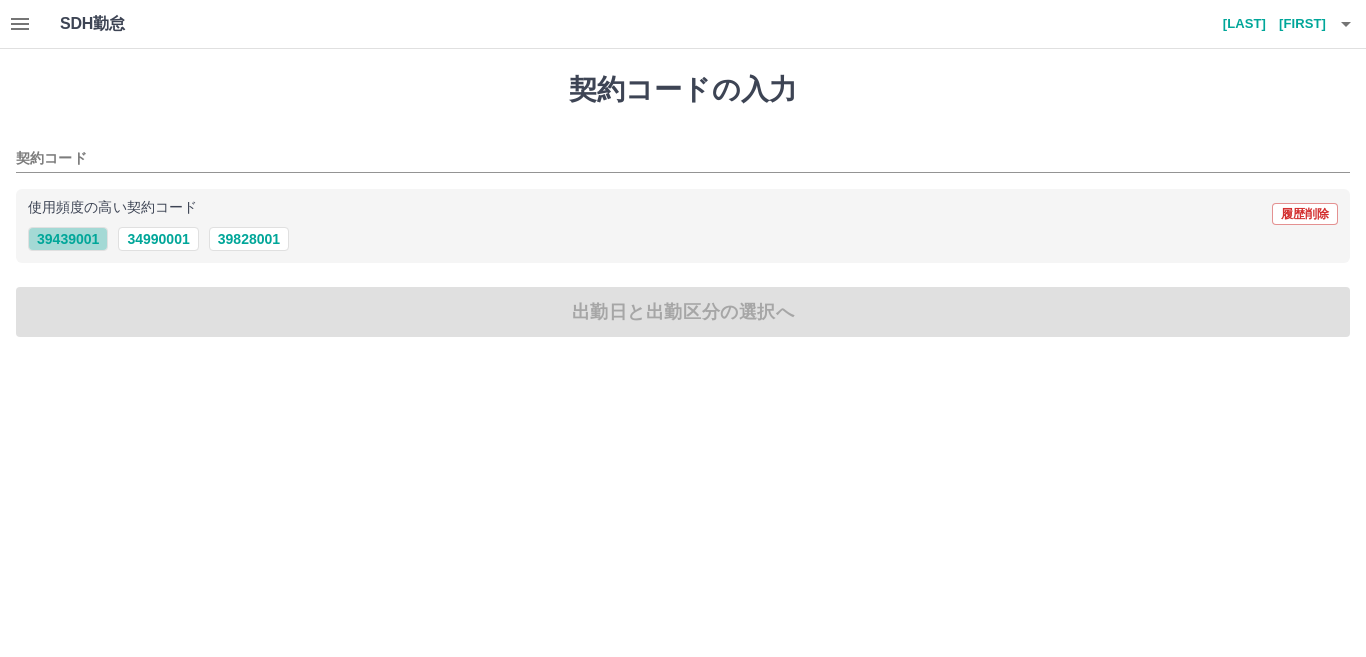 click on "39439001" at bounding box center [68, 239] 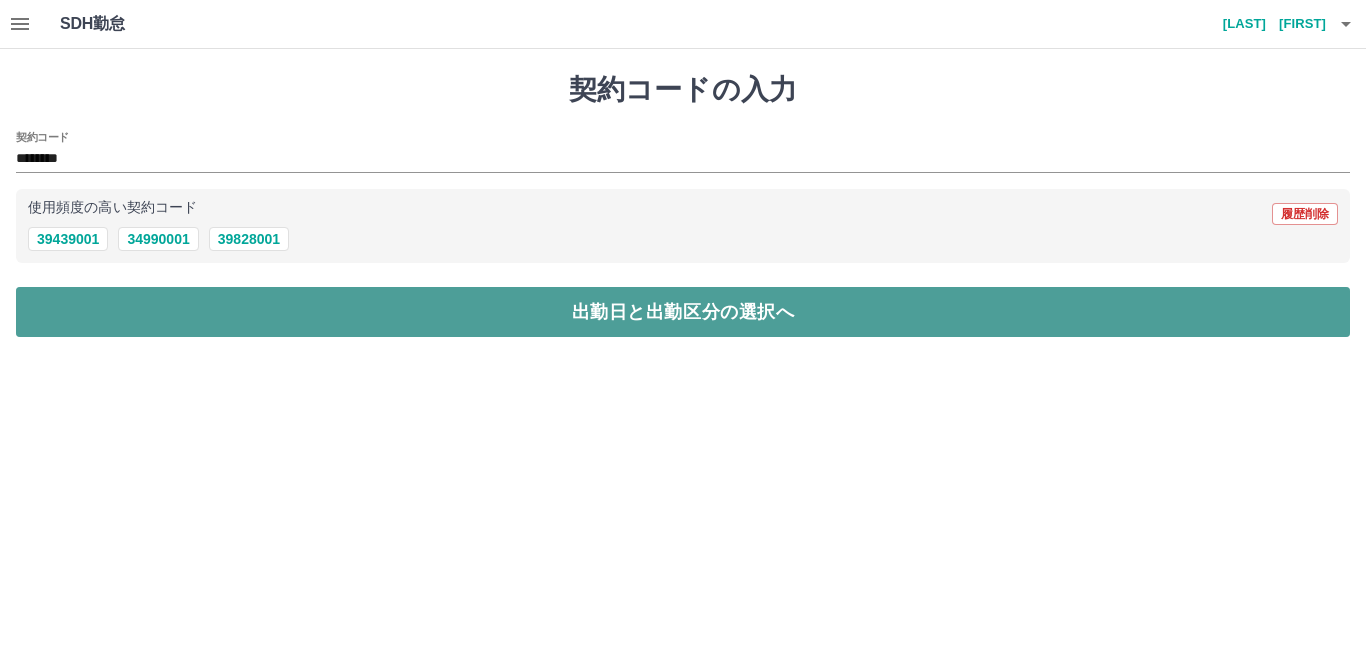click on "出勤日と出勤区分の選択へ" at bounding box center (683, 312) 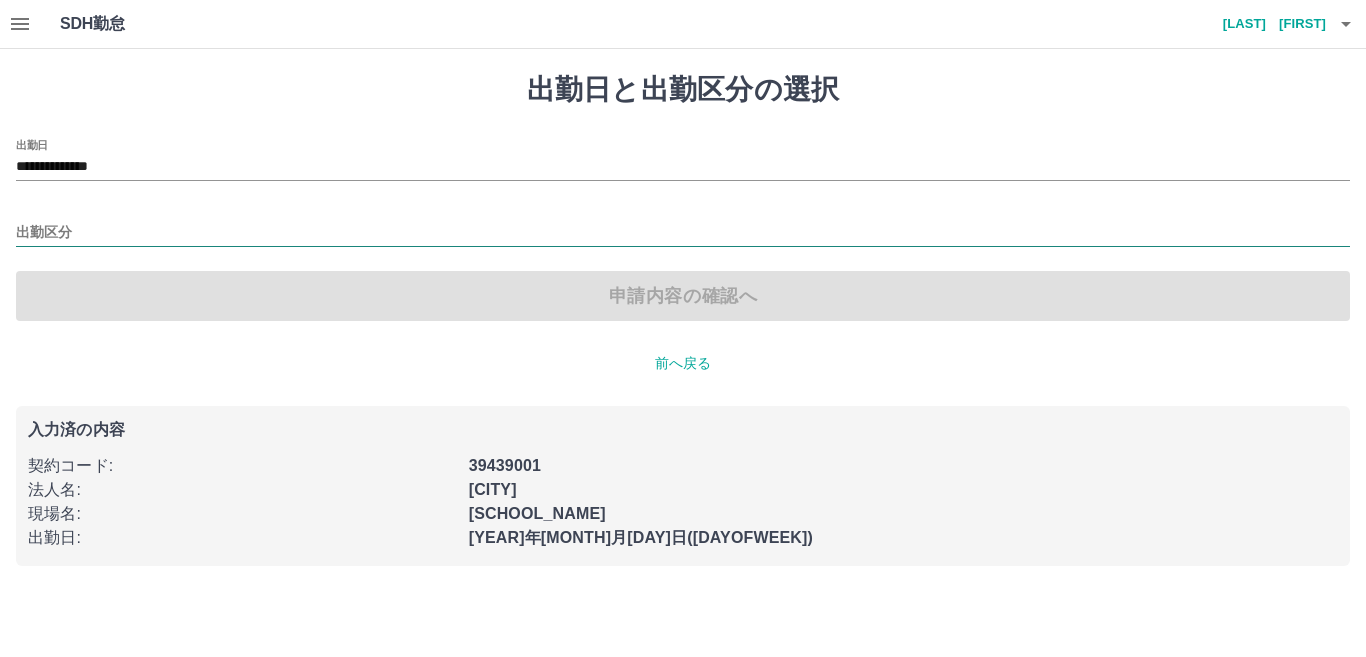 click on "出勤区分" at bounding box center (683, 233) 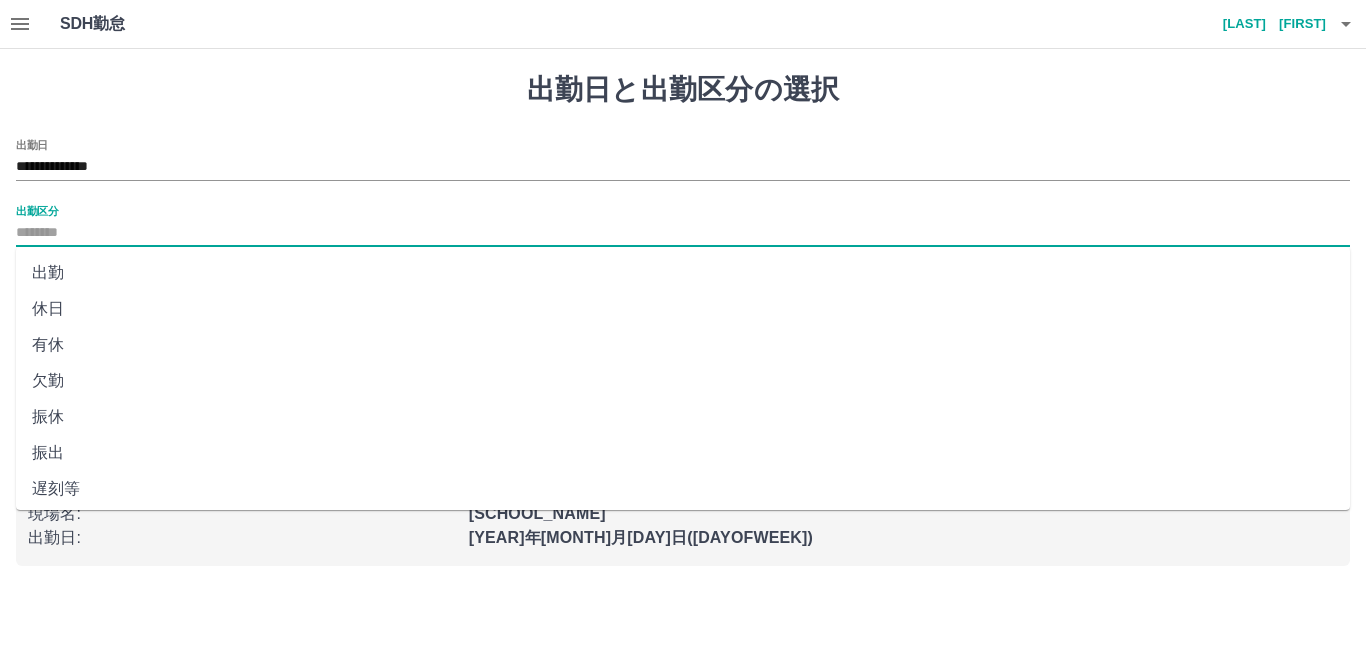 click on "出勤" at bounding box center [683, 273] 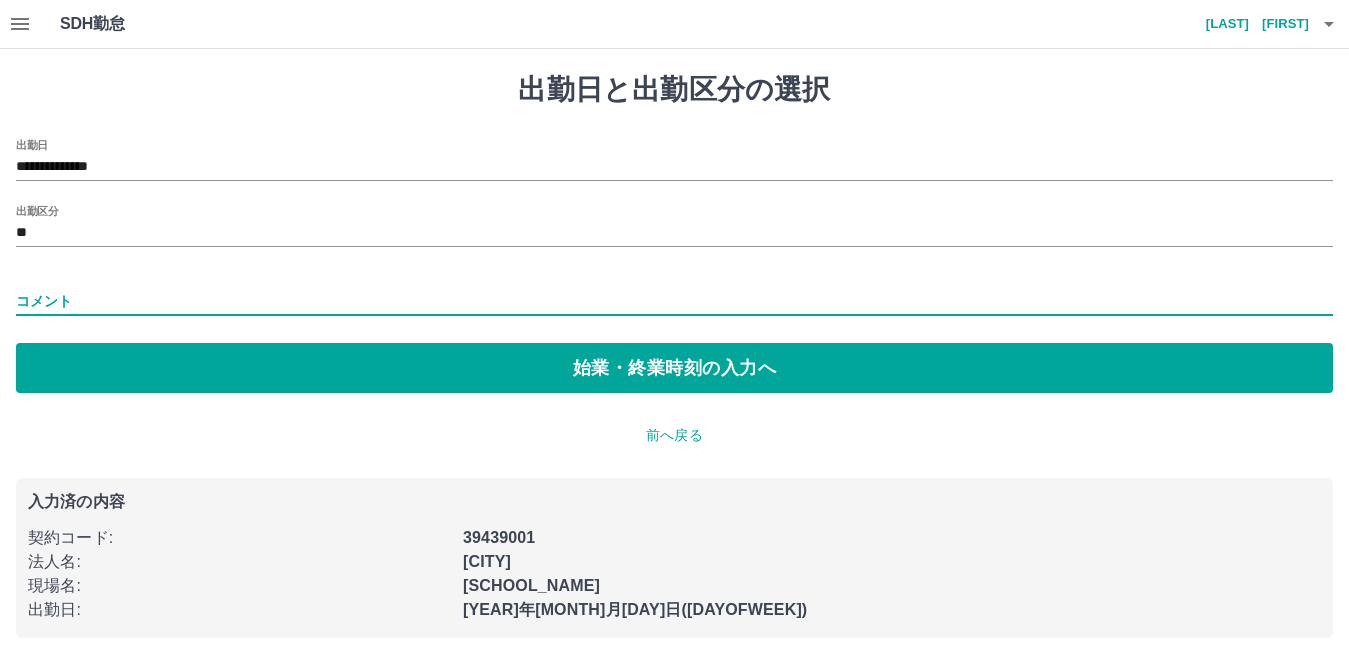 click on "コメント" at bounding box center [674, 301] 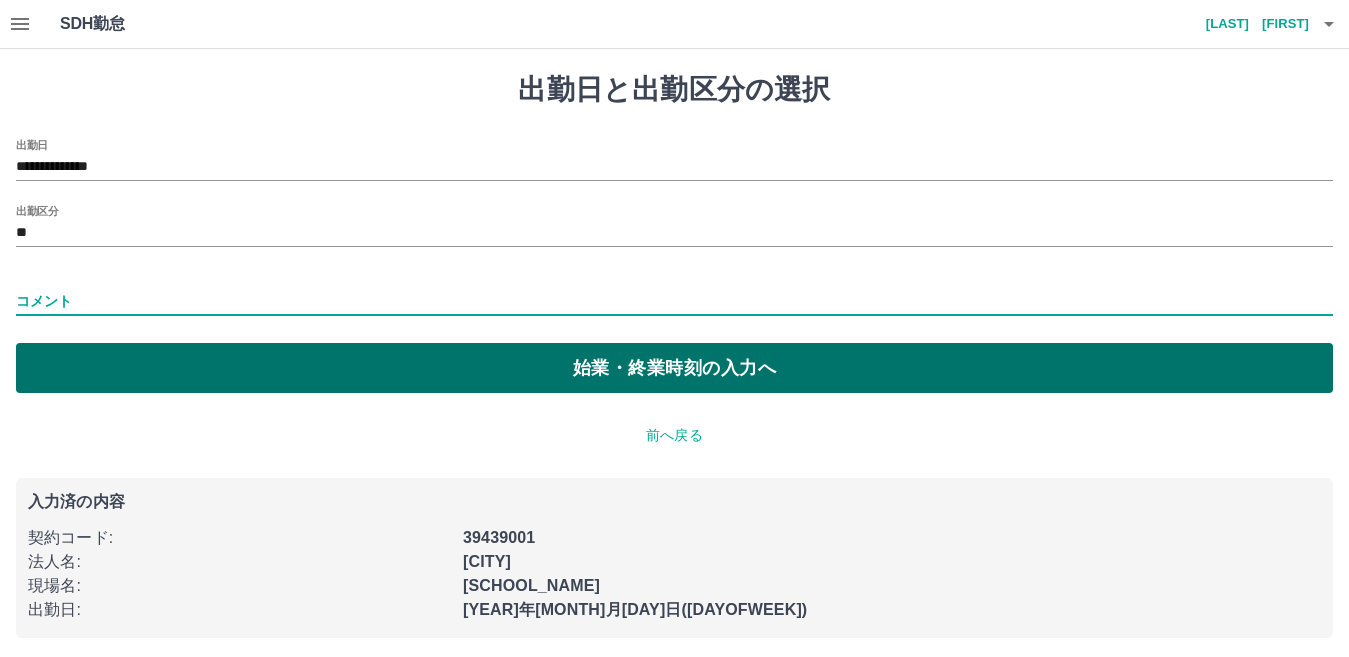 type on "*****" 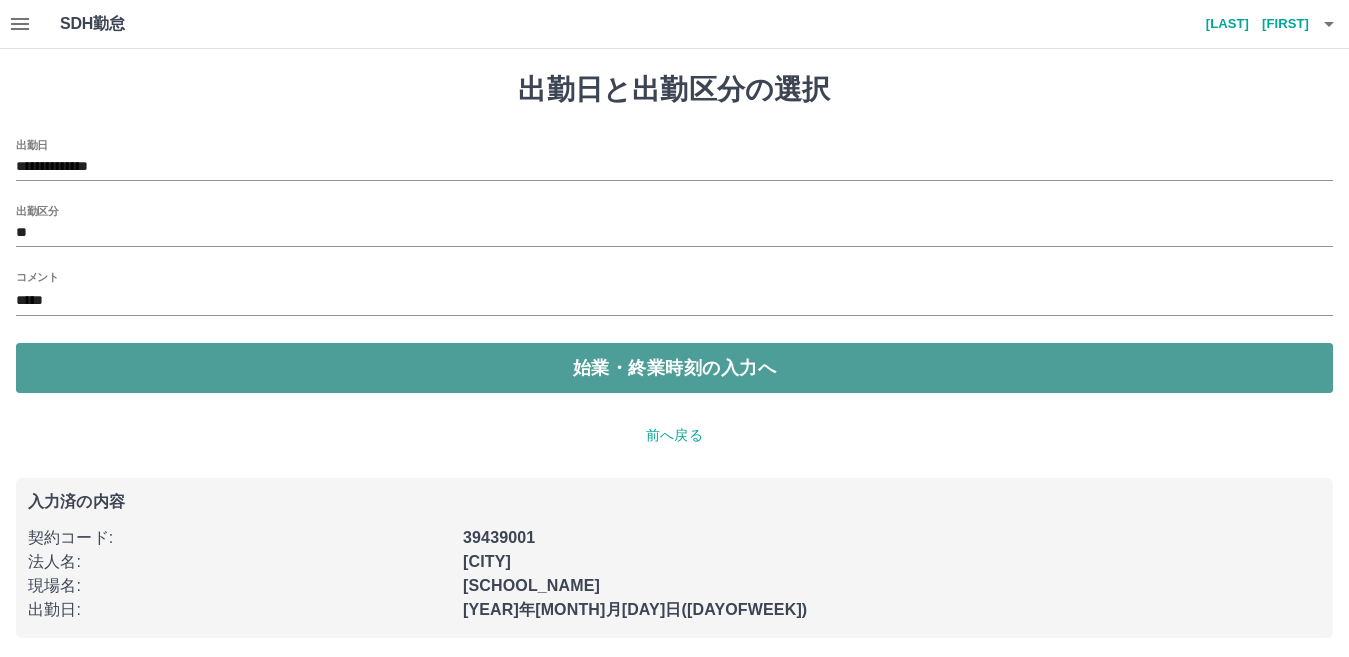 click on "始業・終業時刻の入力へ" at bounding box center [674, 368] 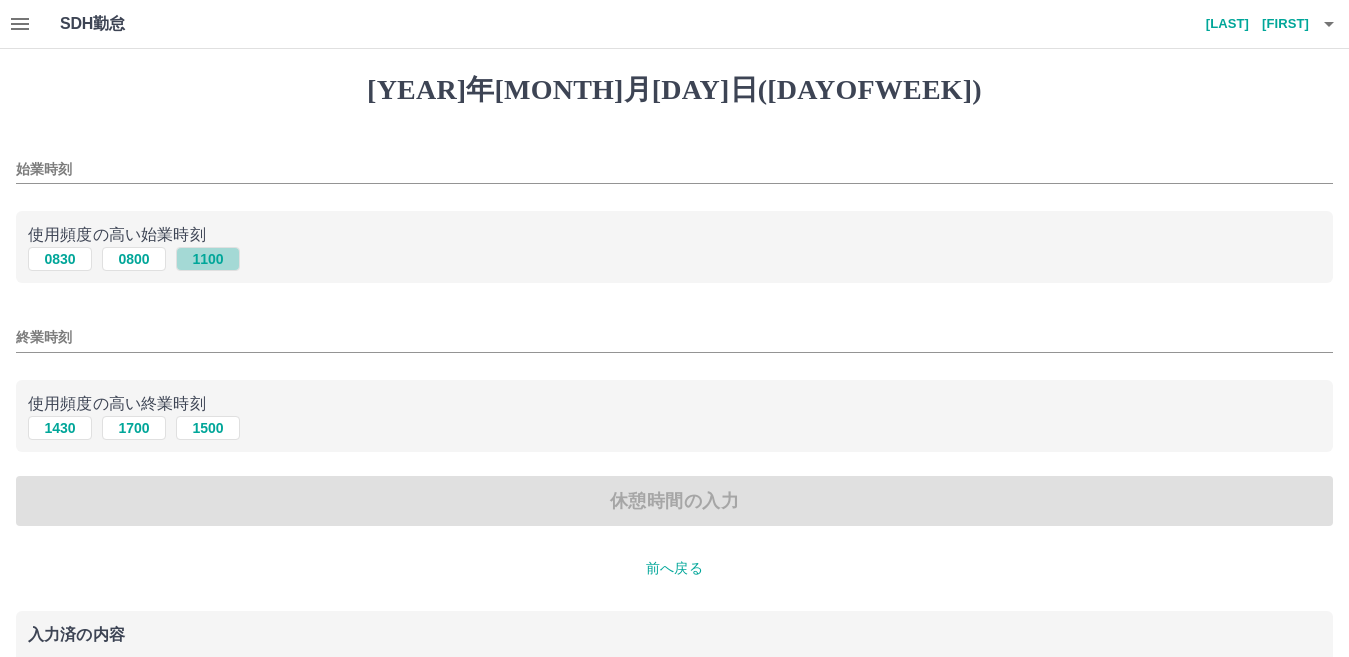 click on "1100" at bounding box center (208, 259) 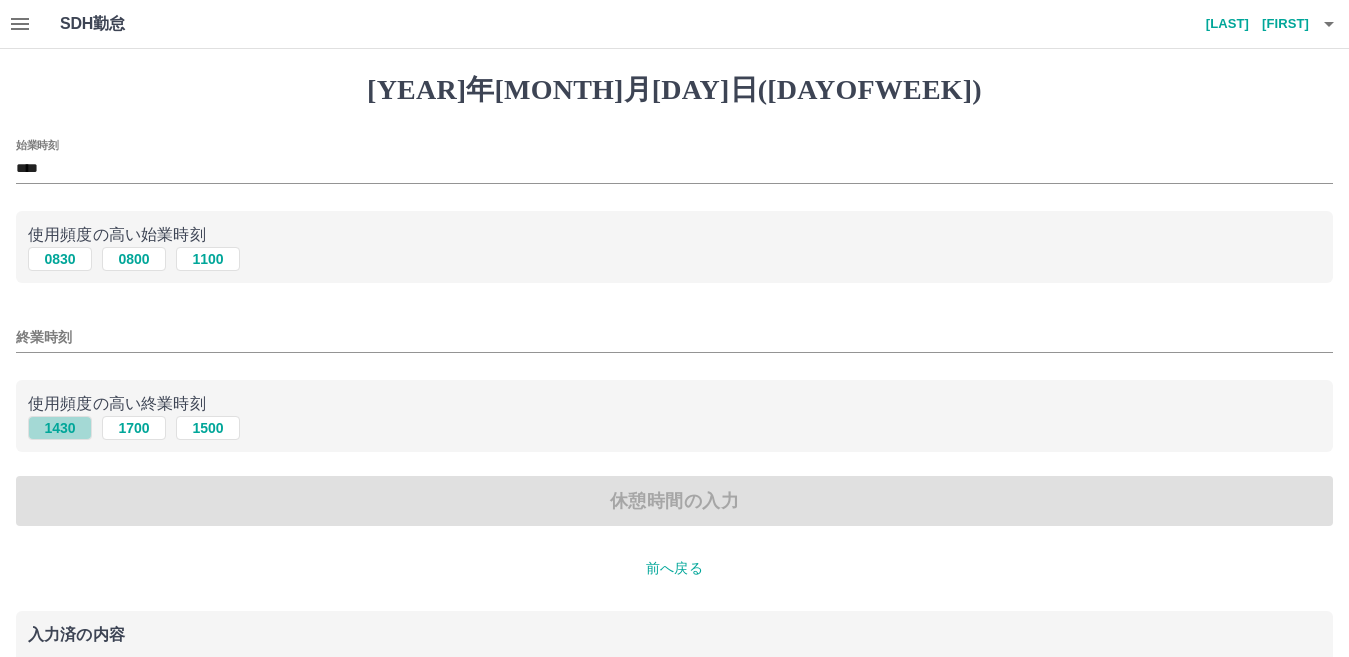 click on "1430" at bounding box center [60, 259] 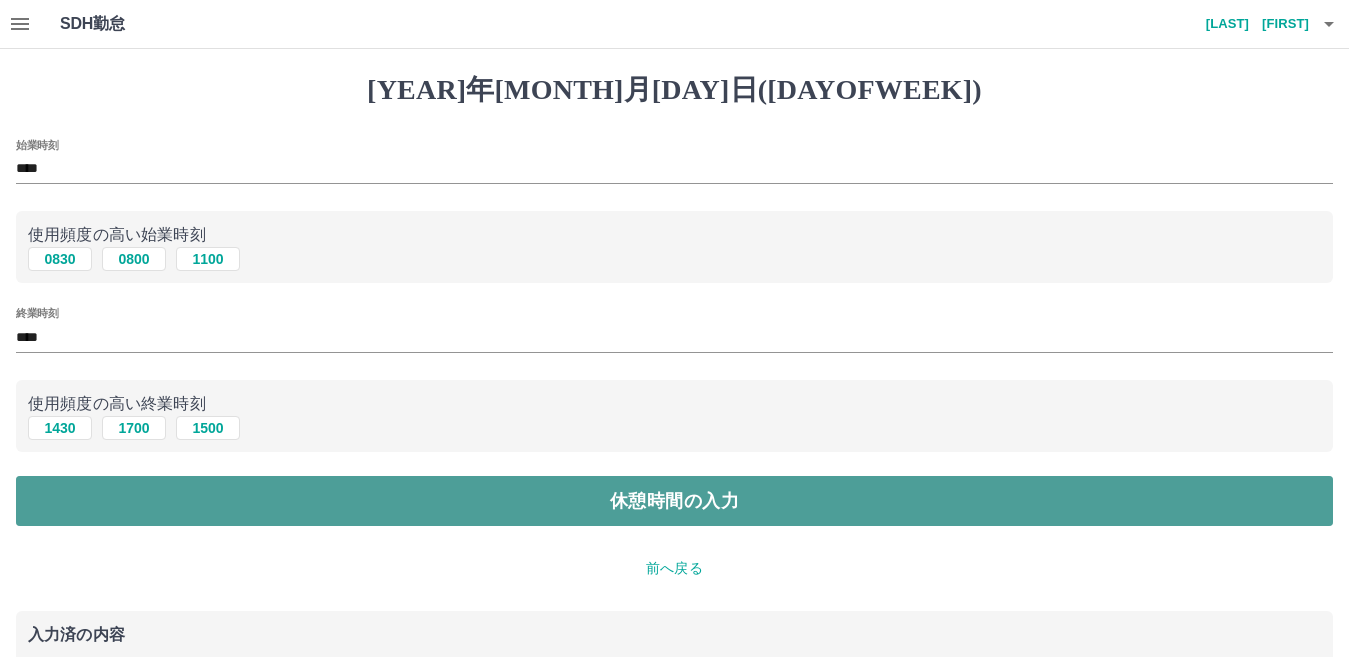 click on "休憩時間の入力" at bounding box center (674, 501) 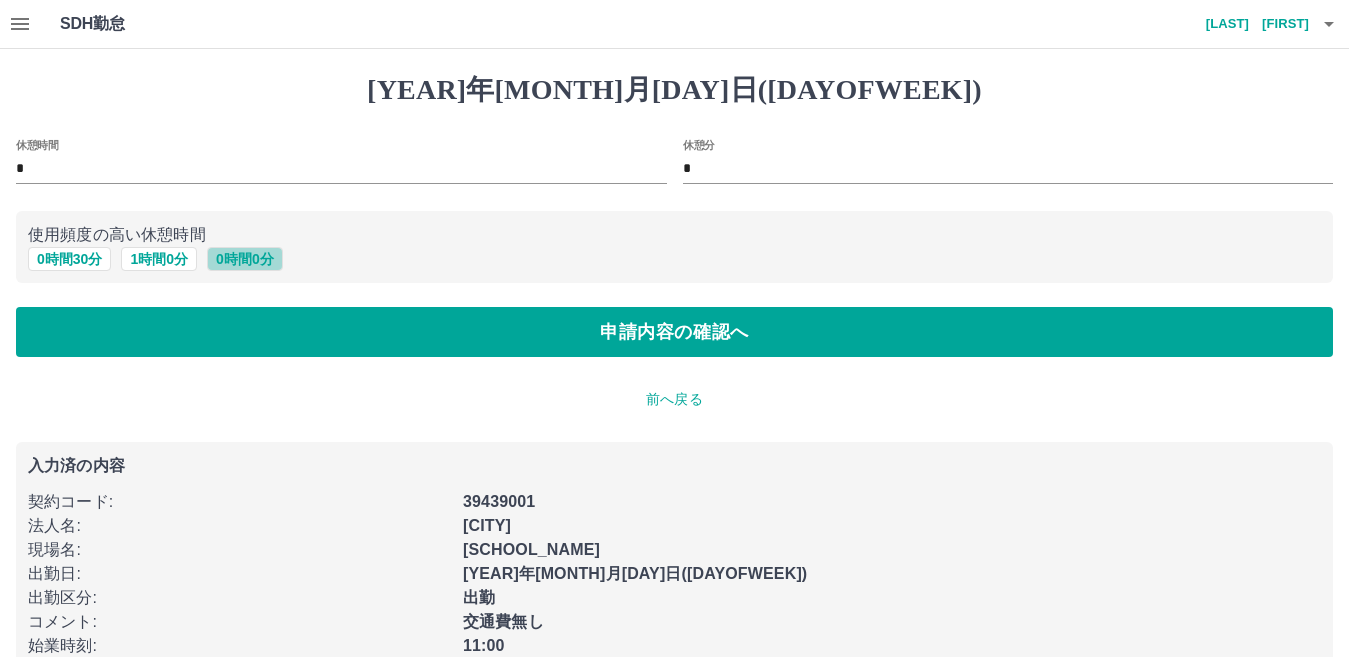 click on "0 時間 0 分" at bounding box center (245, 259) 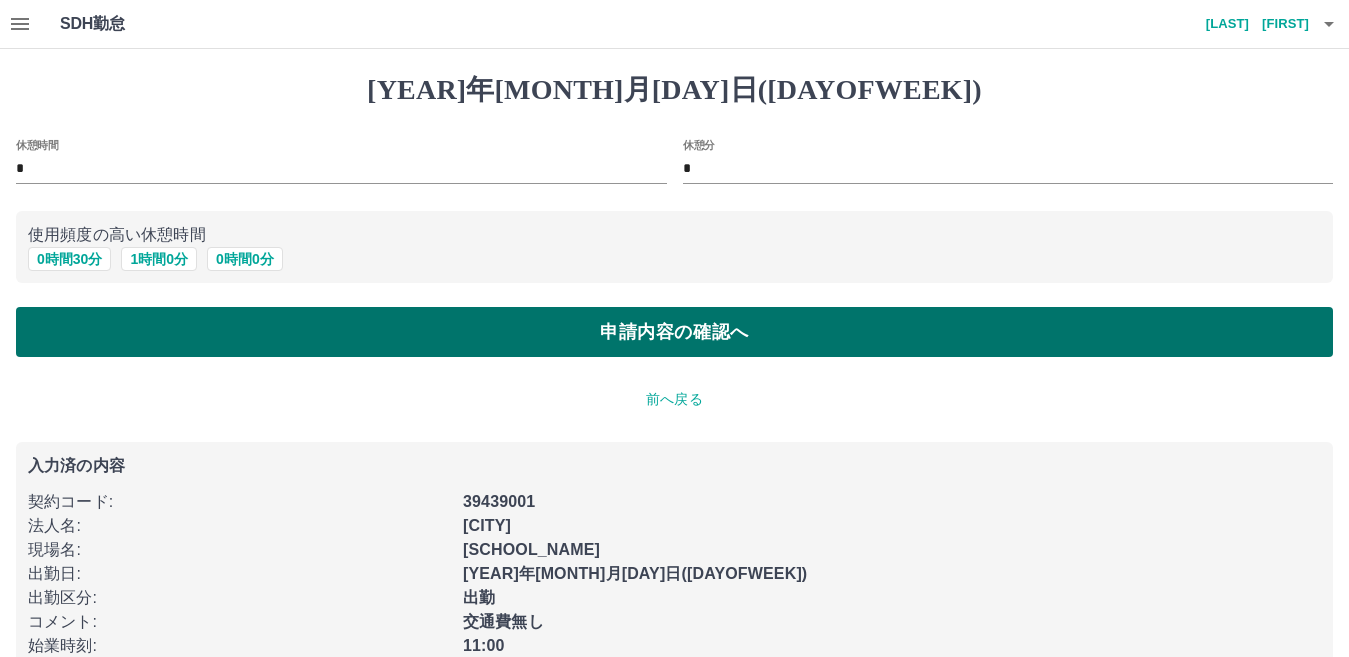 click on "申請内容の確認へ" at bounding box center [674, 332] 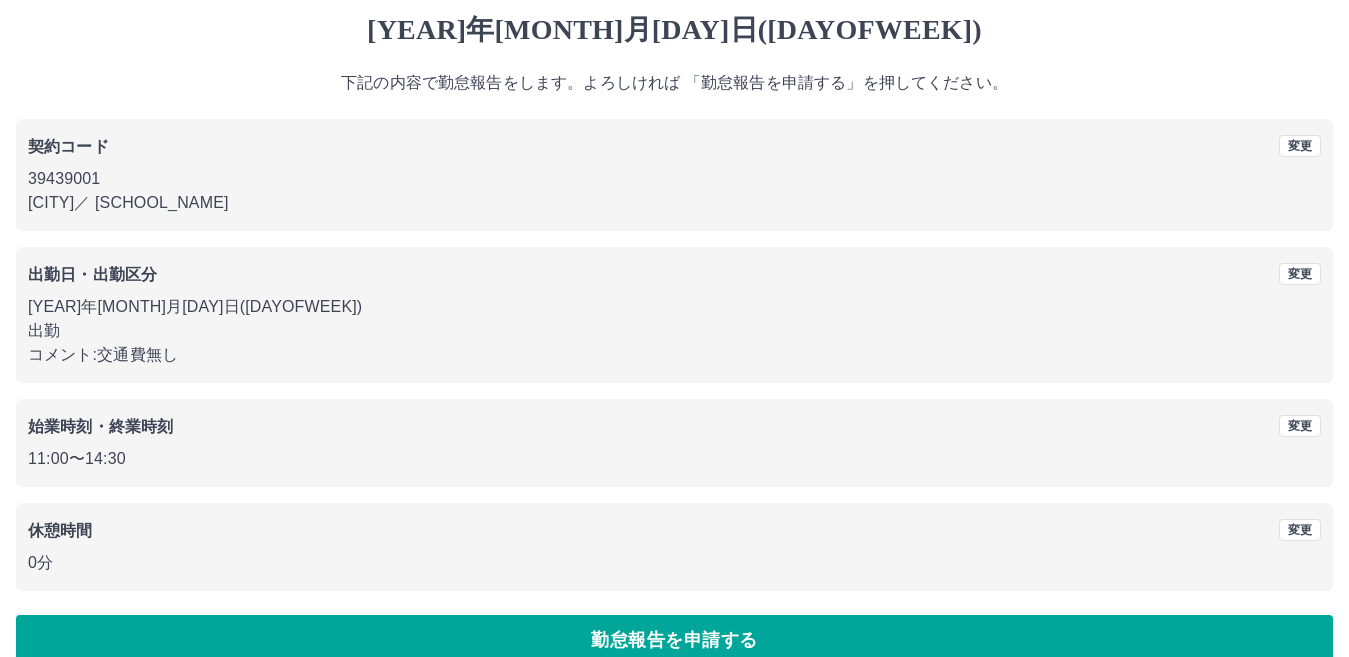scroll, scrollTop: 92, scrollLeft: 0, axis: vertical 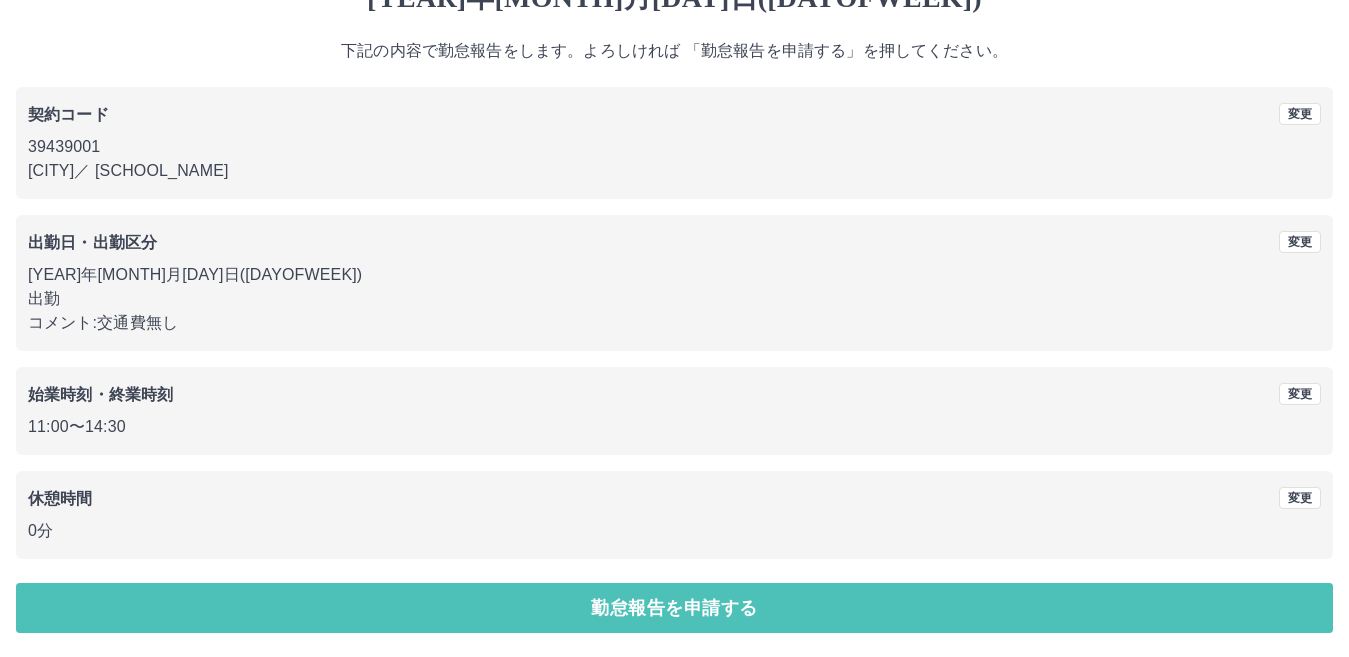 click on "勤怠報告を申請する" at bounding box center [674, 608] 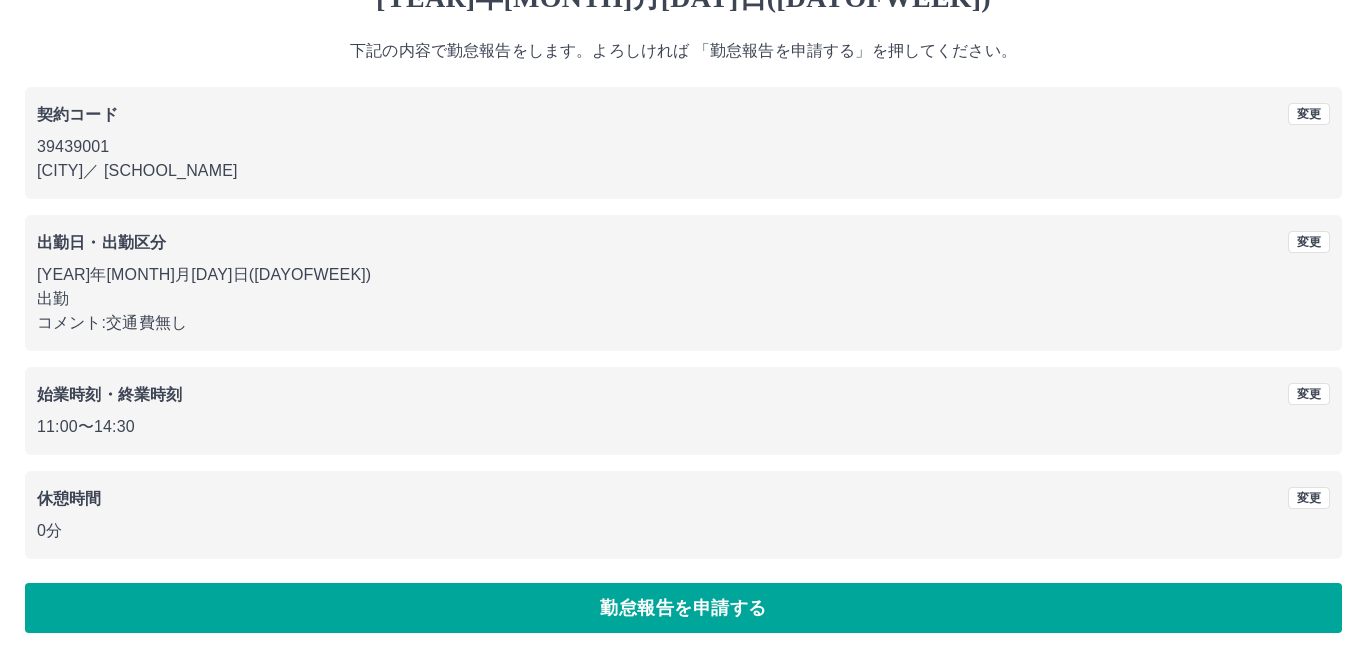 scroll, scrollTop: 0, scrollLeft: 0, axis: both 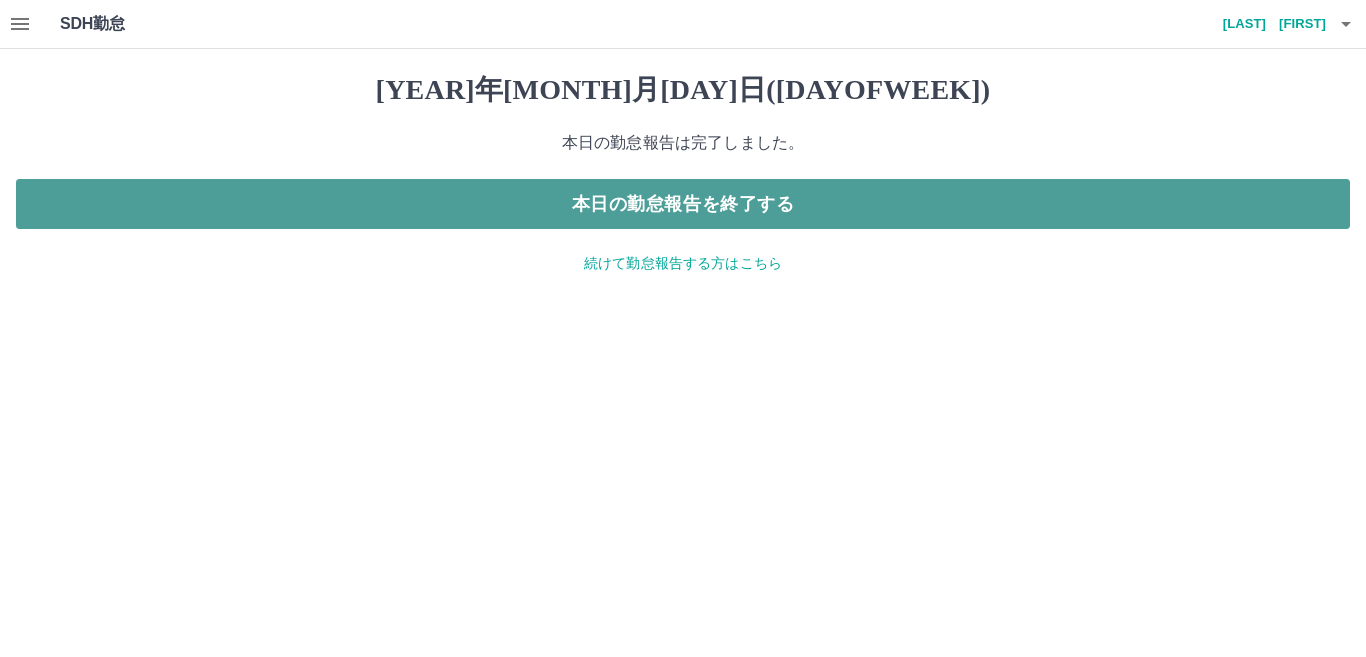 click on "本日の勤怠報告を終了する" at bounding box center [683, 204] 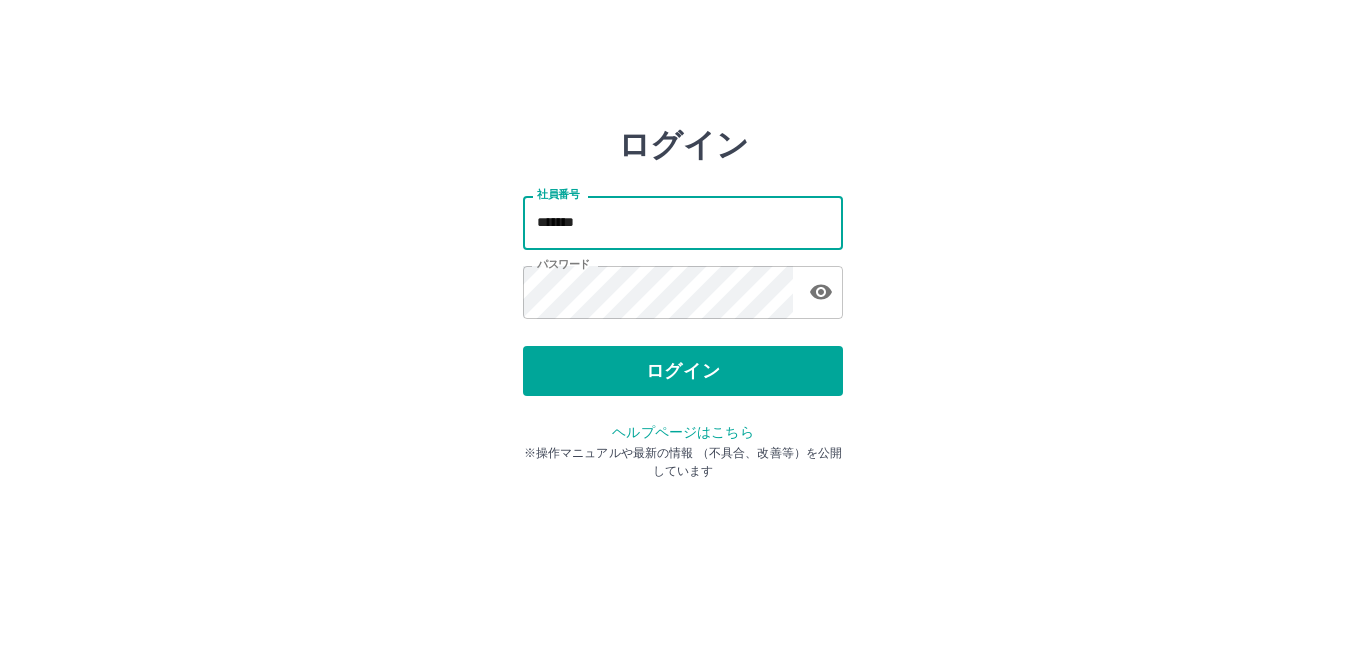 scroll, scrollTop: 0, scrollLeft: 0, axis: both 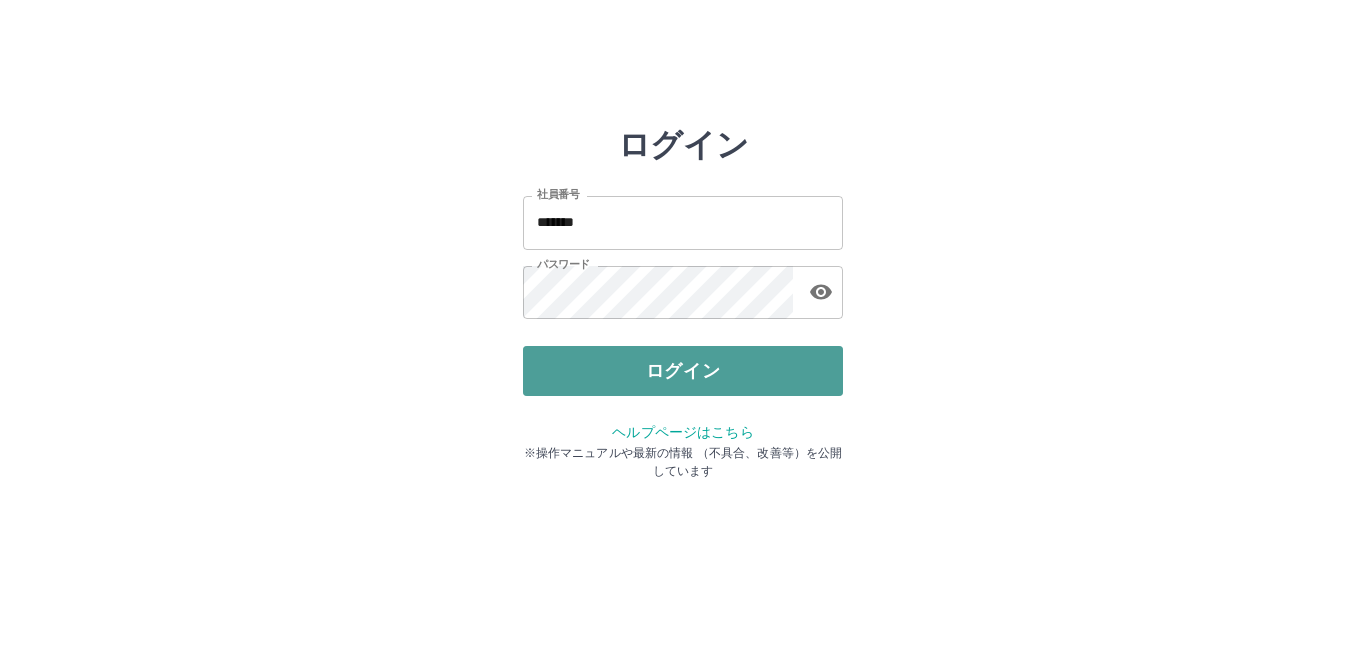 click on "ログイン" at bounding box center (683, 371) 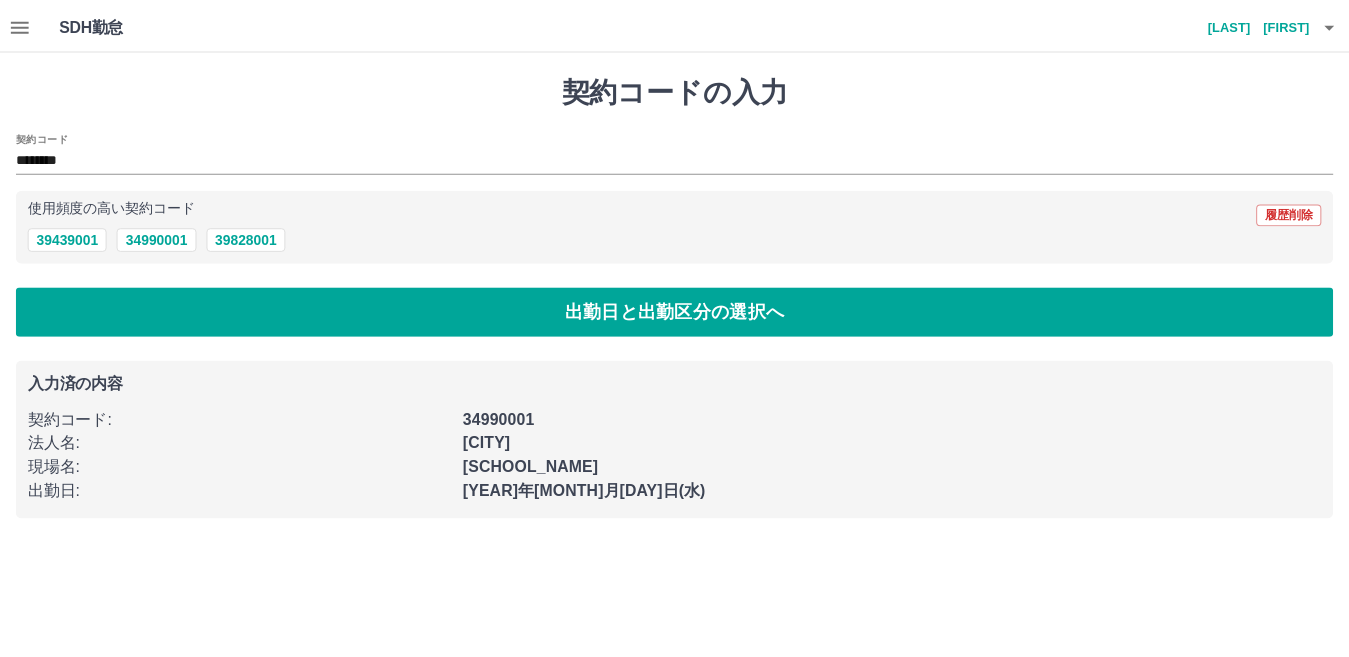 scroll, scrollTop: 0, scrollLeft: 0, axis: both 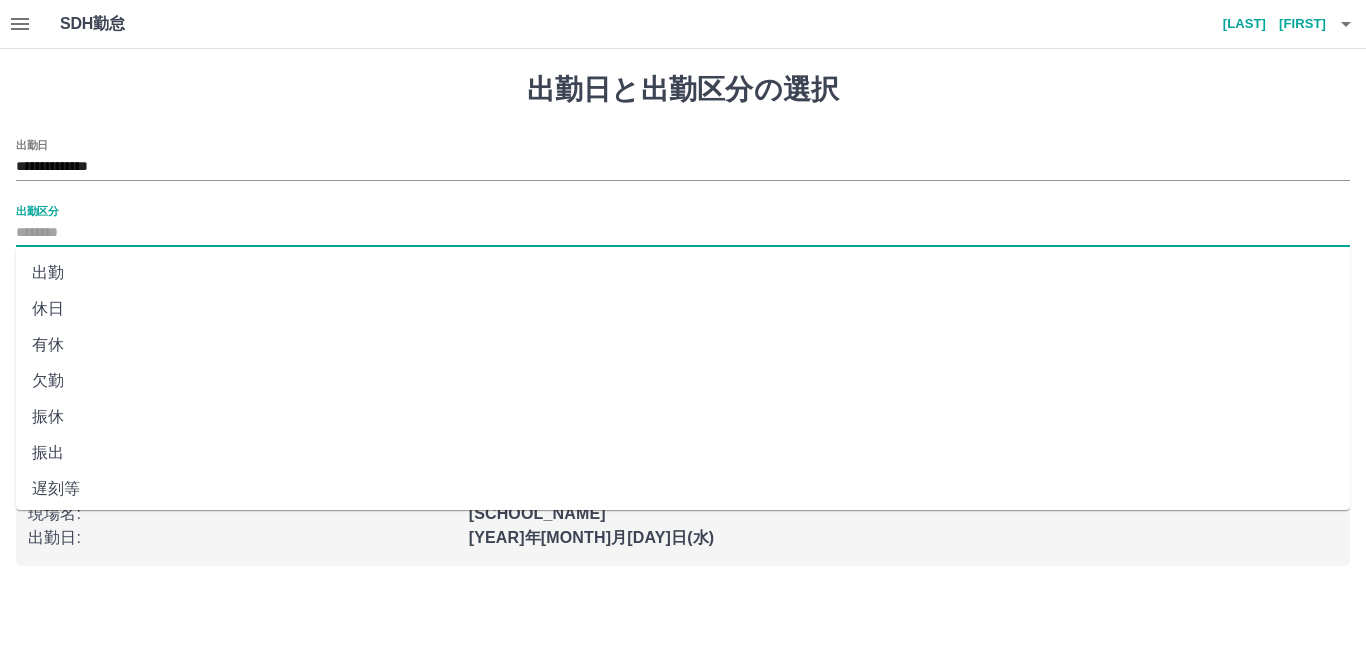 click on "出勤区分" at bounding box center [683, 233] 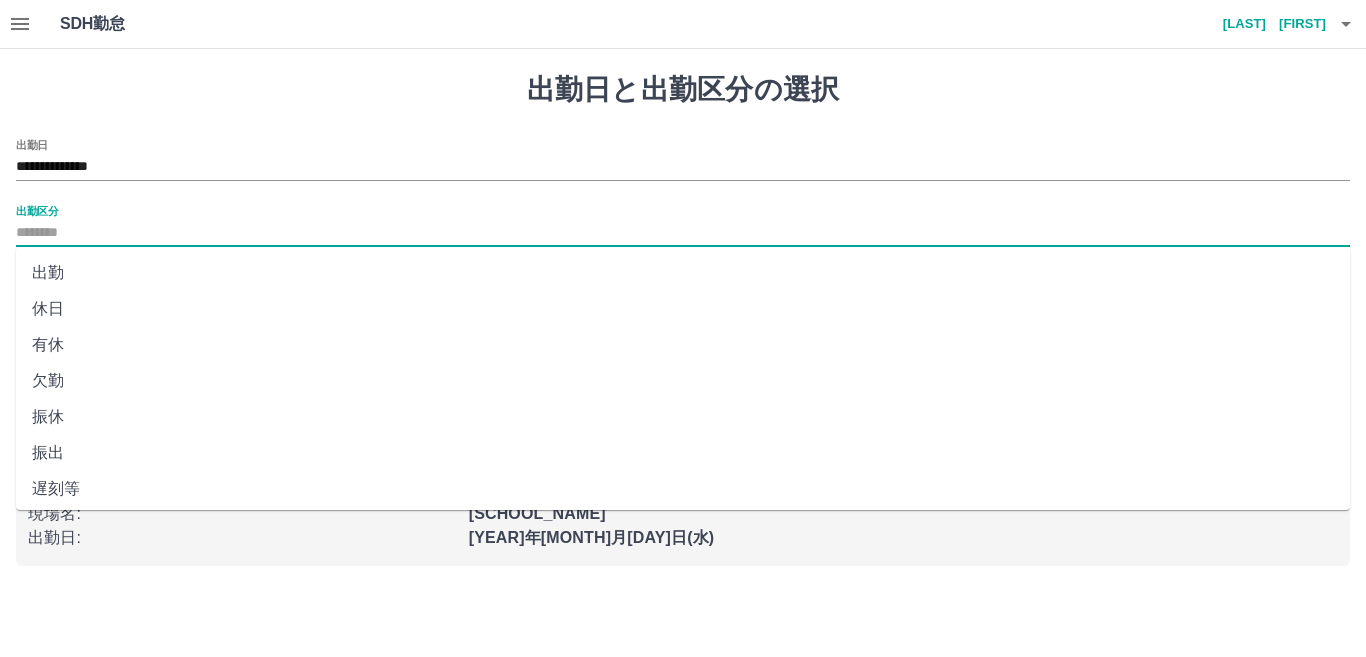 click on "出勤" at bounding box center [683, 273] 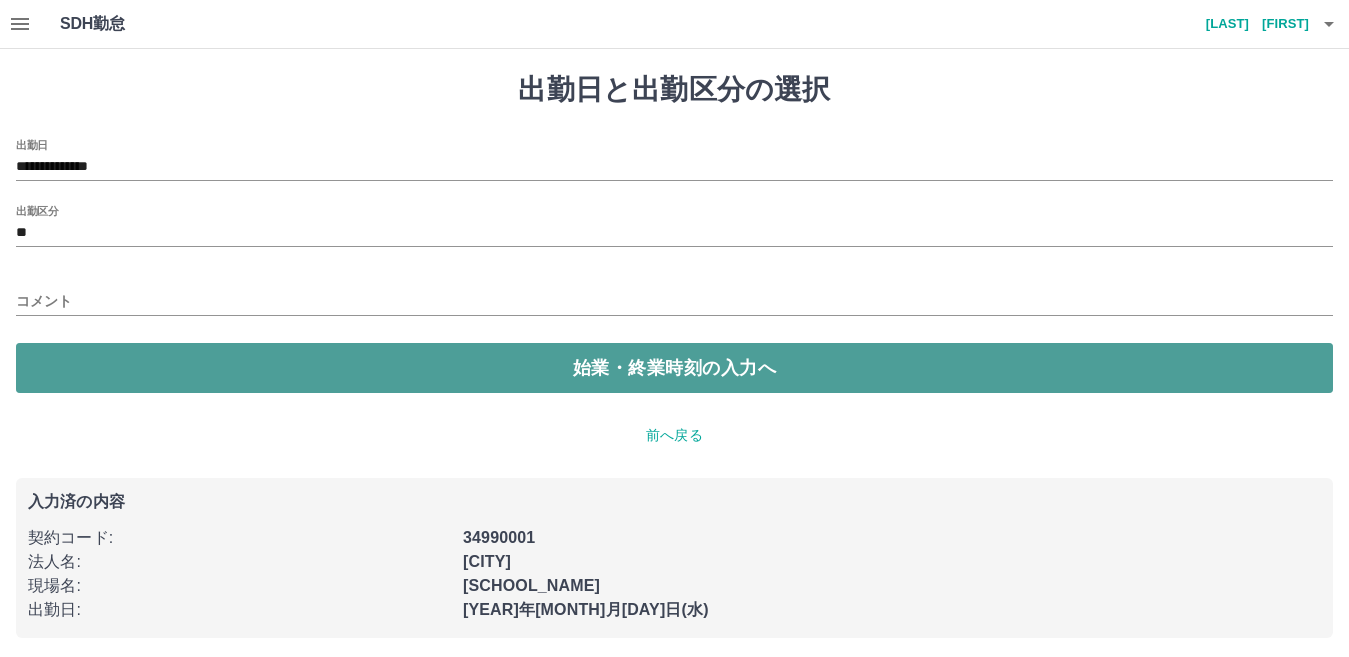 click on "始業・終業時刻の入力へ" at bounding box center [674, 368] 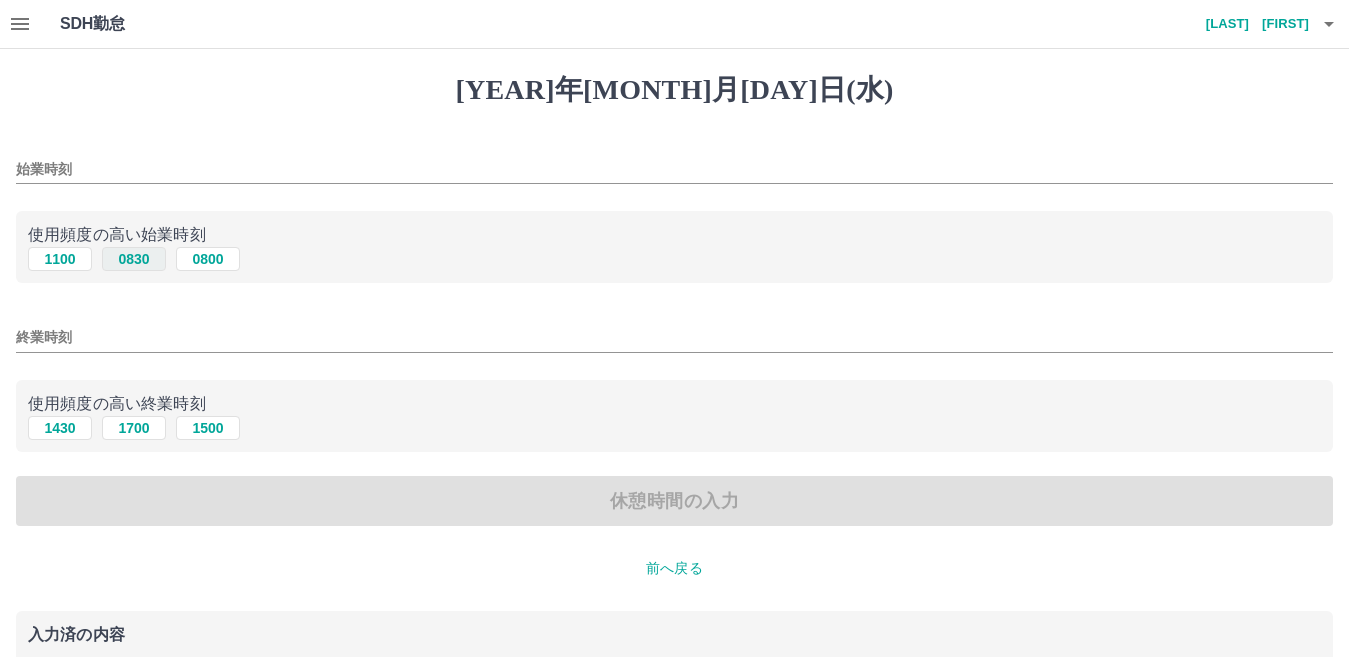 click on "0830" at bounding box center [134, 259] 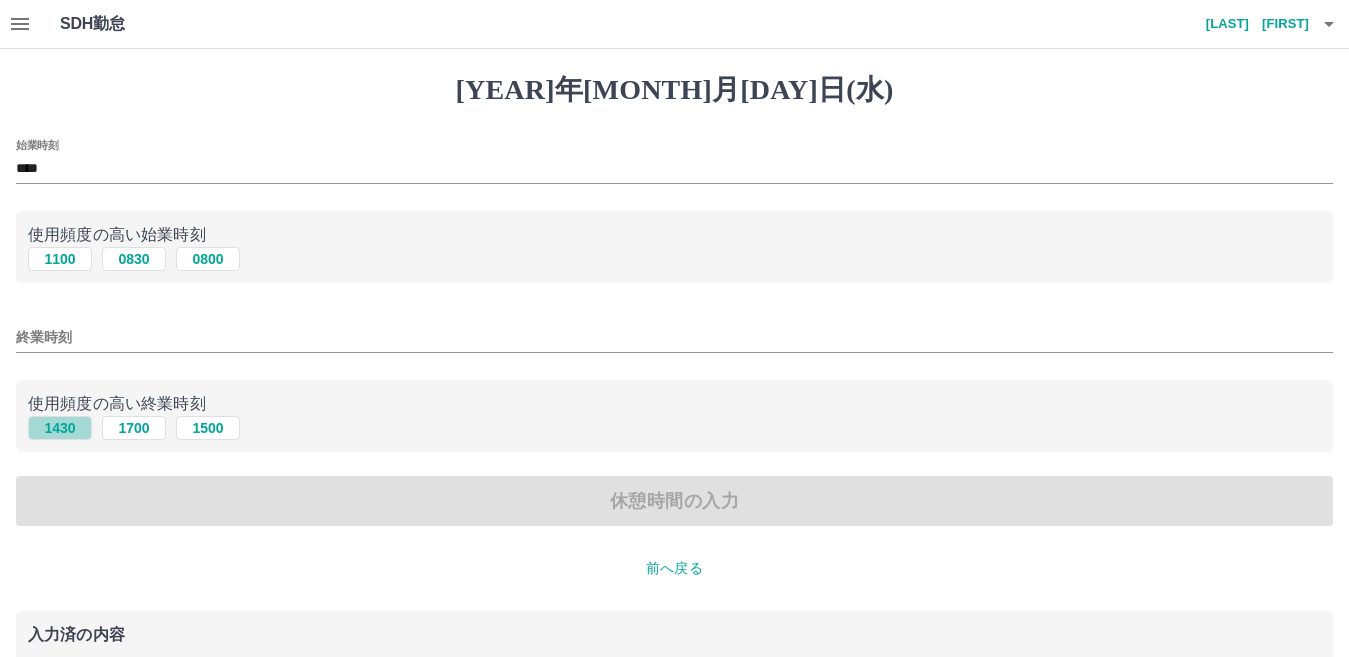 click on "1430" at bounding box center (60, 259) 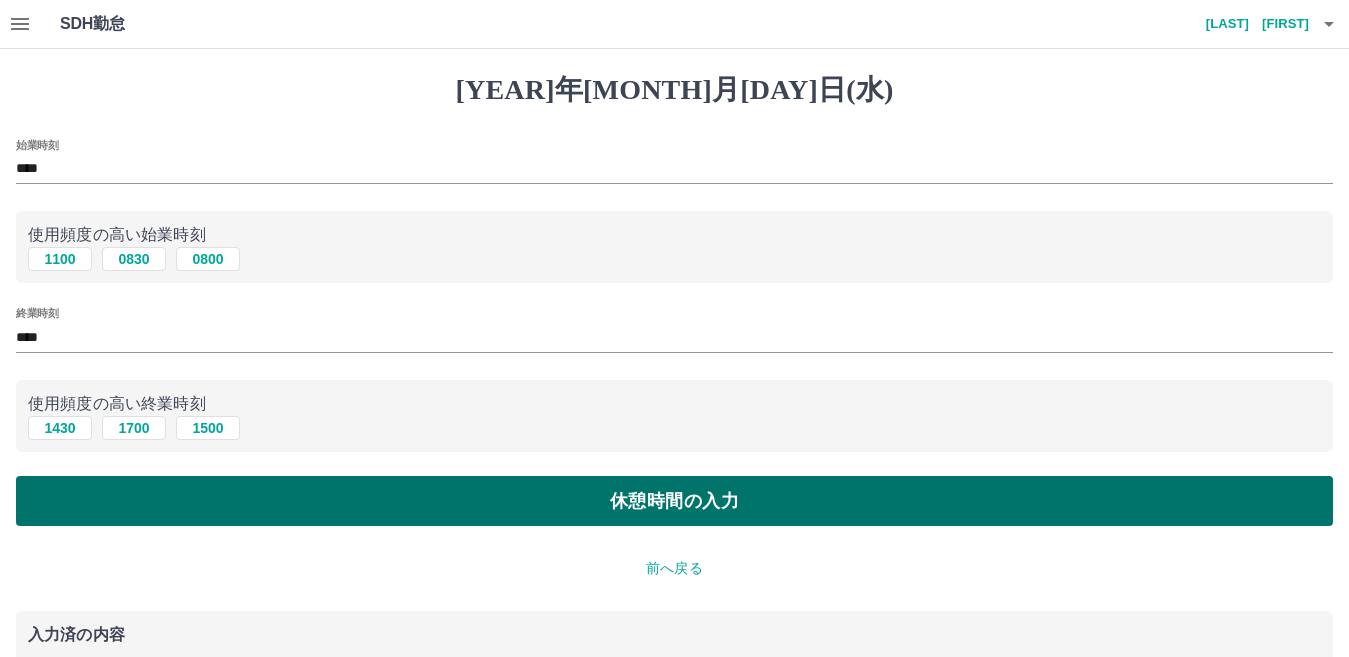 click on "休憩時間の入力" at bounding box center (674, 501) 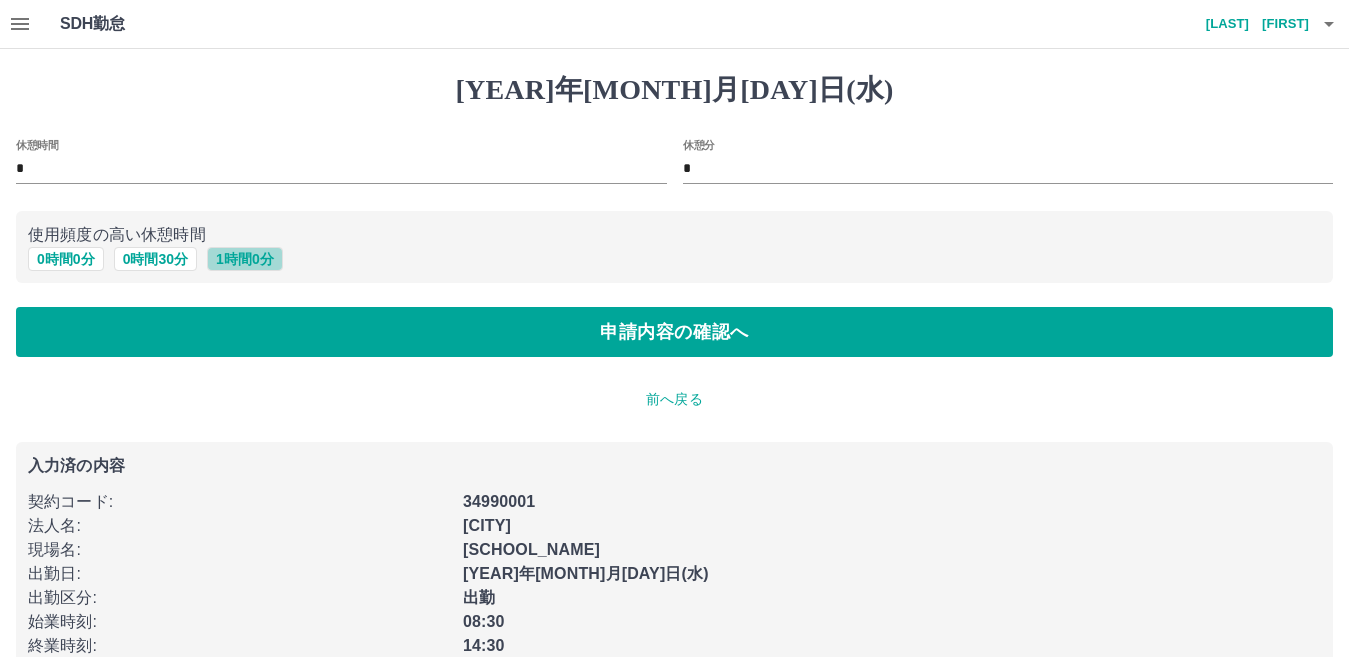 click on "1 時間 0 分" at bounding box center [245, 259] 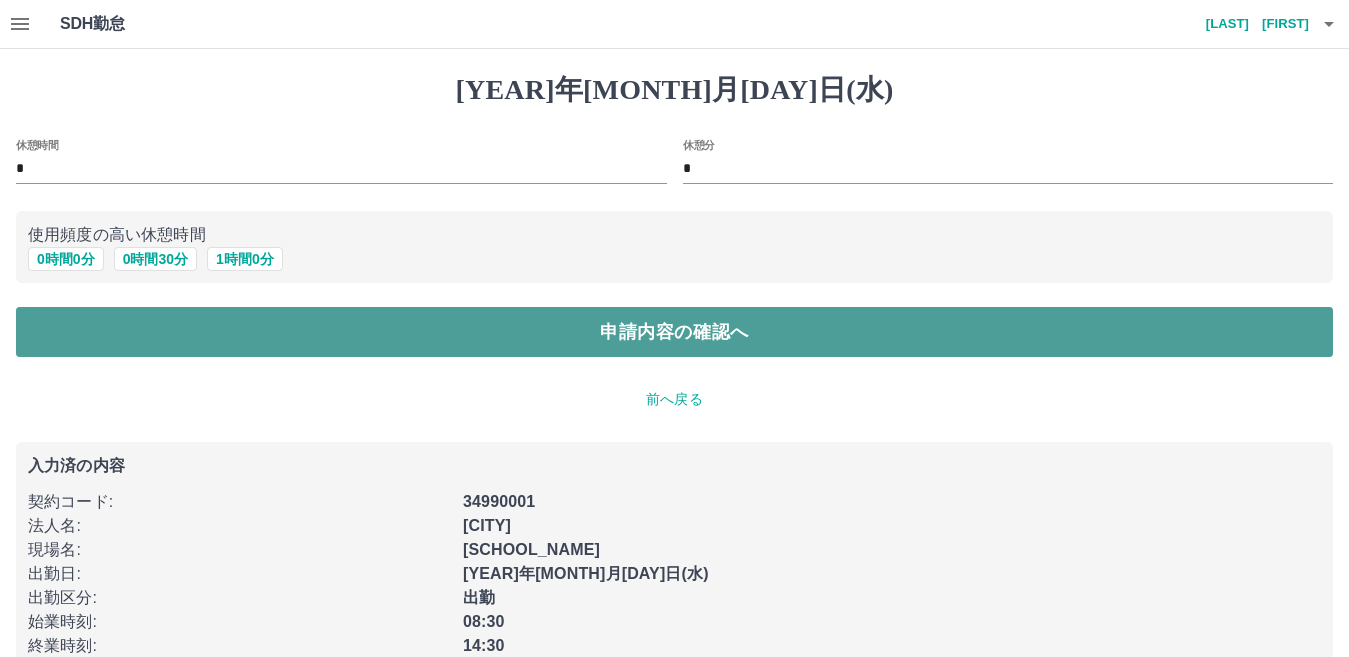 click on "申請内容の確認へ" at bounding box center [674, 332] 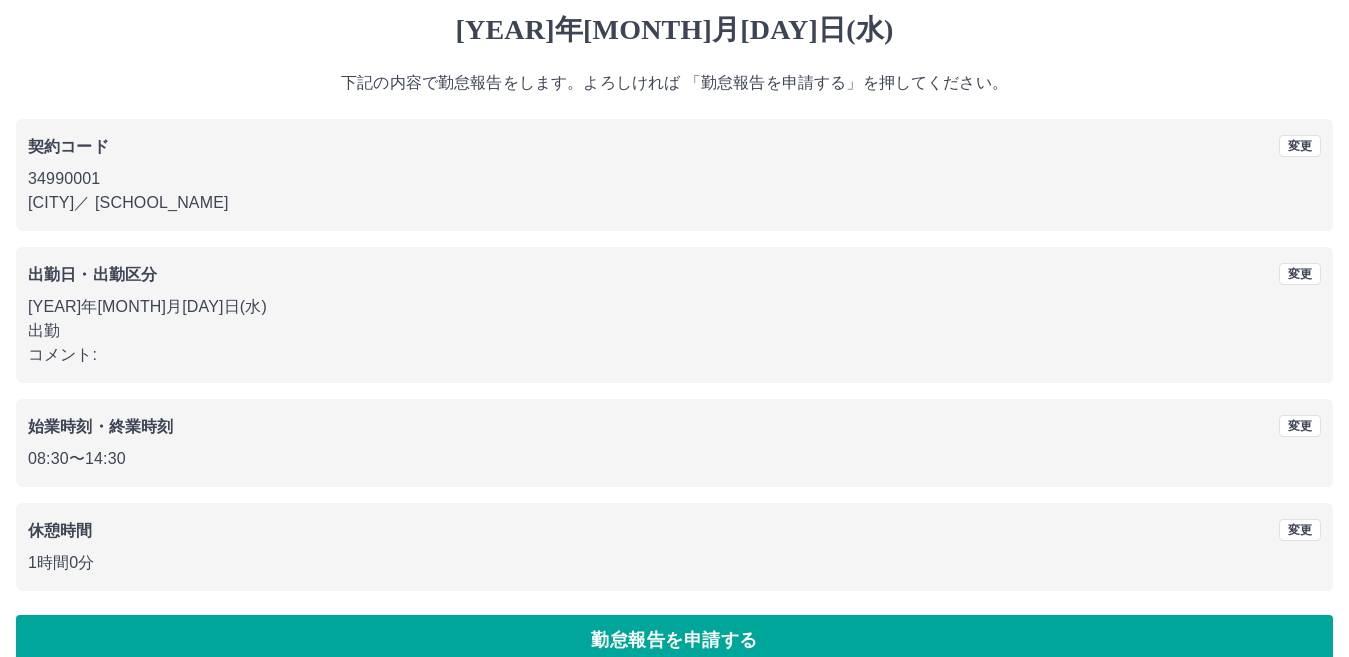 scroll, scrollTop: 92, scrollLeft: 0, axis: vertical 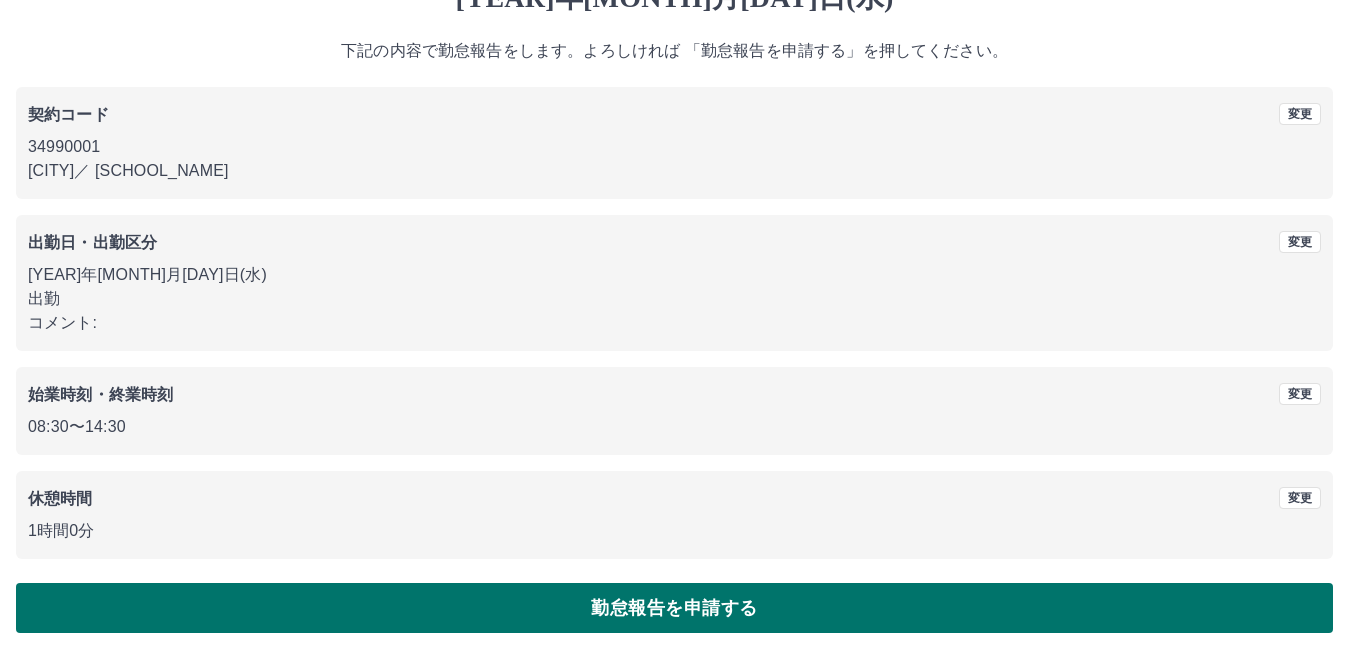 click on "勤怠報告を申請する" at bounding box center [674, 608] 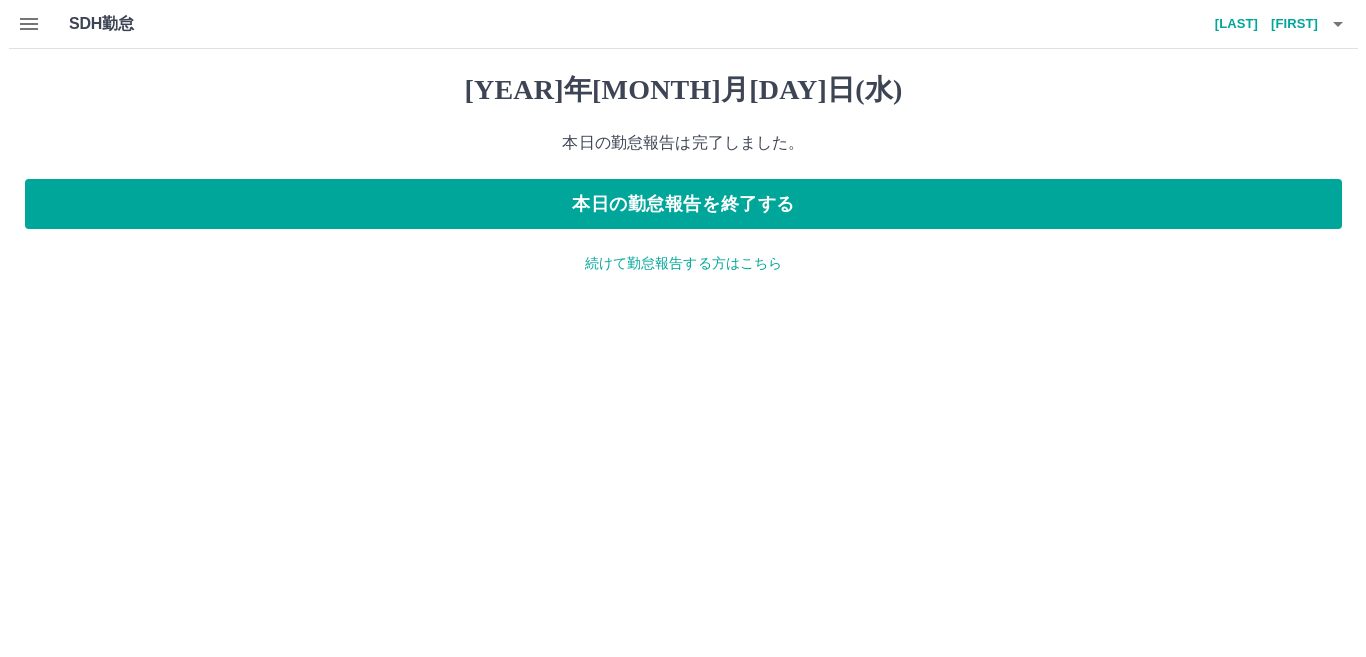 scroll, scrollTop: 0, scrollLeft: 0, axis: both 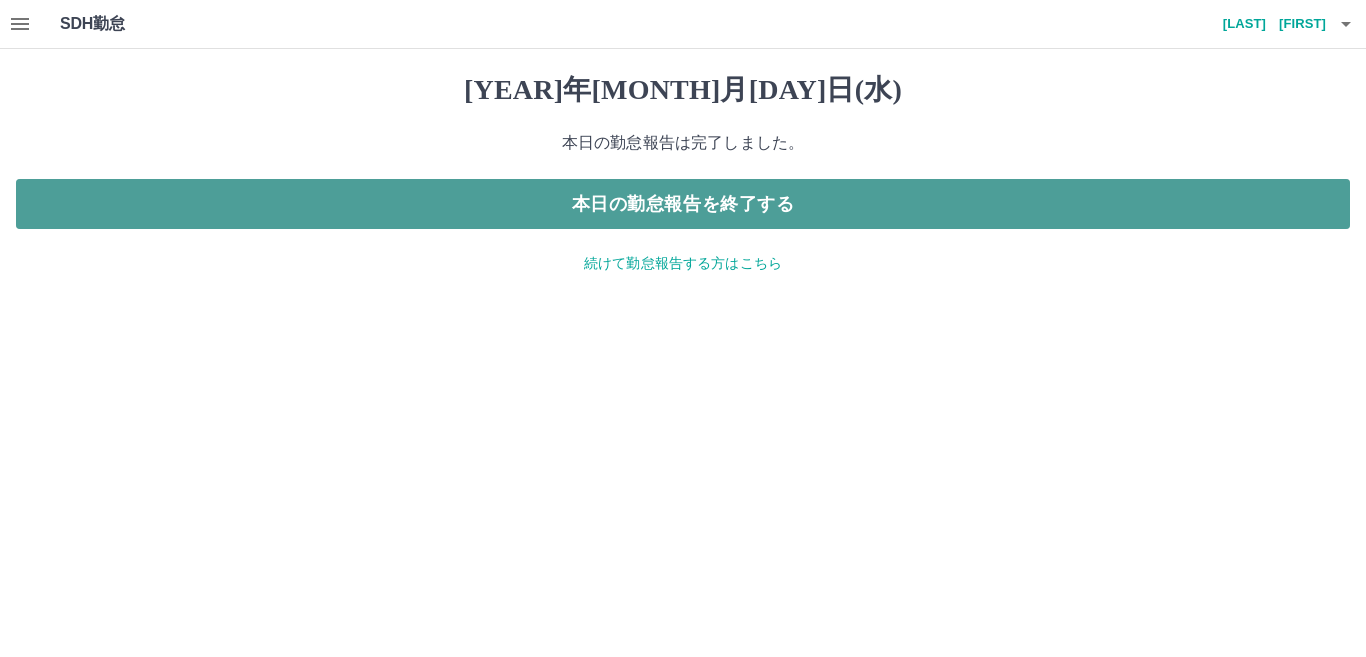 click on "本日の勤怠報告を終了する" at bounding box center (683, 204) 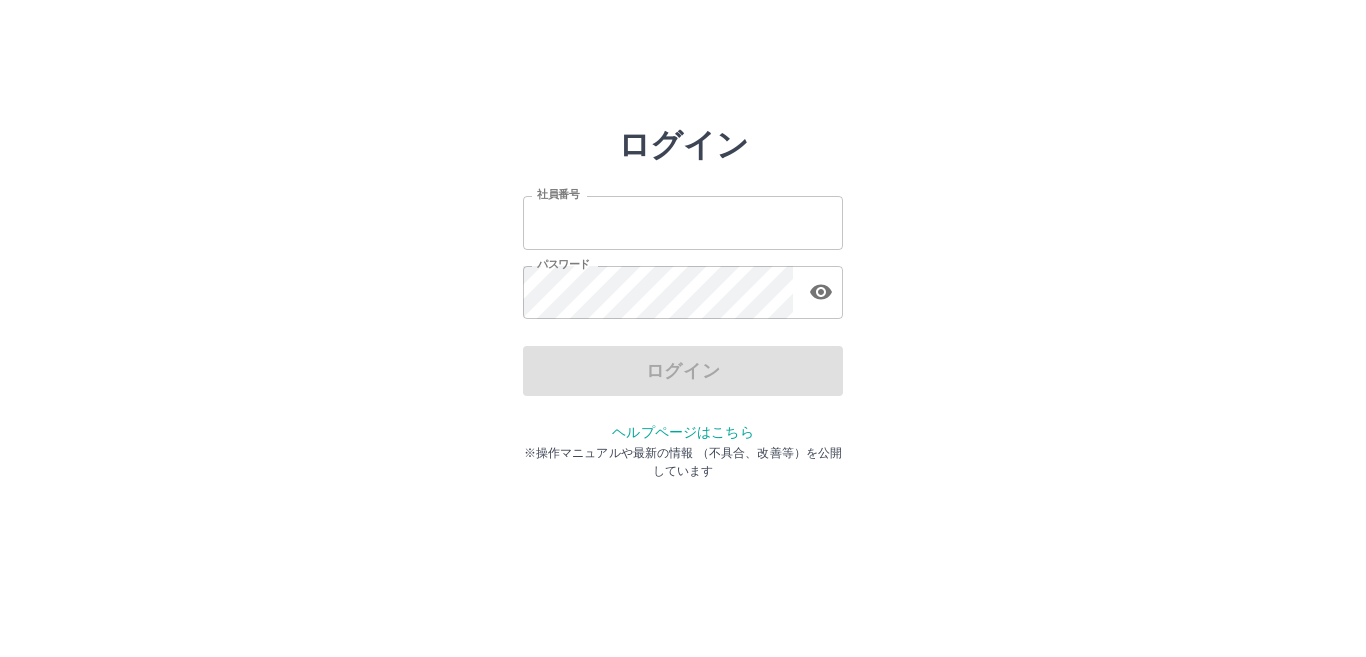 scroll, scrollTop: 0, scrollLeft: 0, axis: both 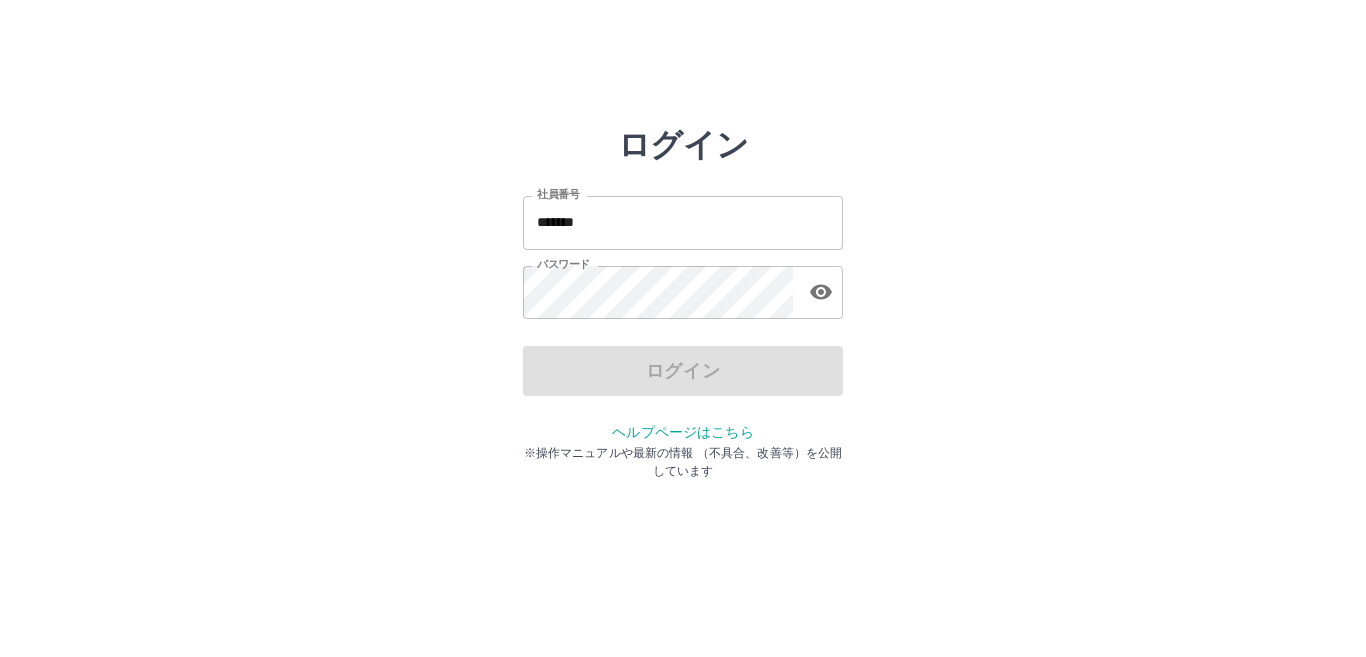 click on "*******" at bounding box center [683, 222] 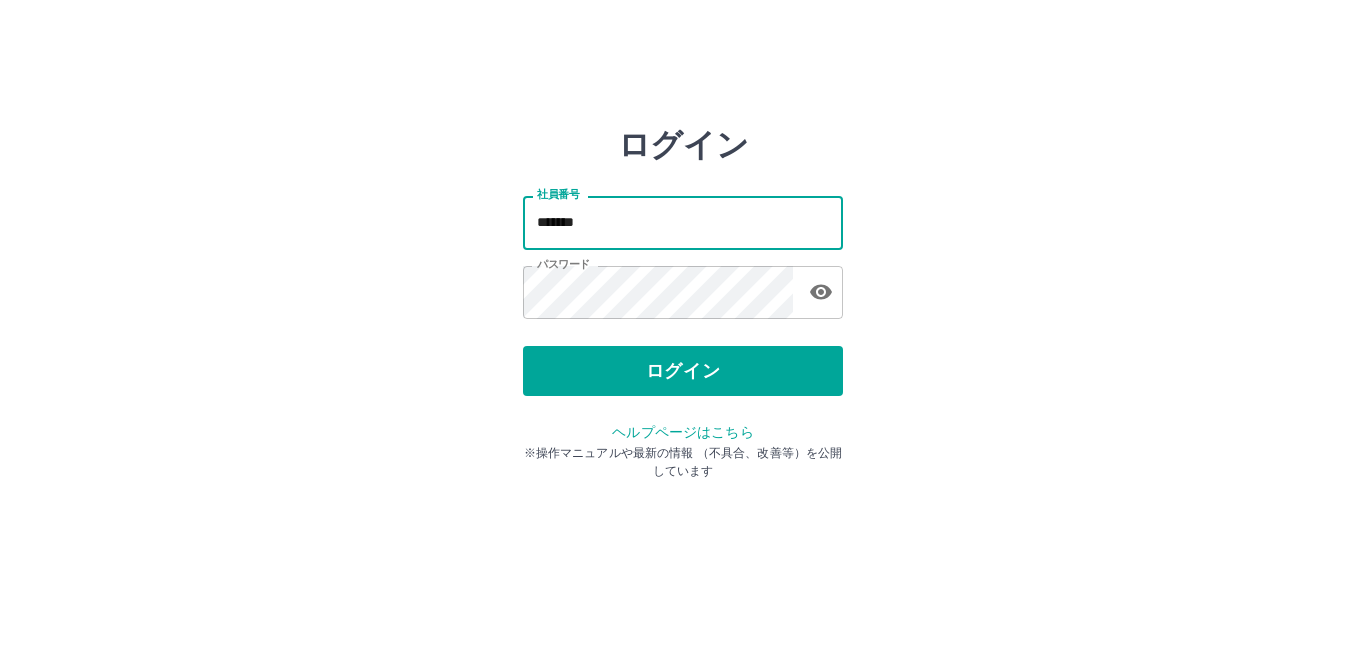 type on "*******" 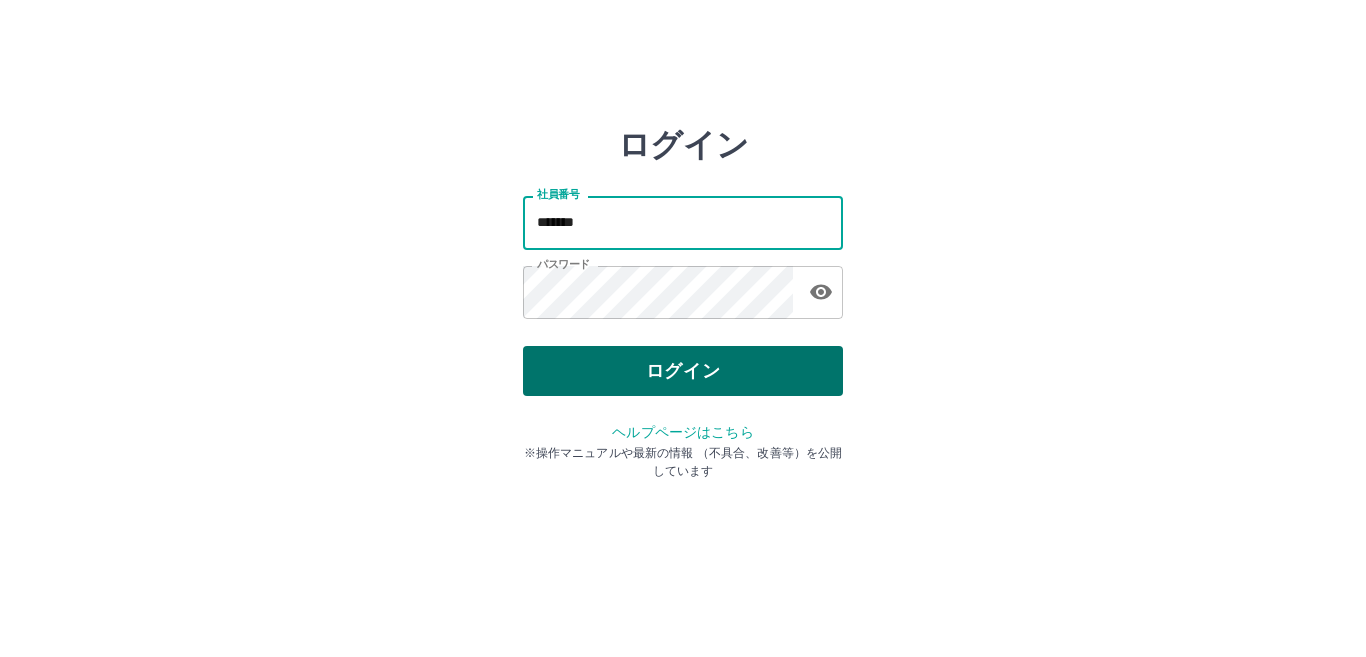 click on "ログイン" at bounding box center (683, 371) 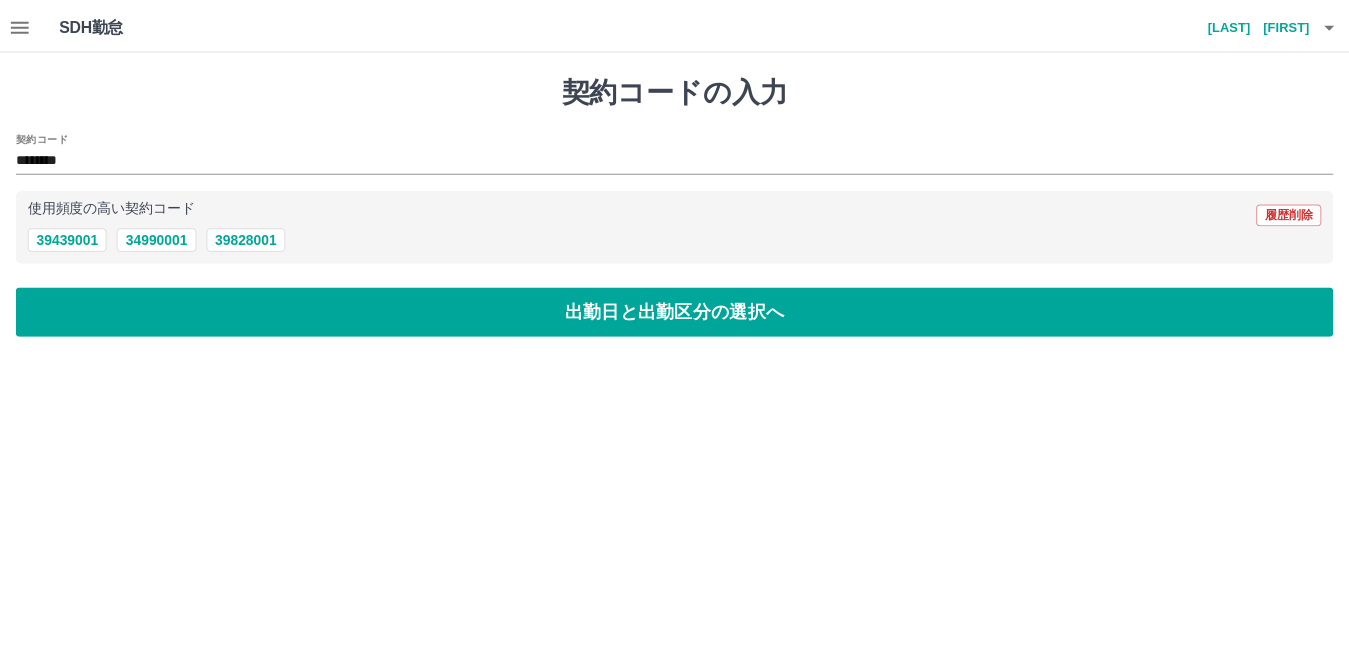 scroll, scrollTop: 0, scrollLeft: 0, axis: both 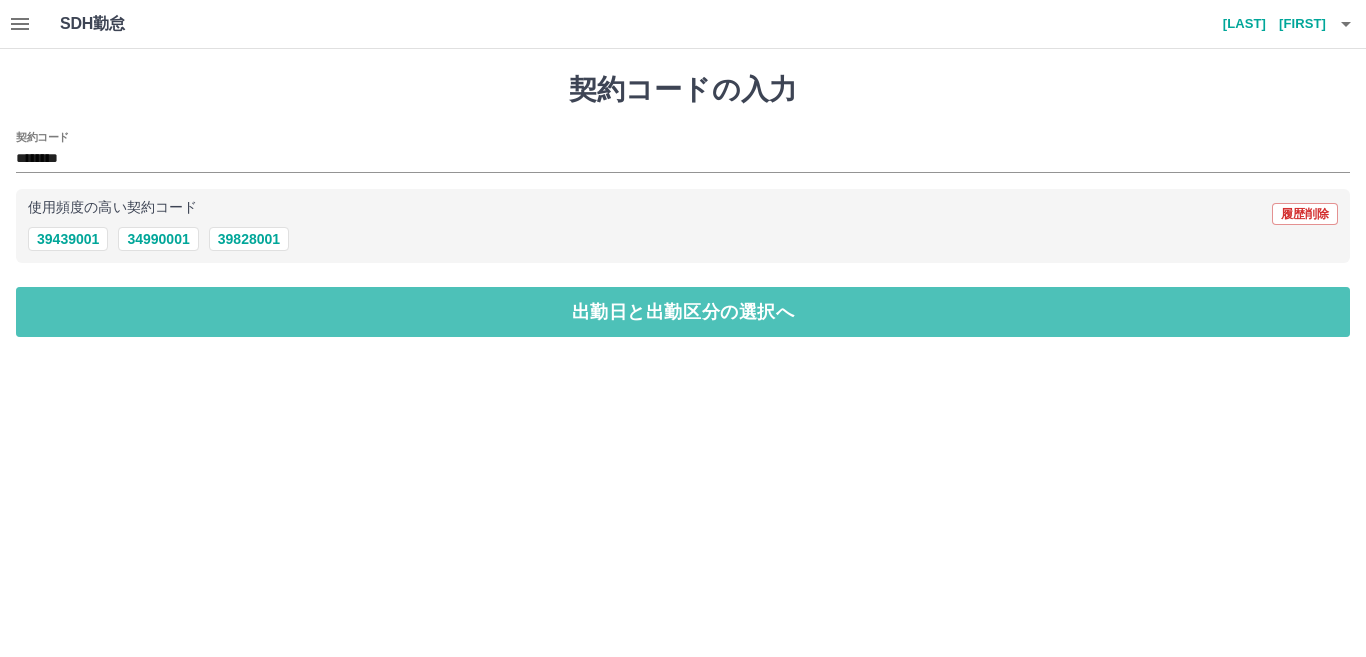 click on "出勤日と出勤区分の選択へ" at bounding box center (683, 312) 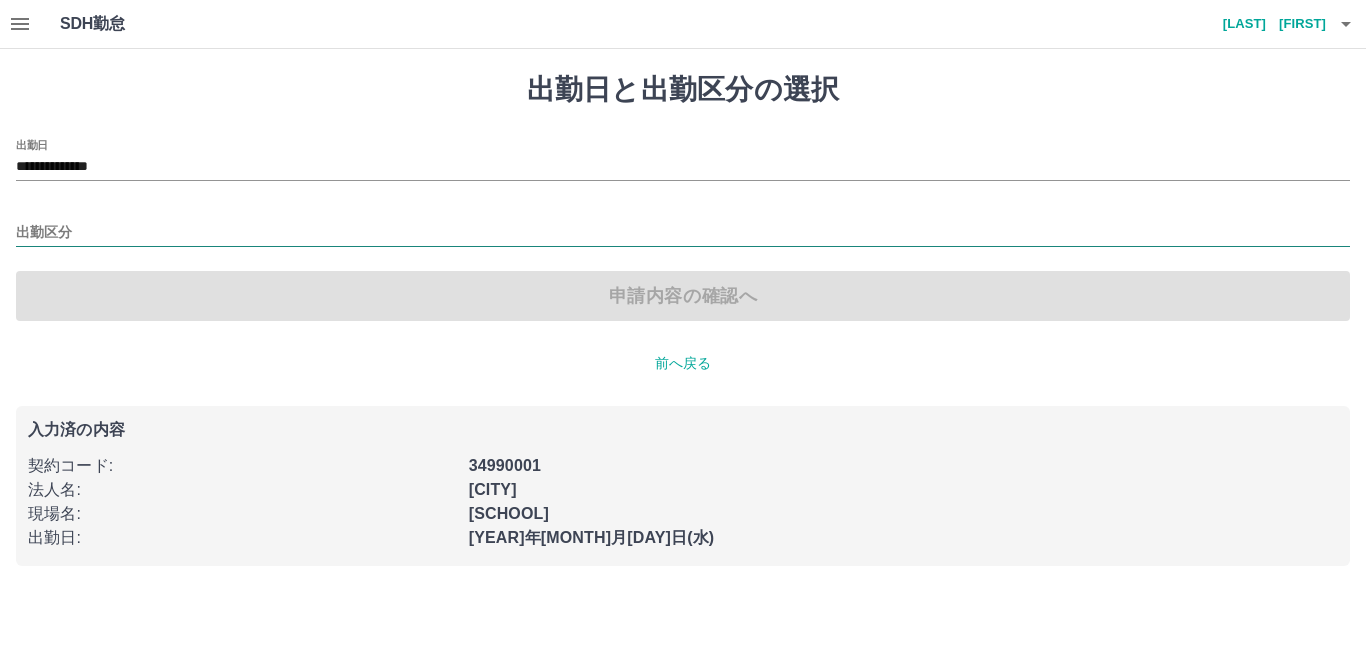 click on "出勤区分" at bounding box center (683, 233) 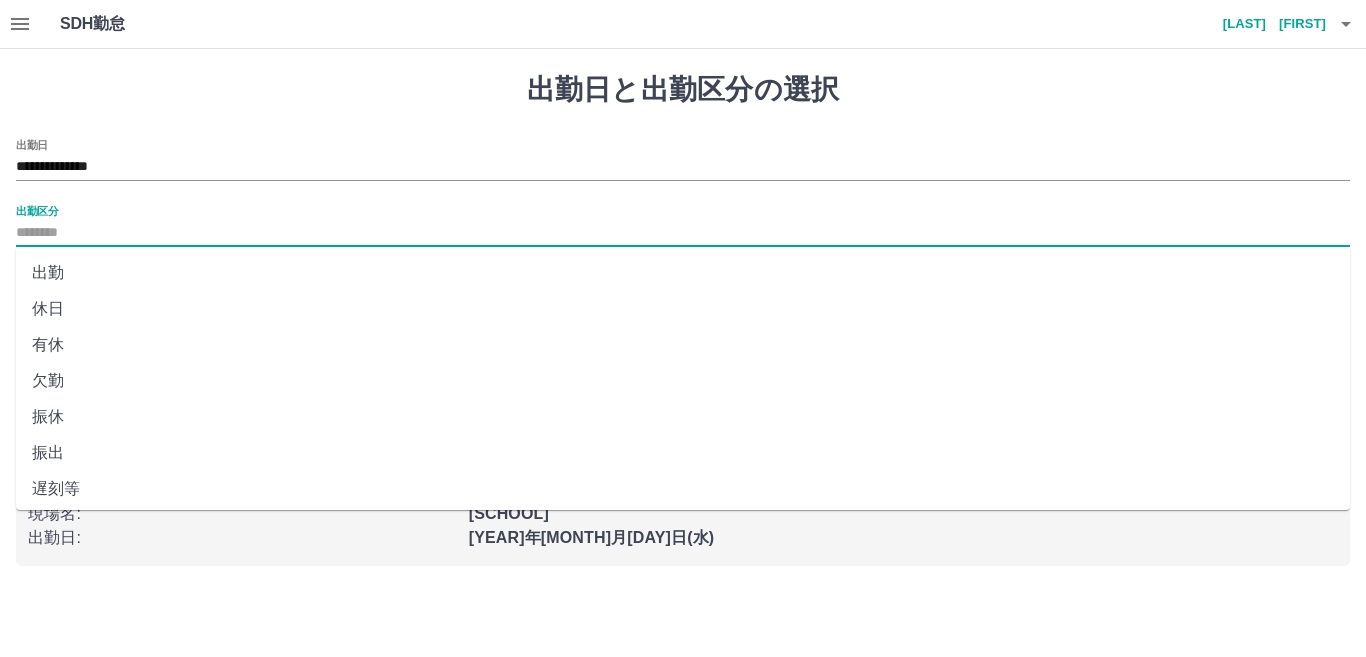 click on "出勤" at bounding box center [683, 273] 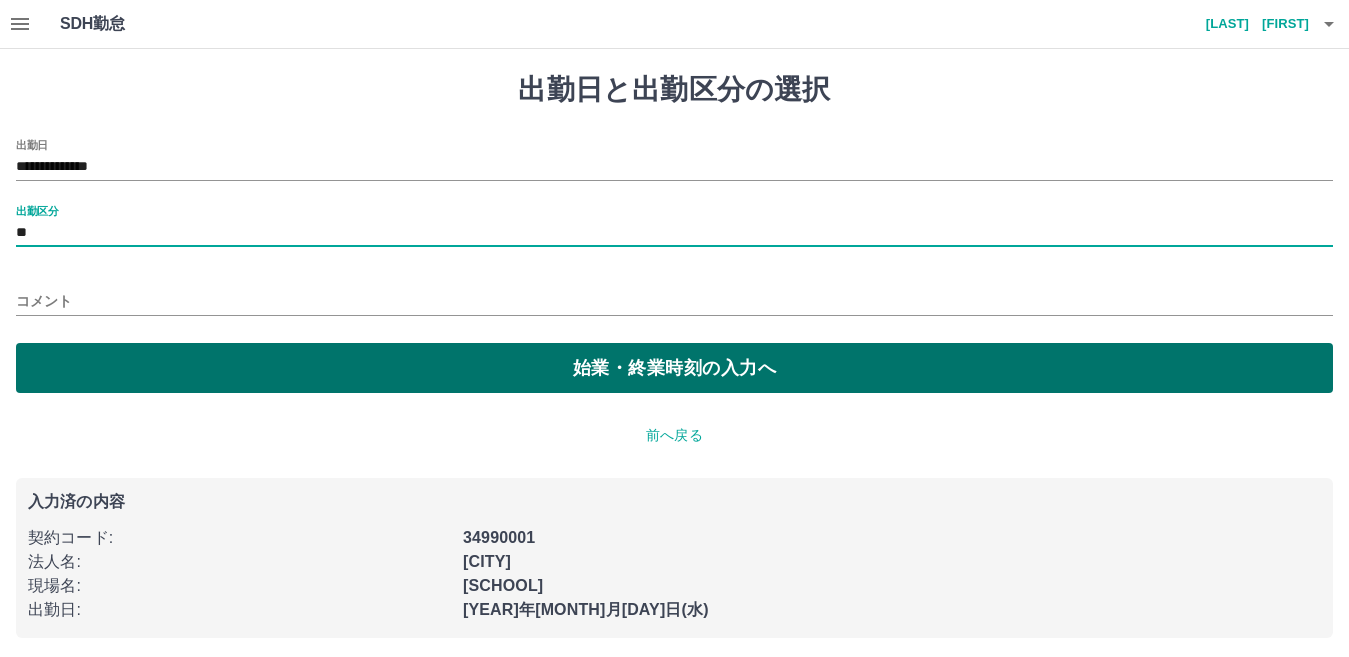 click on "始業・終業時刻の入力へ" at bounding box center (674, 368) 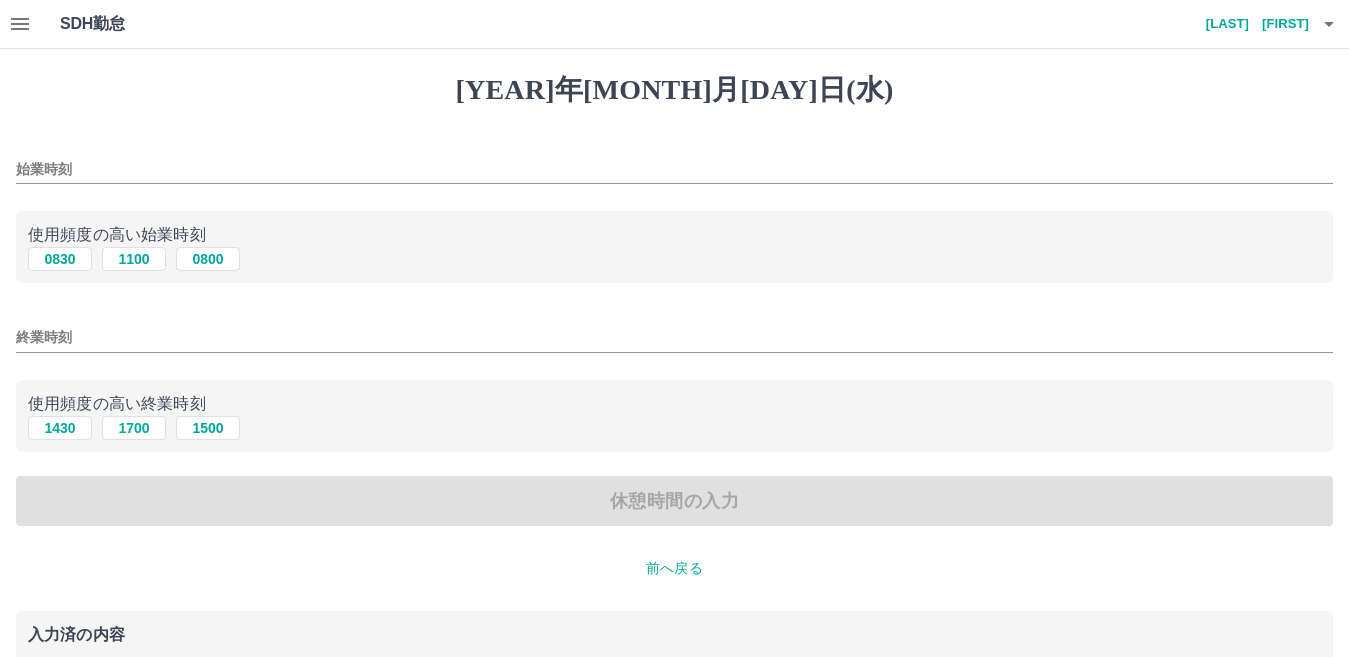 click on "始業時刻" at bounding box center (674, 169) 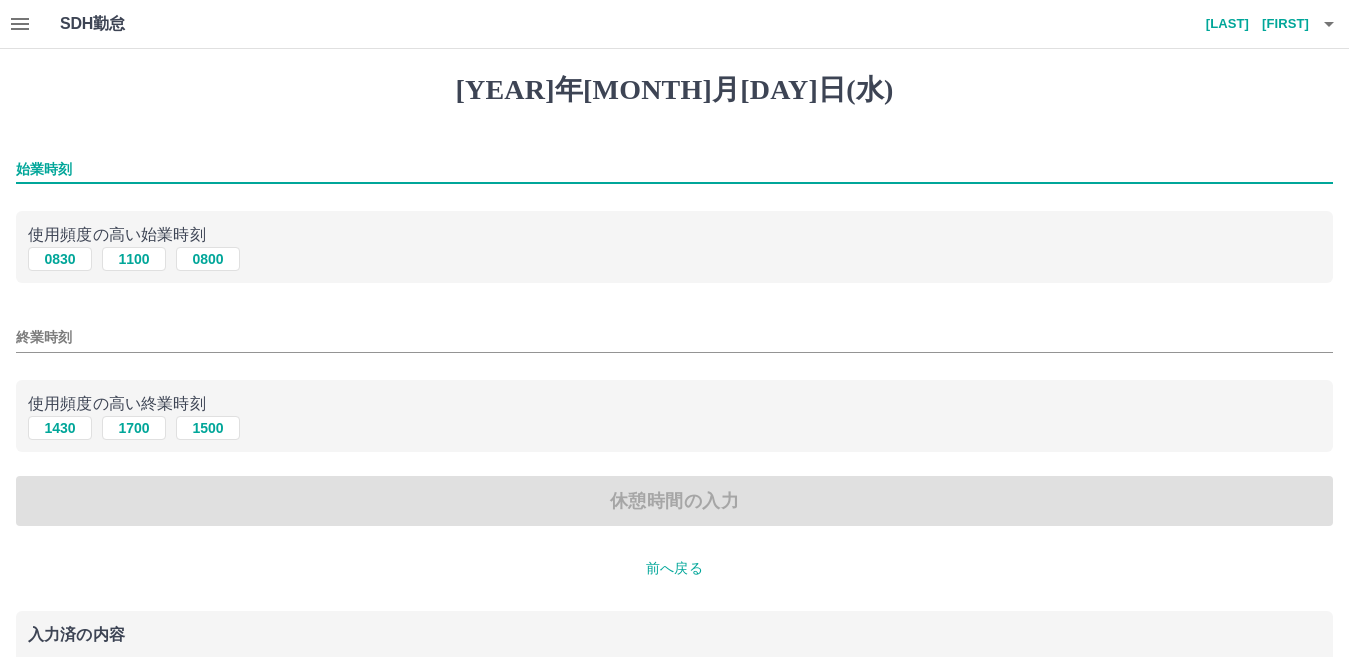 type on "****" 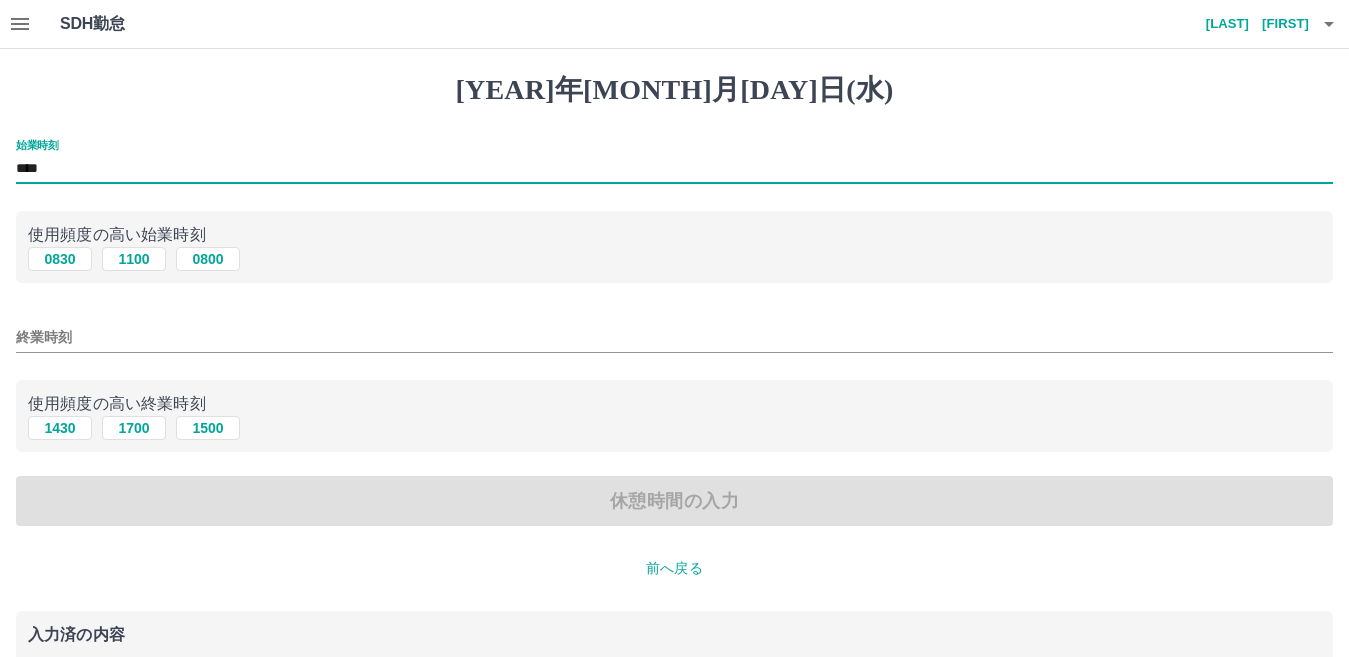 click on "終業時刻" at bounding box center [674, 337] 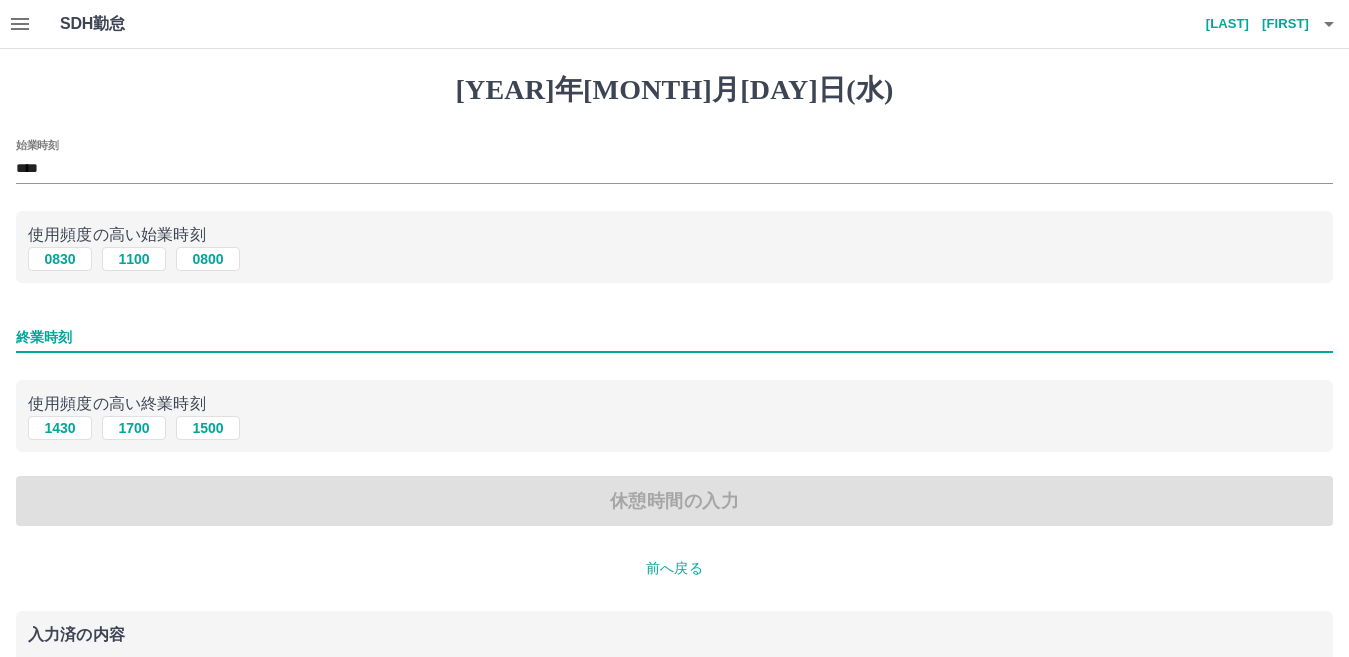 type on "****" 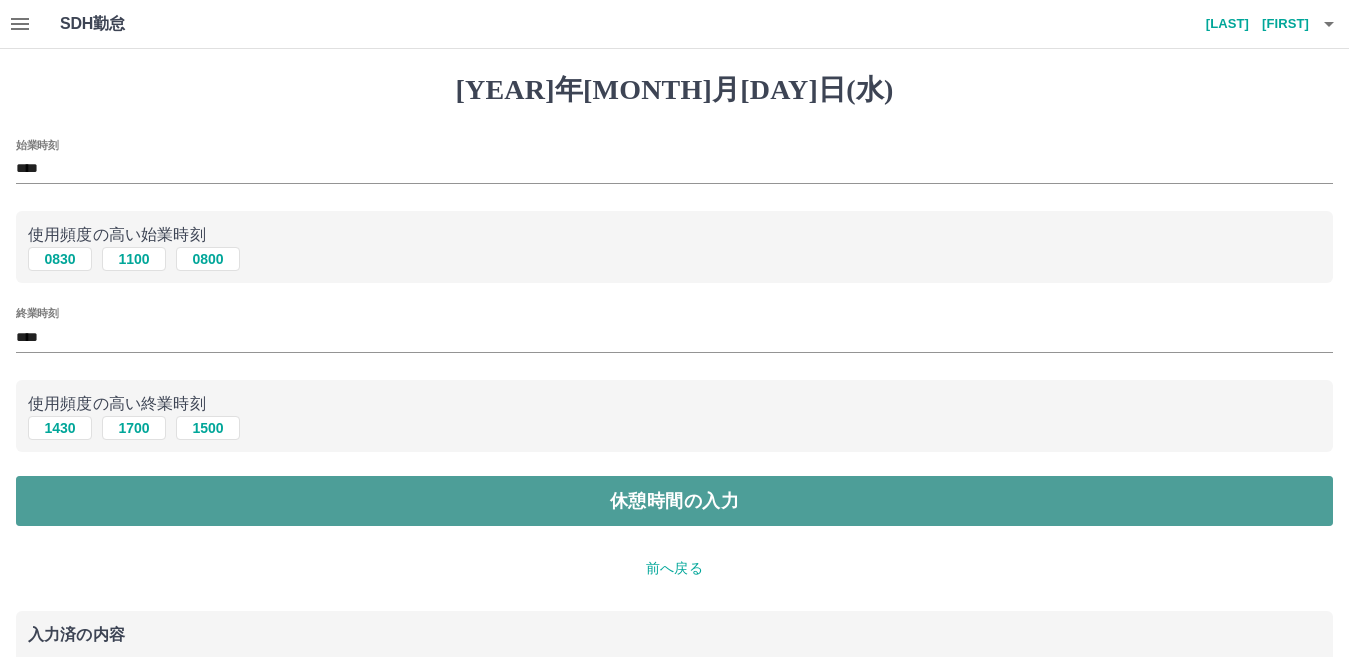 click on "休憩時間の入力" at bounding box center (674, 501) 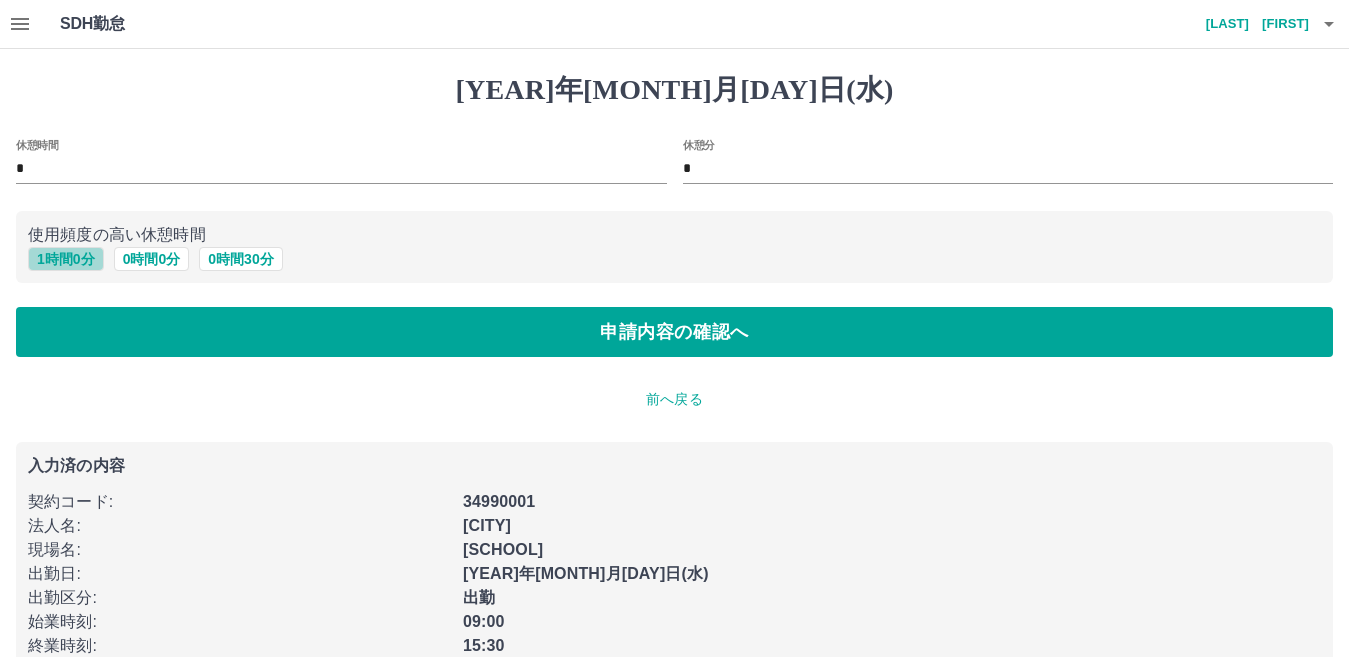 click on "1 時間 0 分" at bounding box center [66, 259] 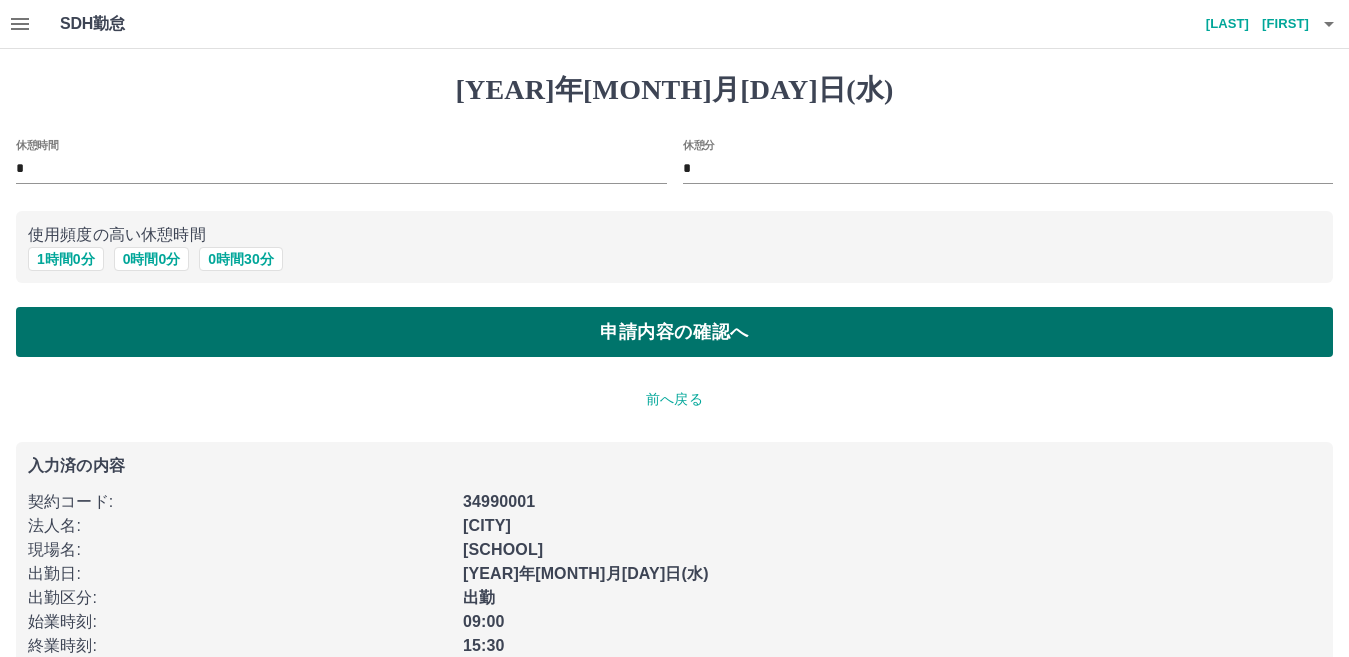 click on "申請内容の確認へ" at bounding box center (674, 332) 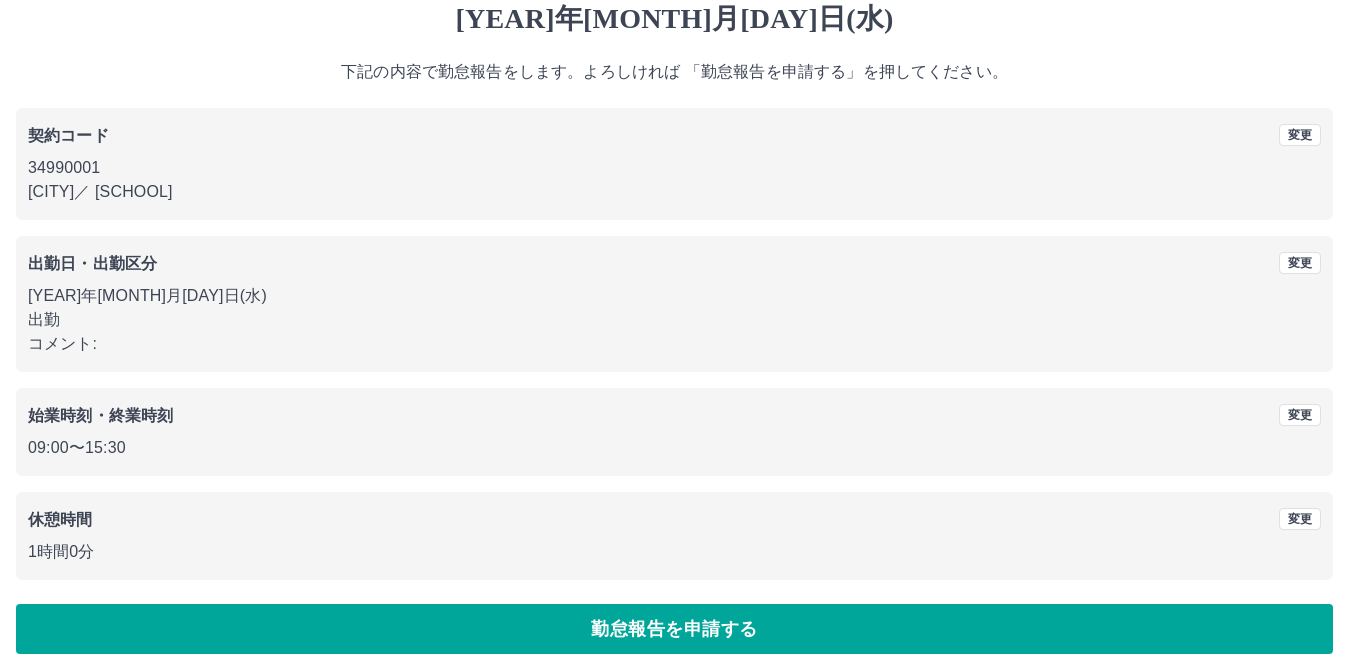 scroll, scrollTop: 92, scrollLeft: 0, axis: vertical 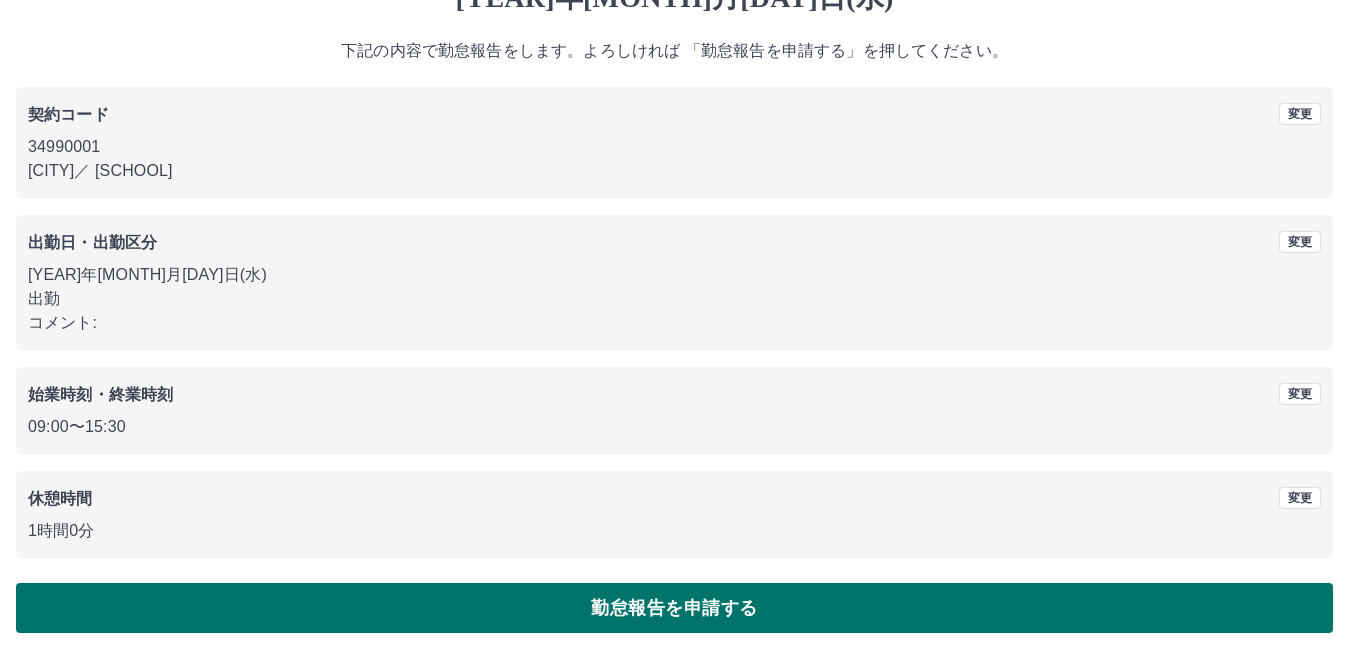 click on "勤怠報告を申請する" at bounding box center (674, 608) 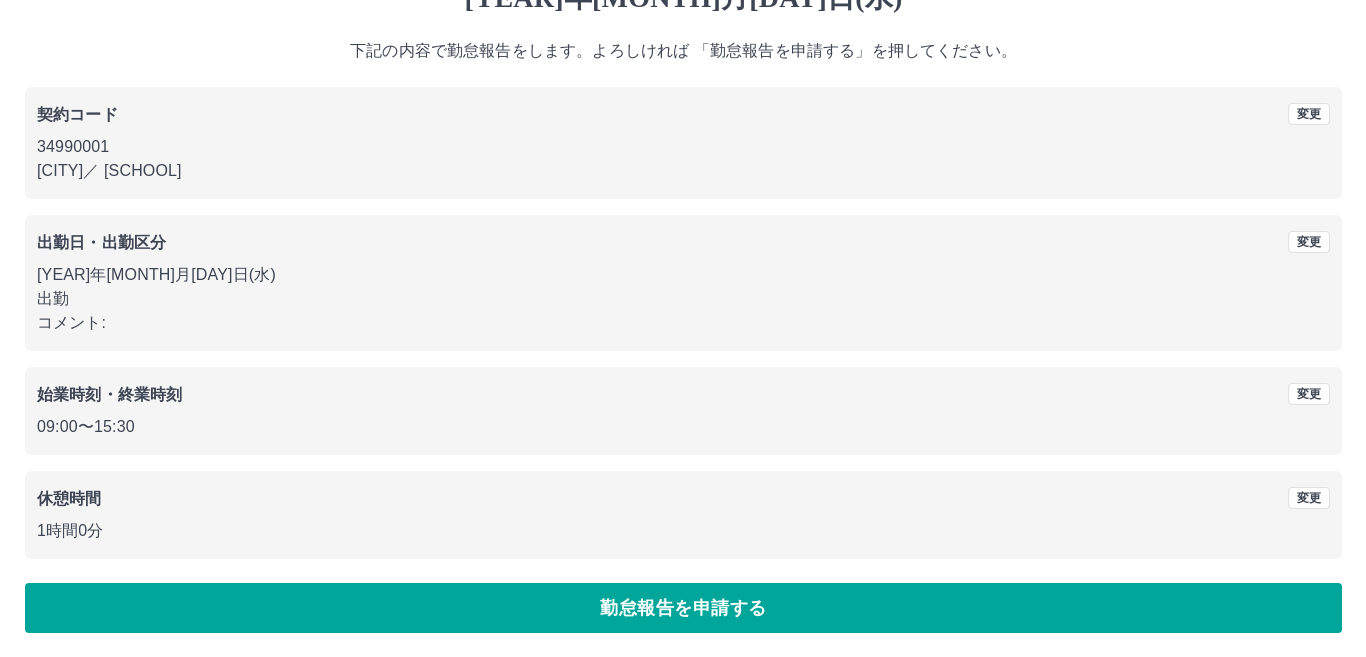 scroll, scrollTop: 0, scrollLeft: 0, axis: both 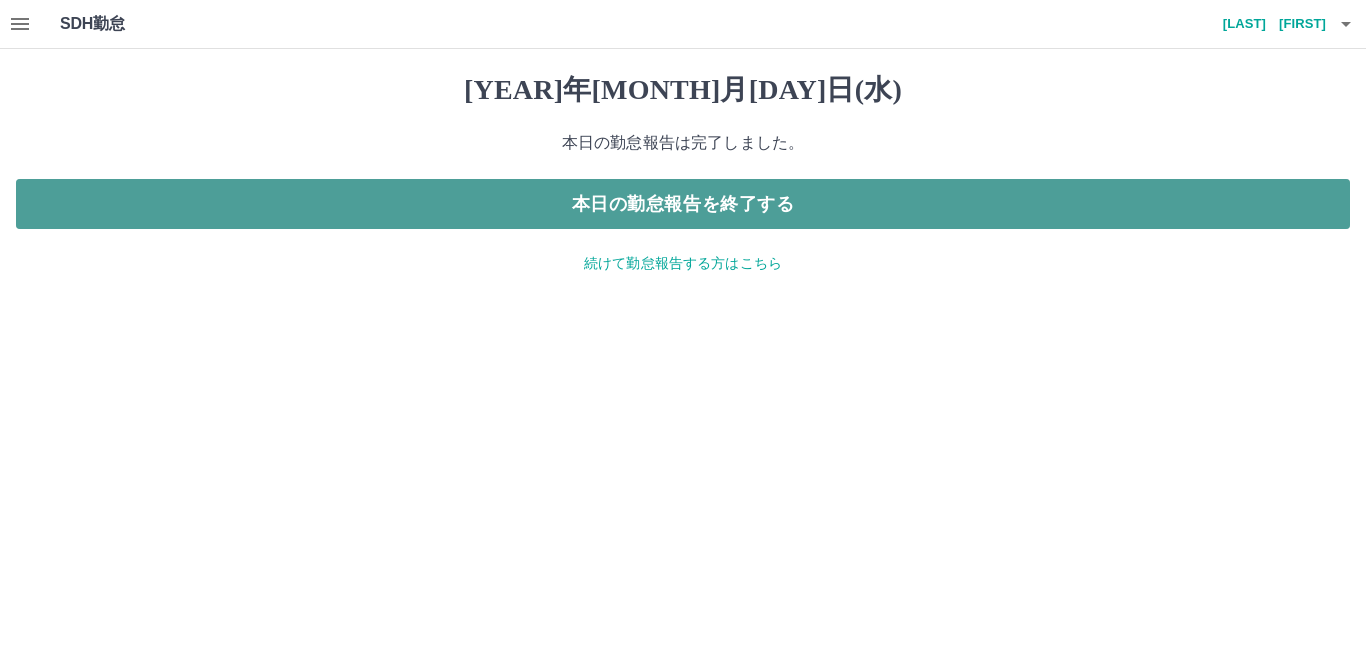click on "本日の勤怠報告を終了する" at bounding box center (683, 204) 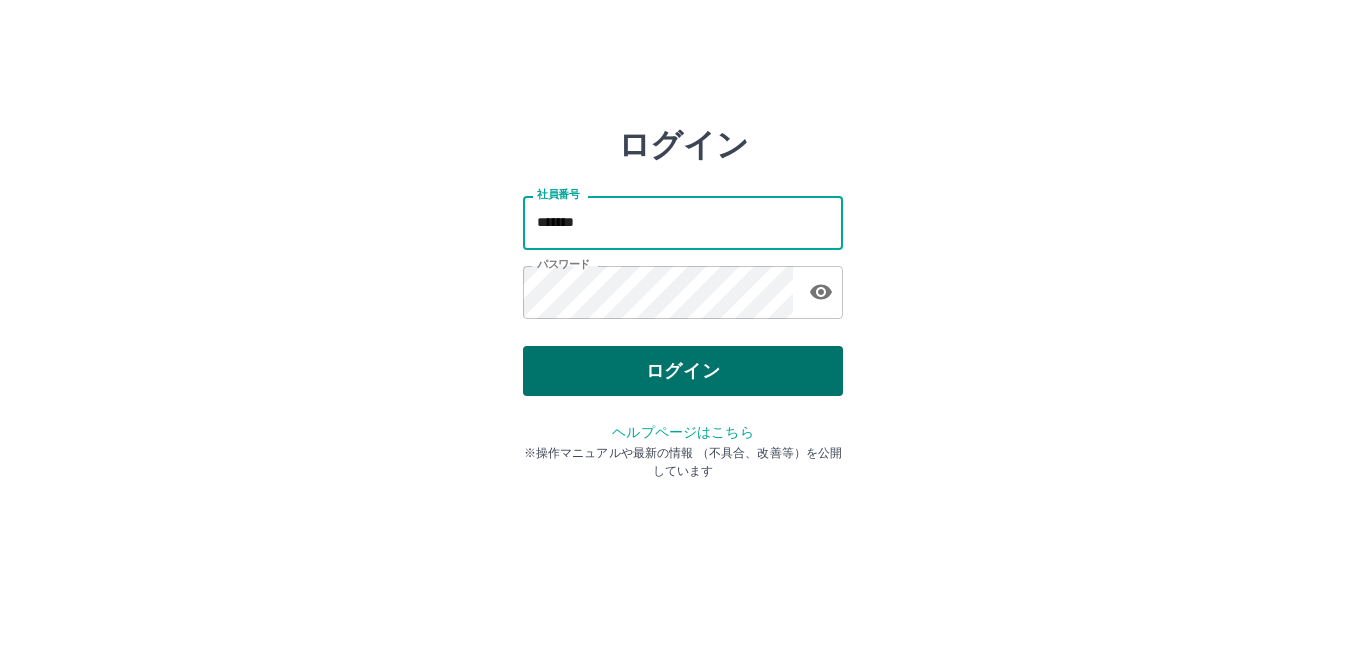 scroll, scrollTop: 0, scrollLeft: 0, axis: both 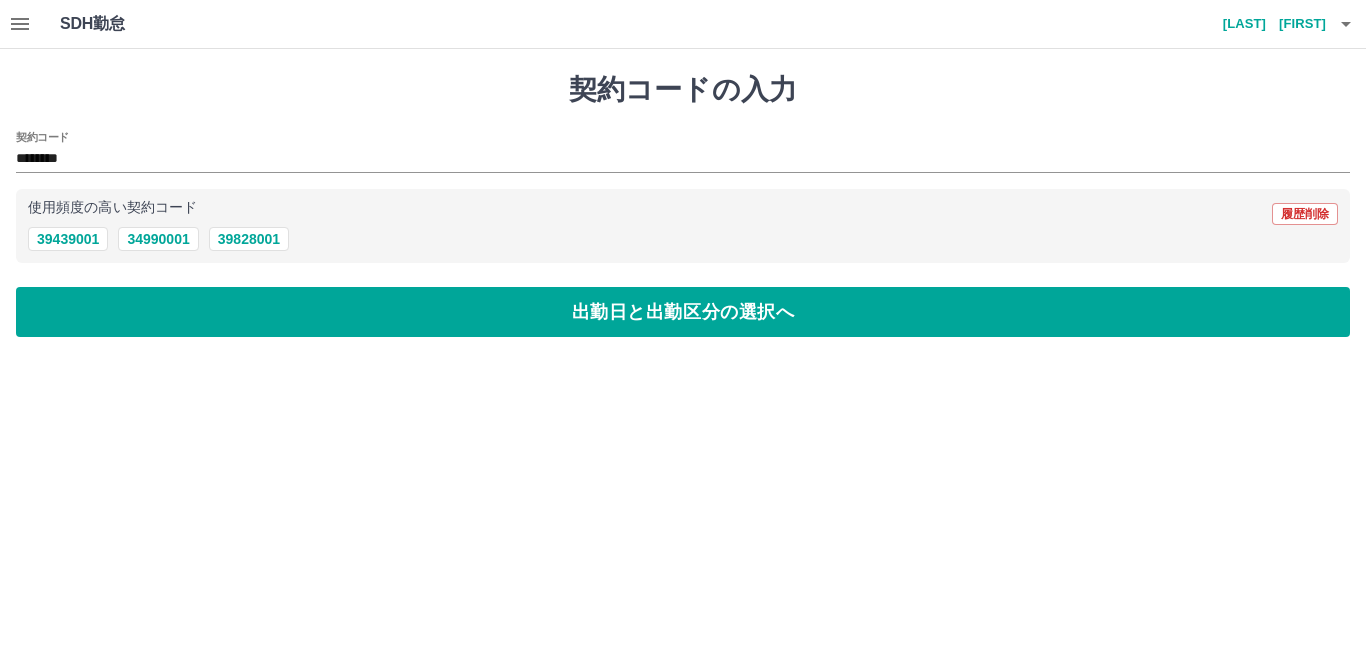 click on "出勤日と出勤区分の選択へ" at bounding box center (683, 312) 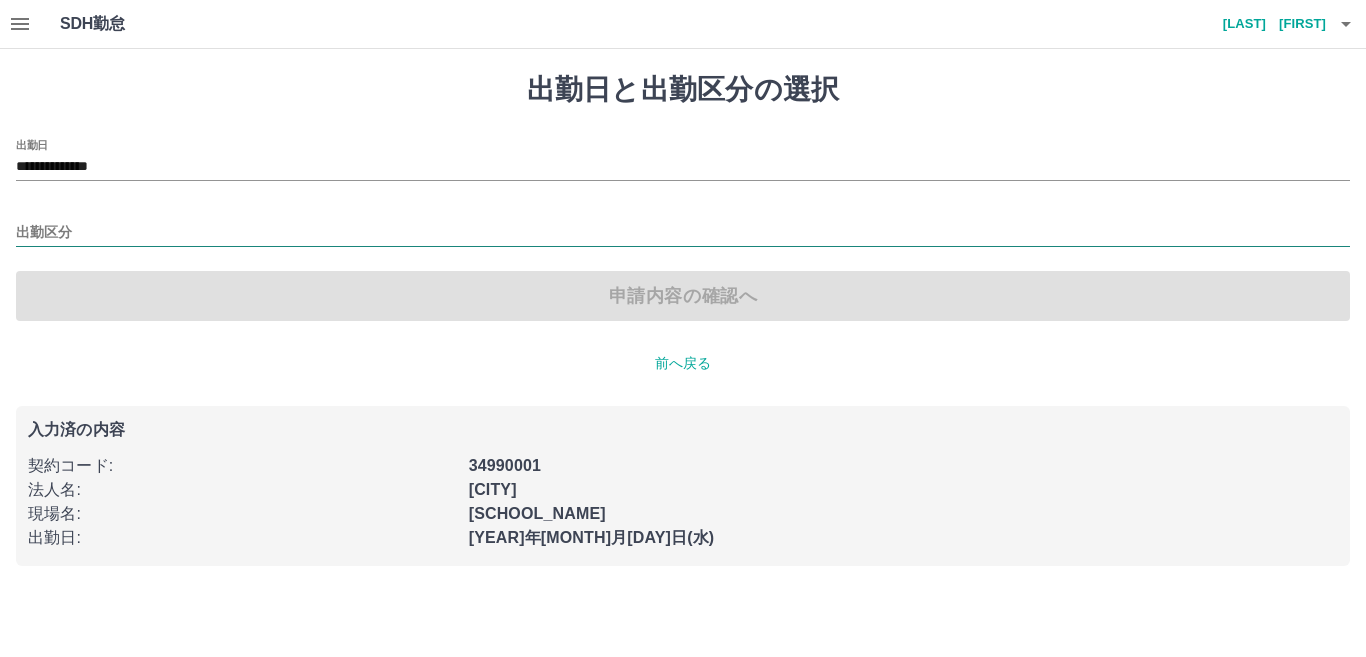 click on "出勤区分" at bounding box center (683, 233) 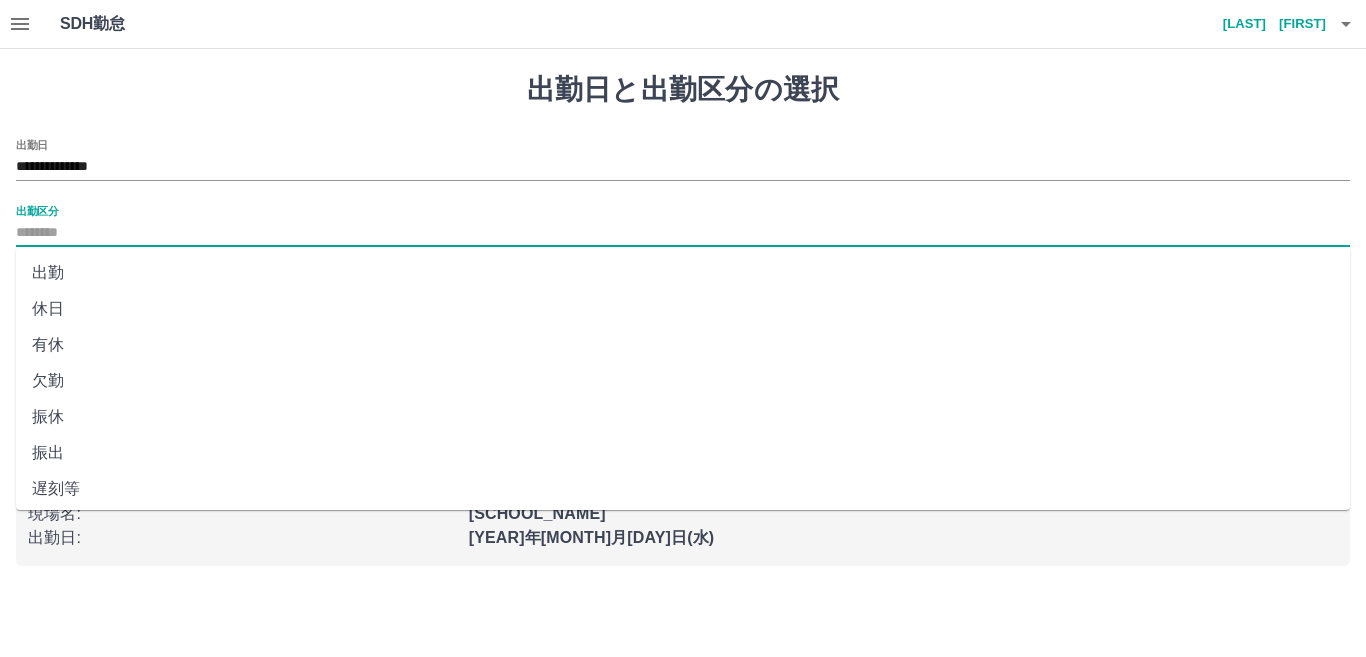 click on "出勤" at bounding box center (683, 273) 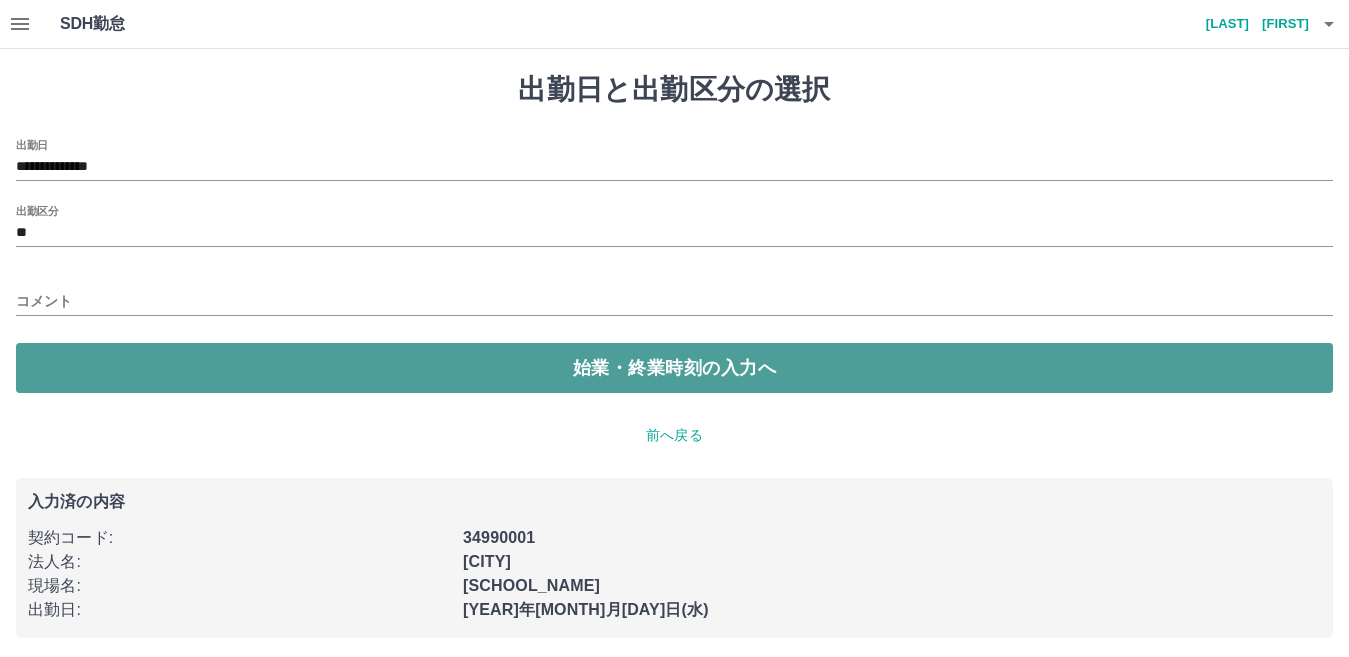 click on "始業・終業時刻の入力へ" at bounding box center (674, 368) 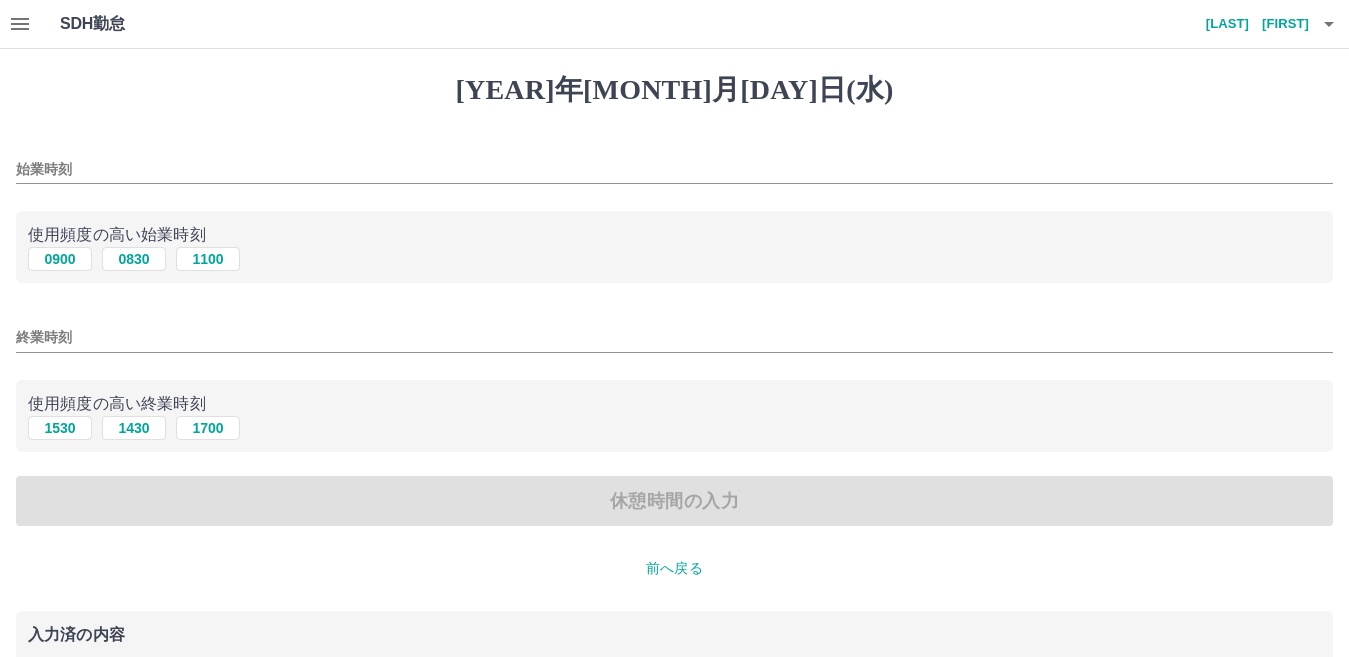 click on "始業時刻" at bounding box center [674, 169] 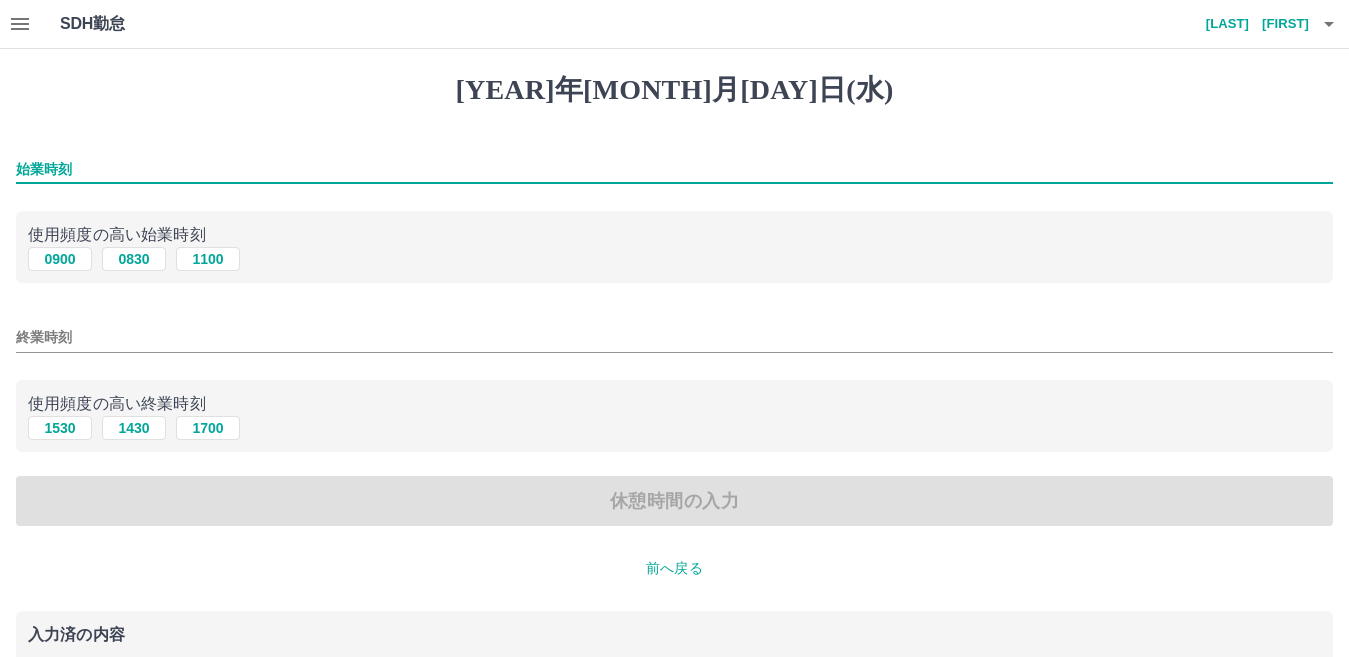 type on "****" 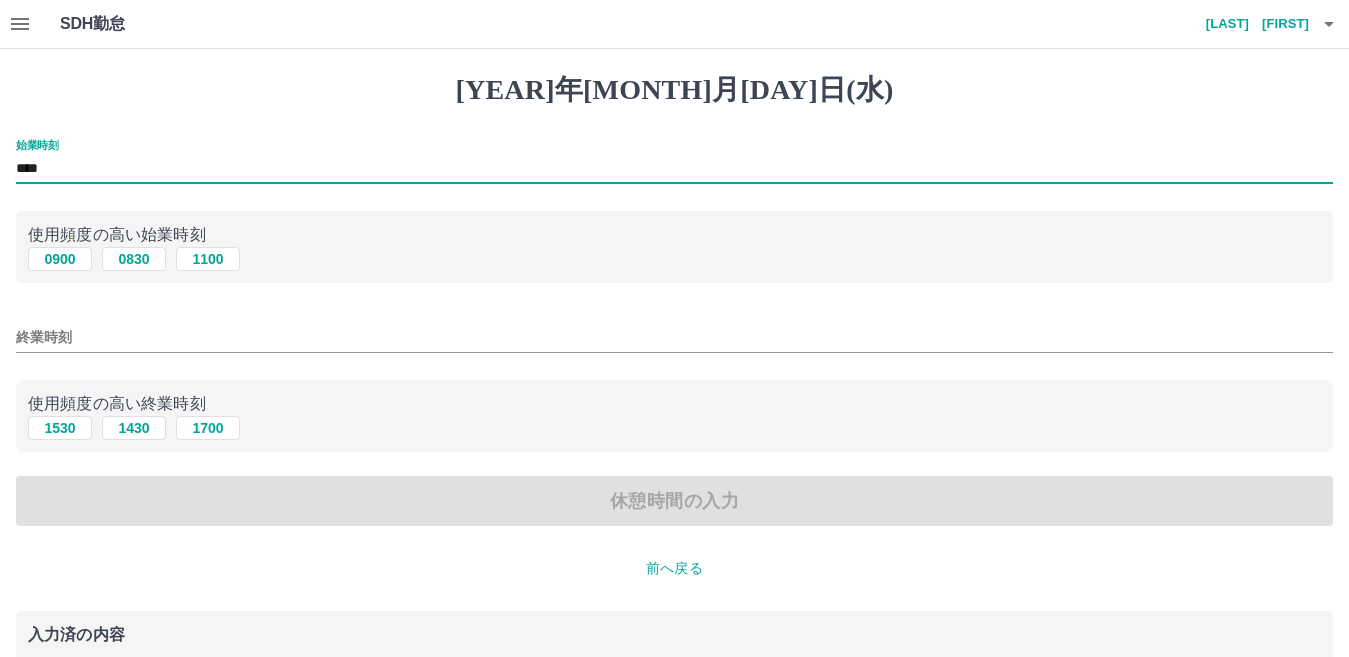 click on "終業時刻" at bounding box center [674, 337] 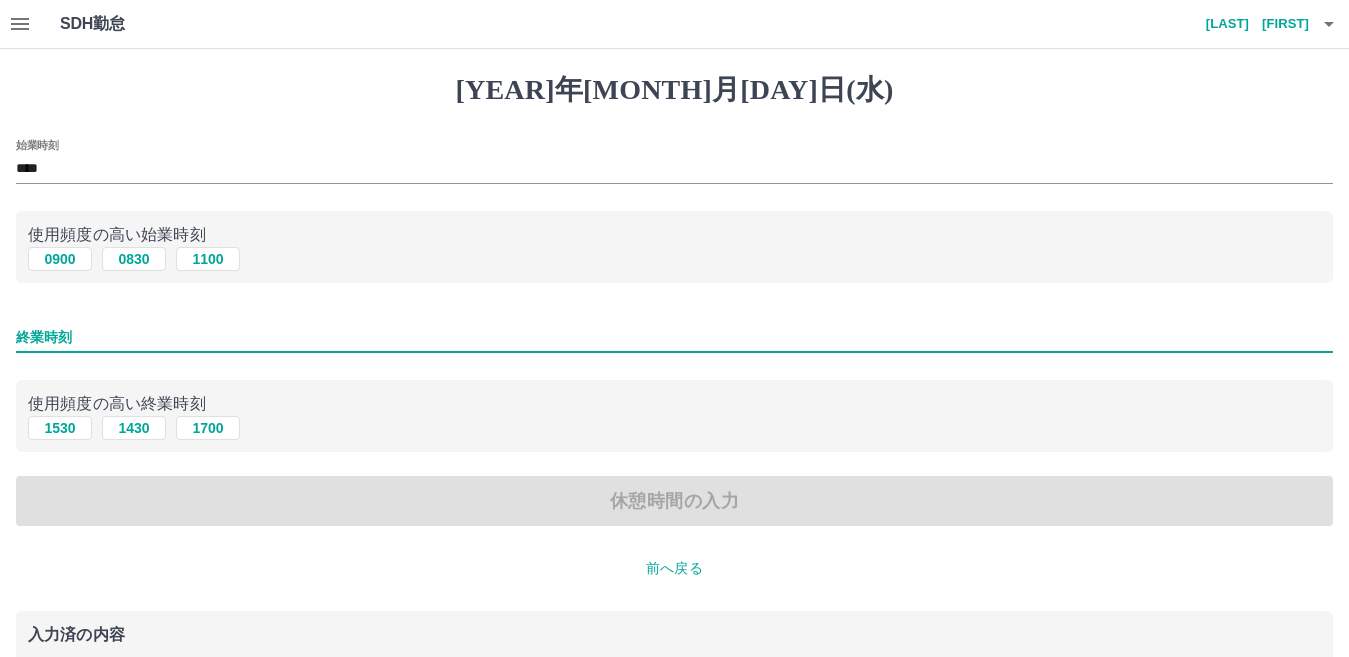 type on "****" 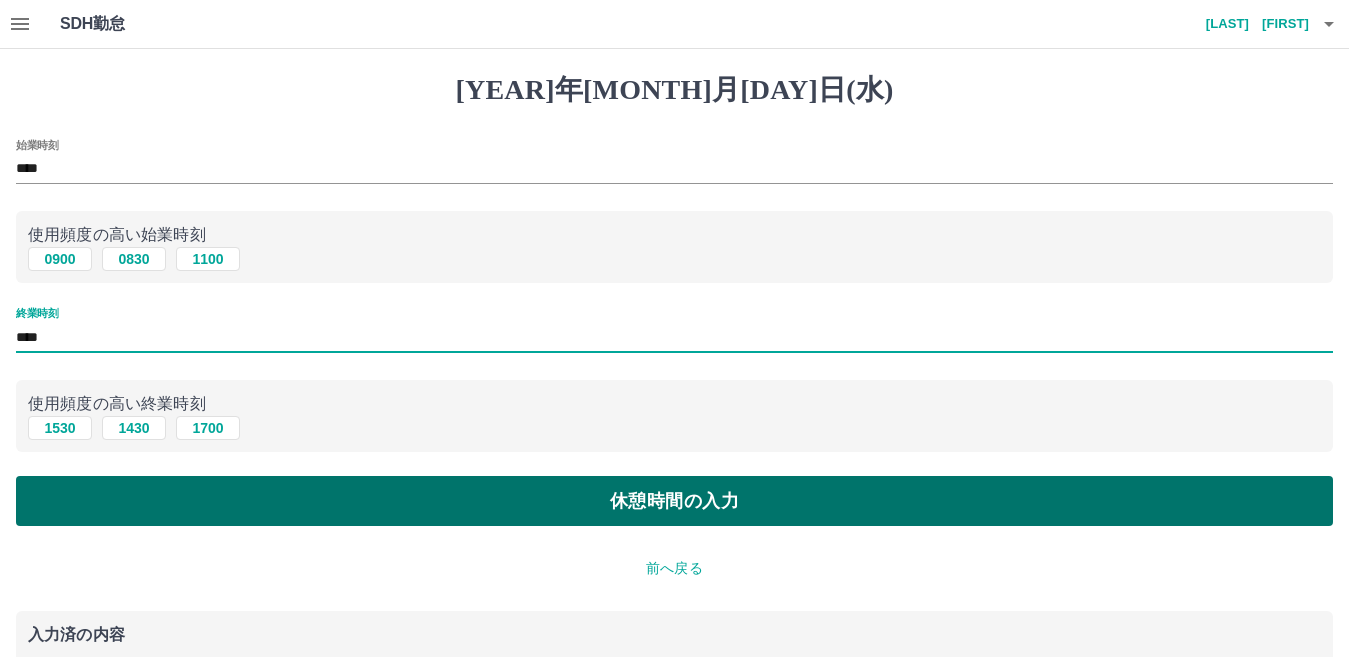 click on "休憩時間の入力" at bounding box center [674, 501] 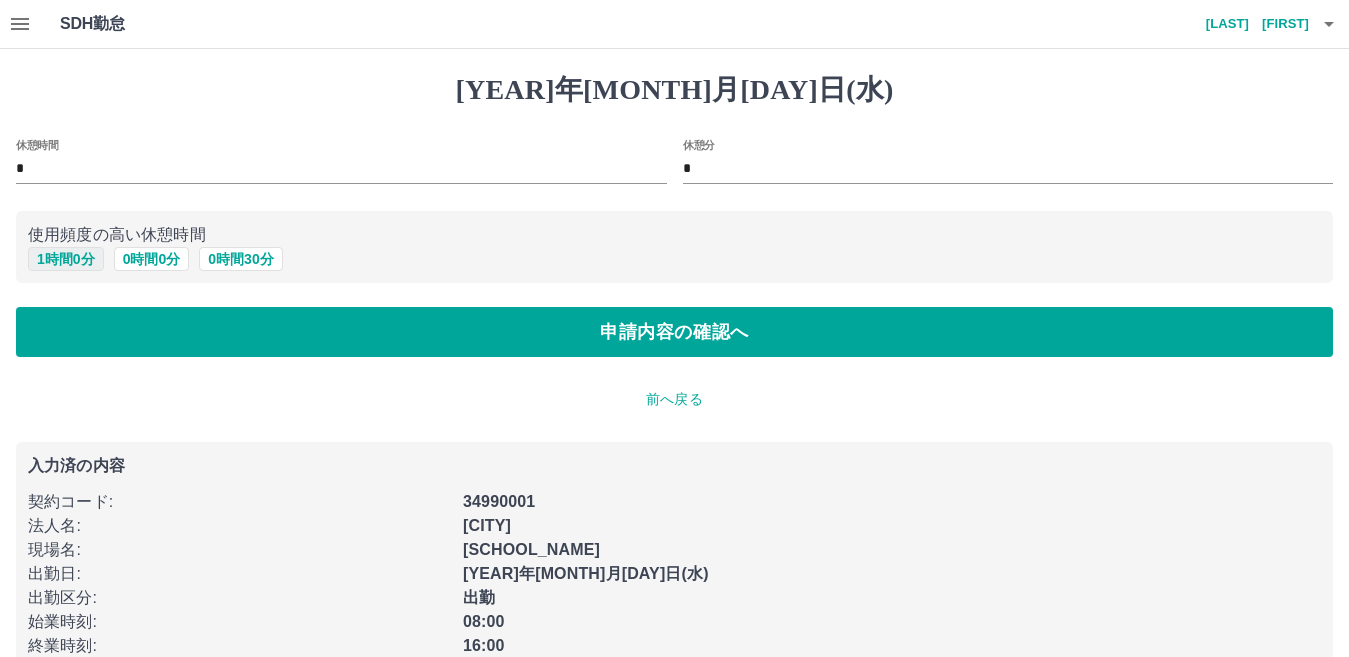 click on "1 時間 0 分" at bounding box center [66, 259] 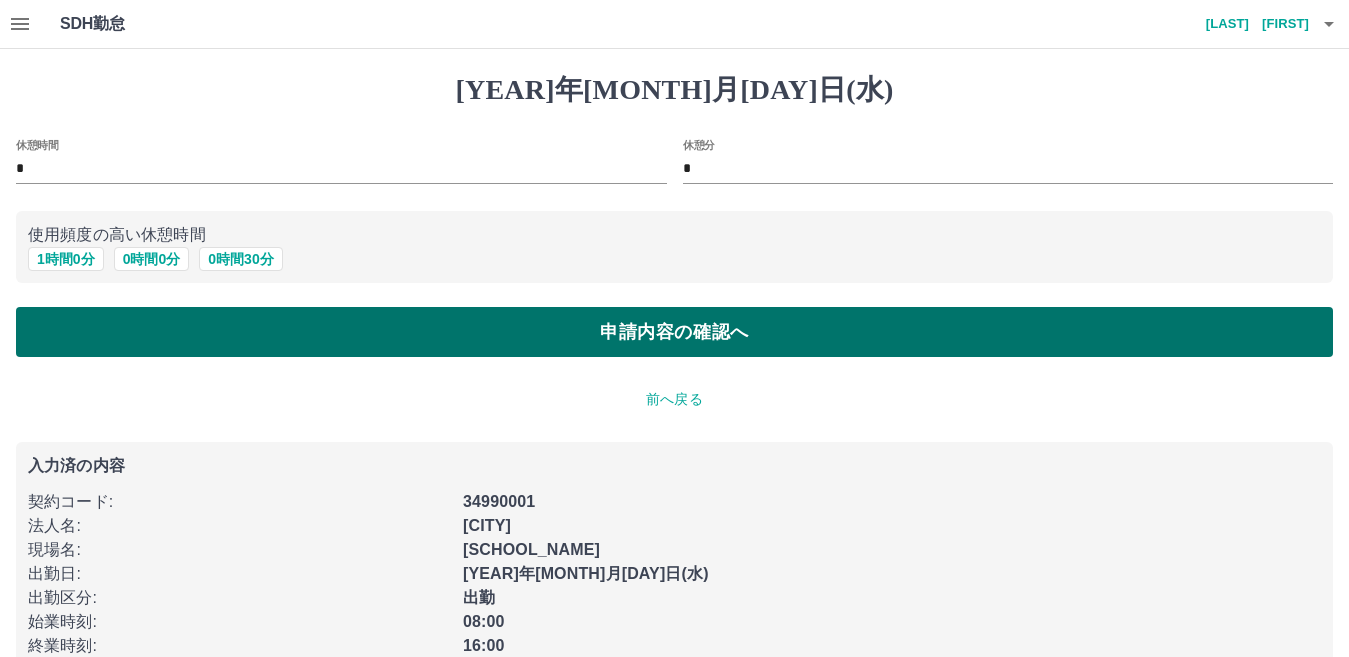 click on "申請内容の確認へ" at bounding box center [674, 332] 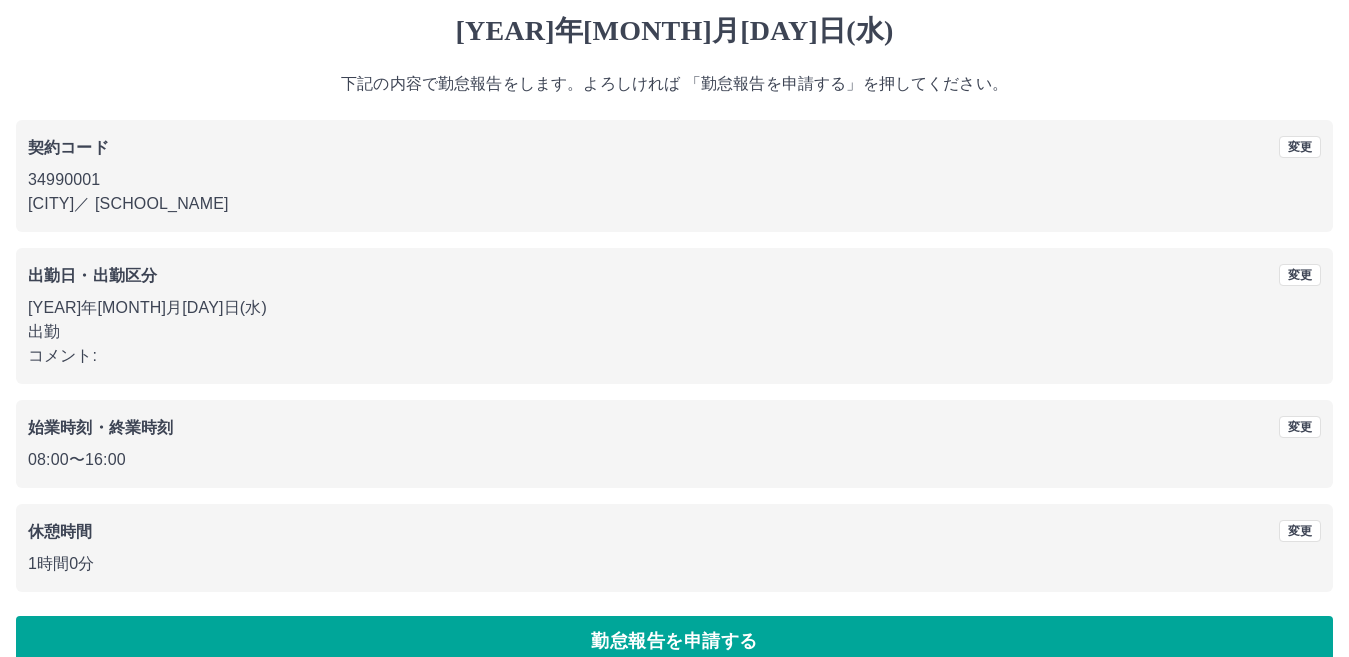 scroll, scrollTop: 92, scrollLeft: 0, axis: vertical 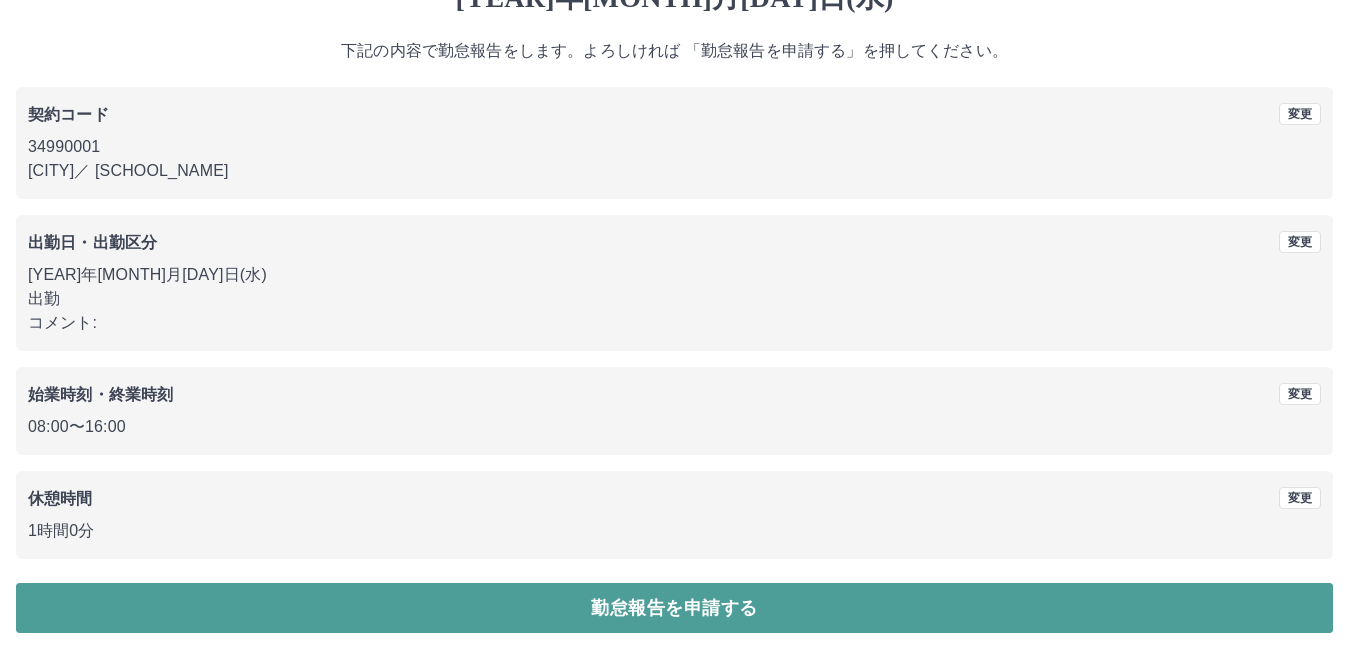 click on "勤怠報告を申請する" at bounding box center (674, 608) 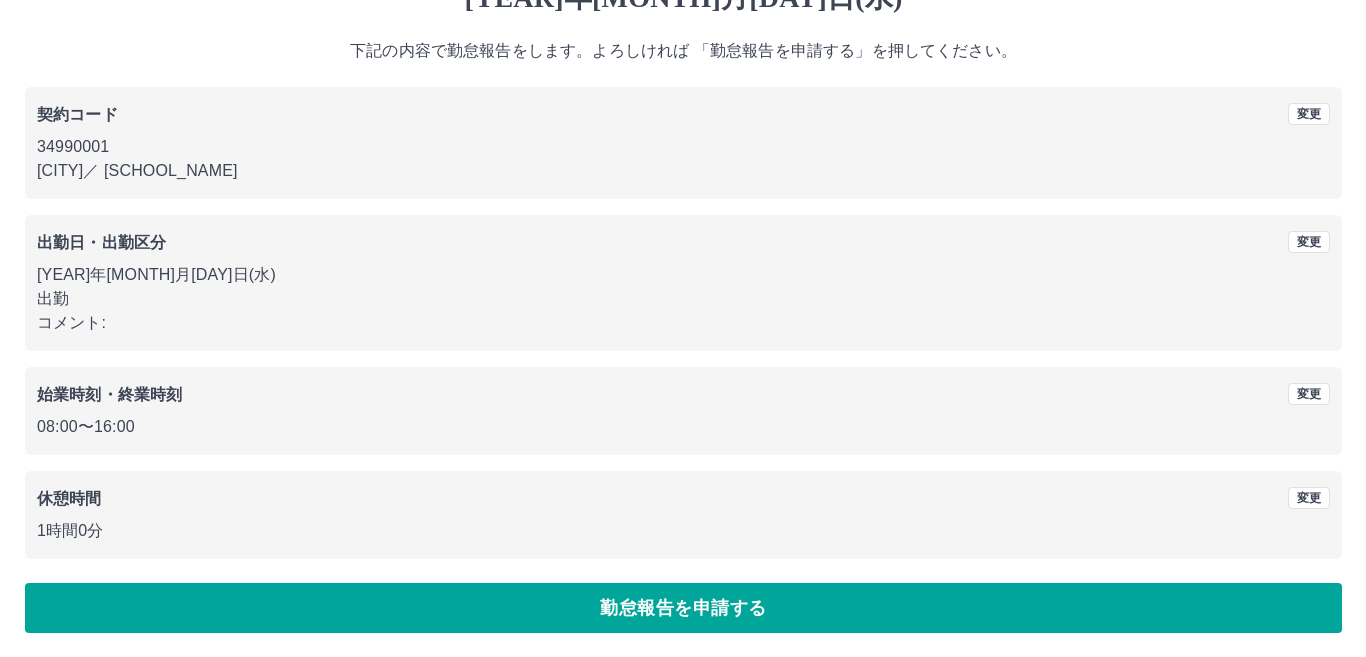 scroll, scrollTop: 0, scrollLeft: 0, axis: both 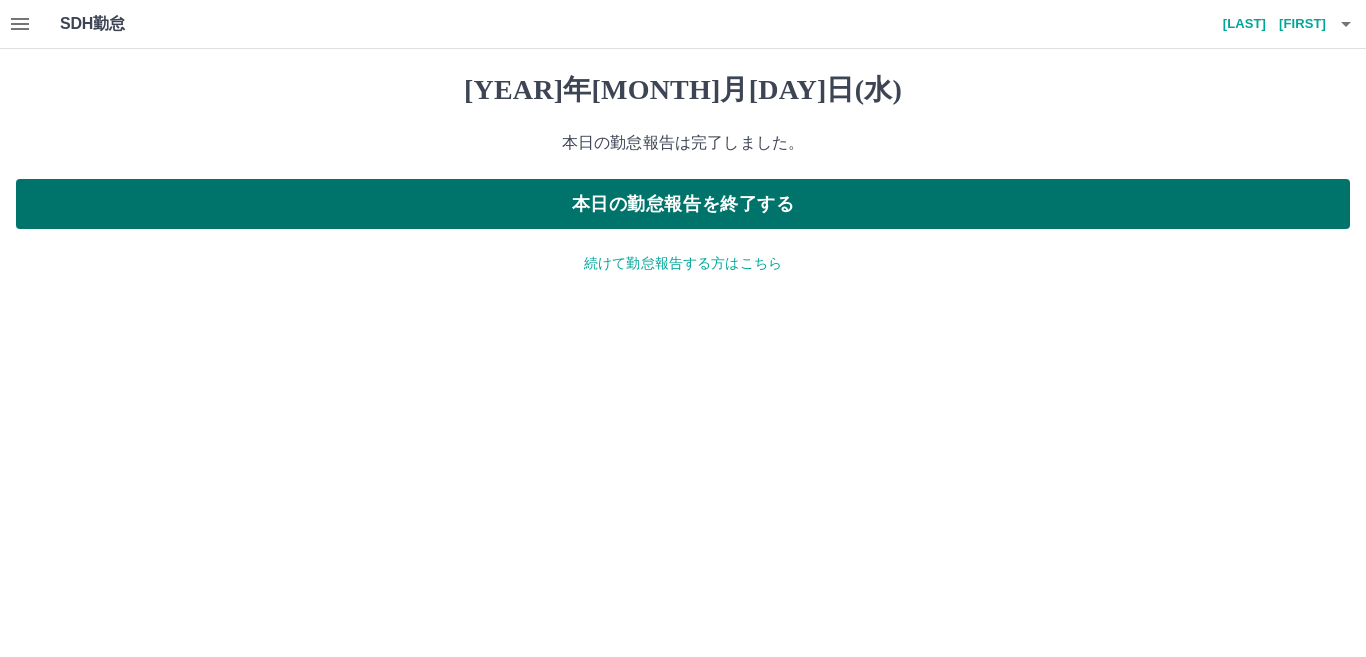 click on "本日の勤怠報告を終了する" at bounding box center (683, 204) 